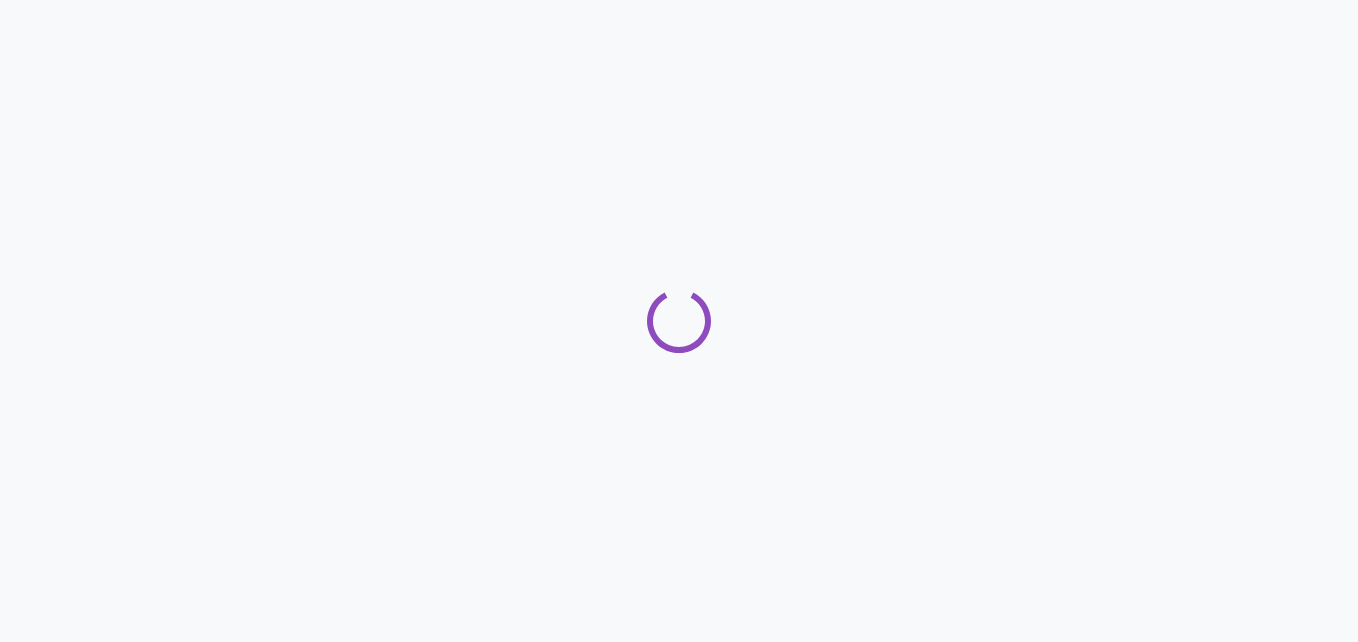 scroll, scrollTop: 0, scrollLeft: 0, axis: both 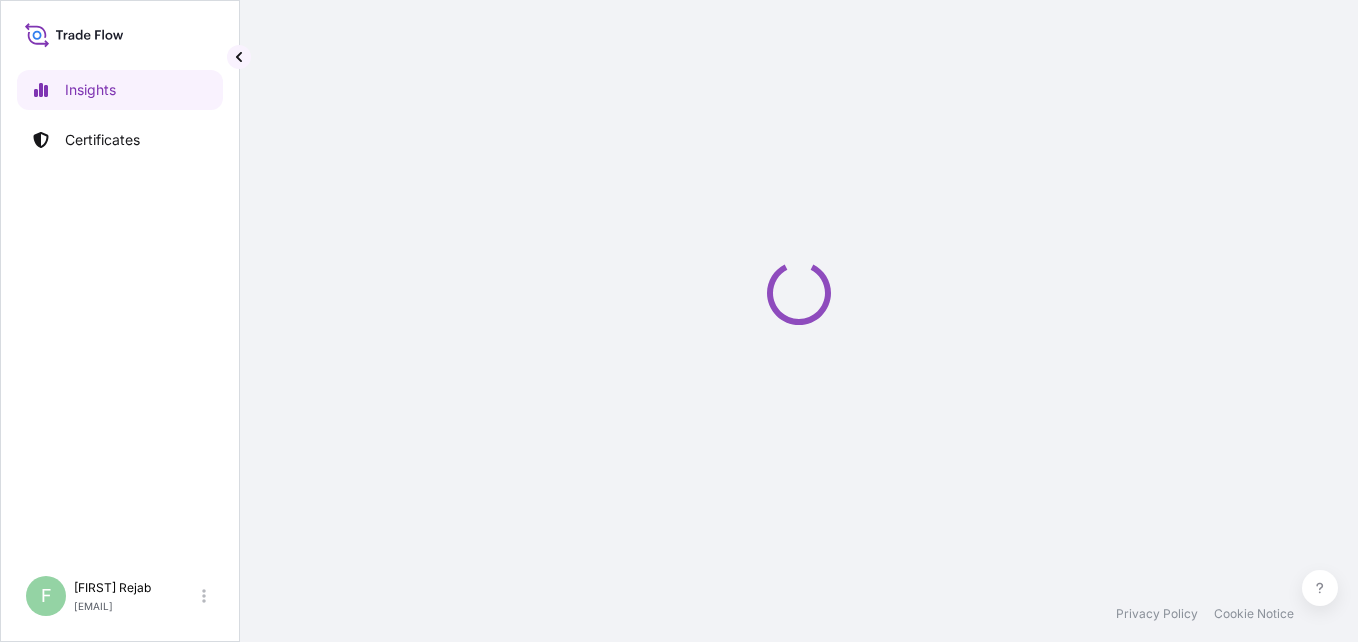 select on "2025" 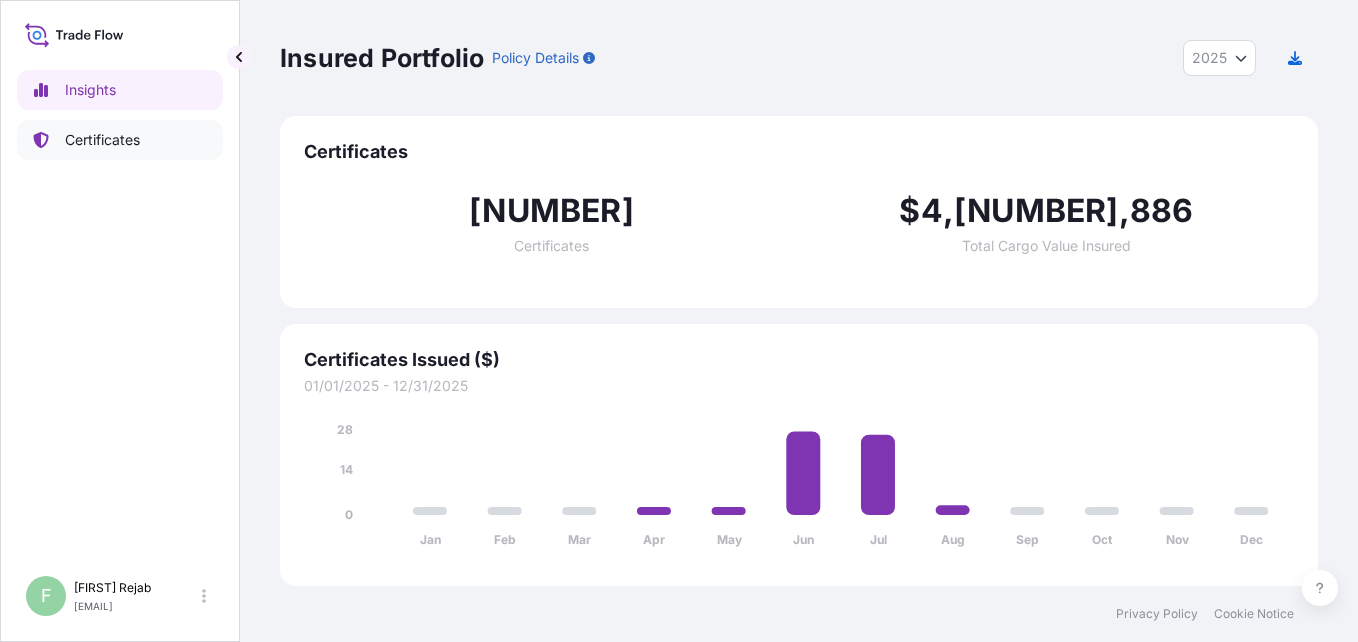 click on "Certificates" at bounding box center (102, 140) 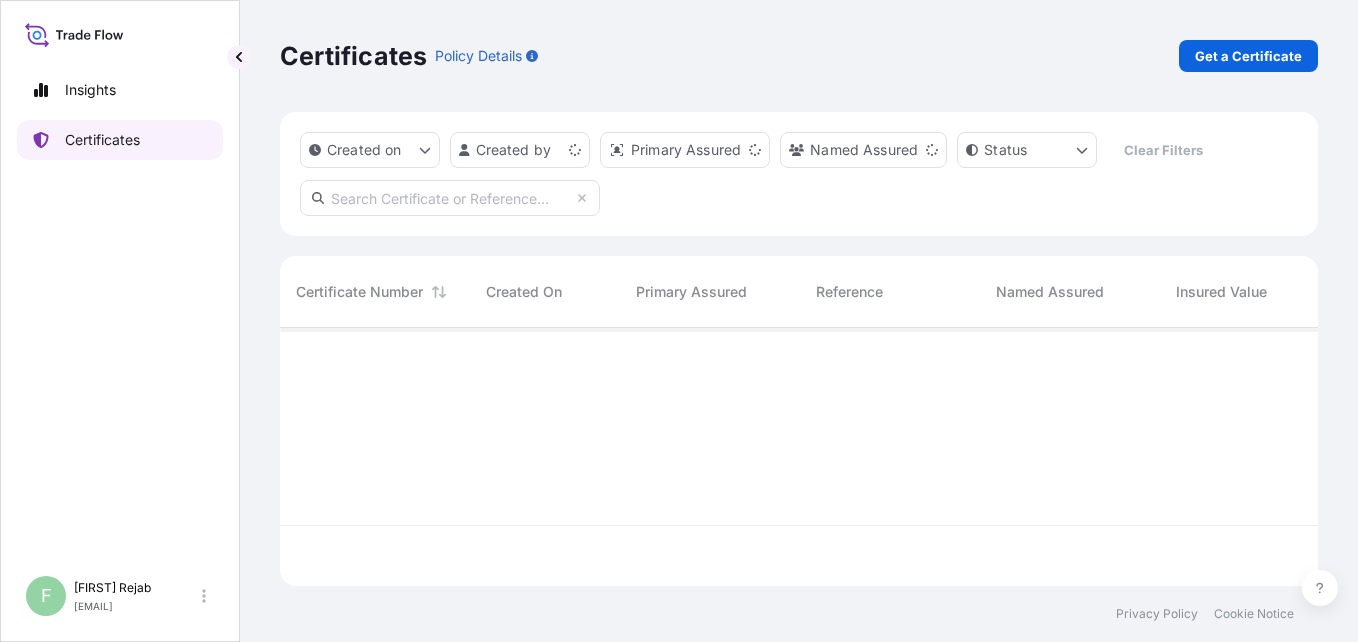 scroll, scrollTop: 16, scrollLeft: 16, axis: both 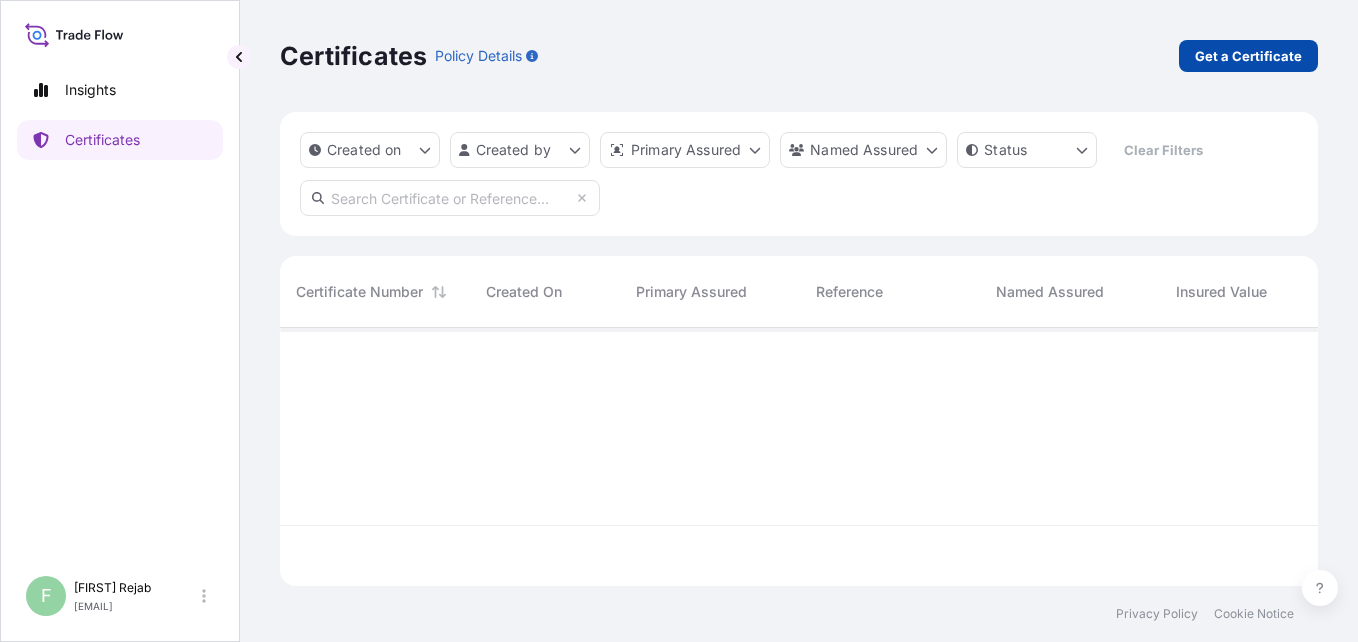 click on "Get a Certificate" at bounding box center (1248, 56) 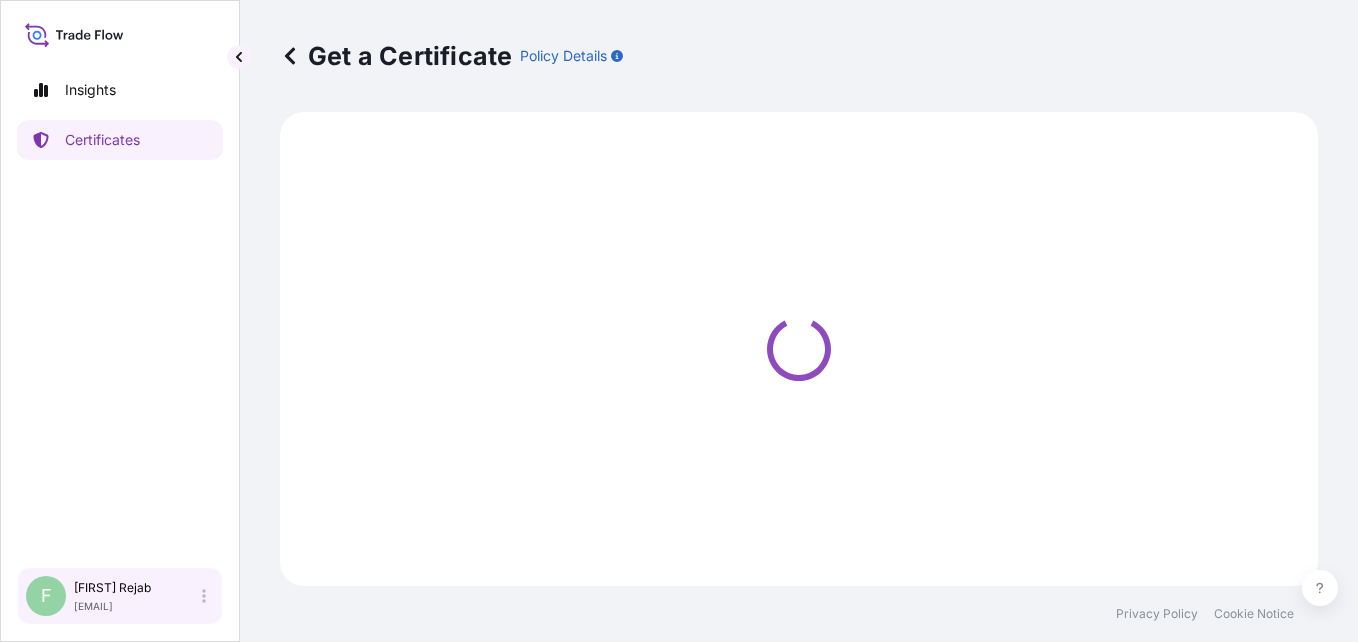 select on "Barge" 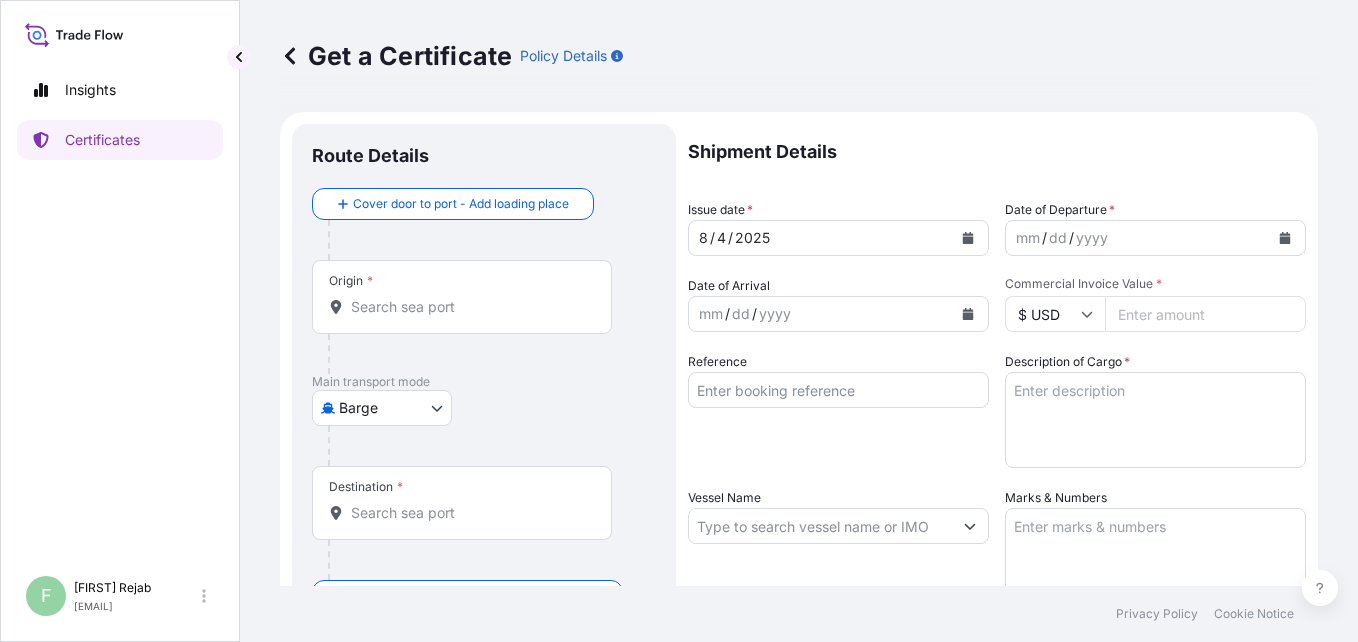 click 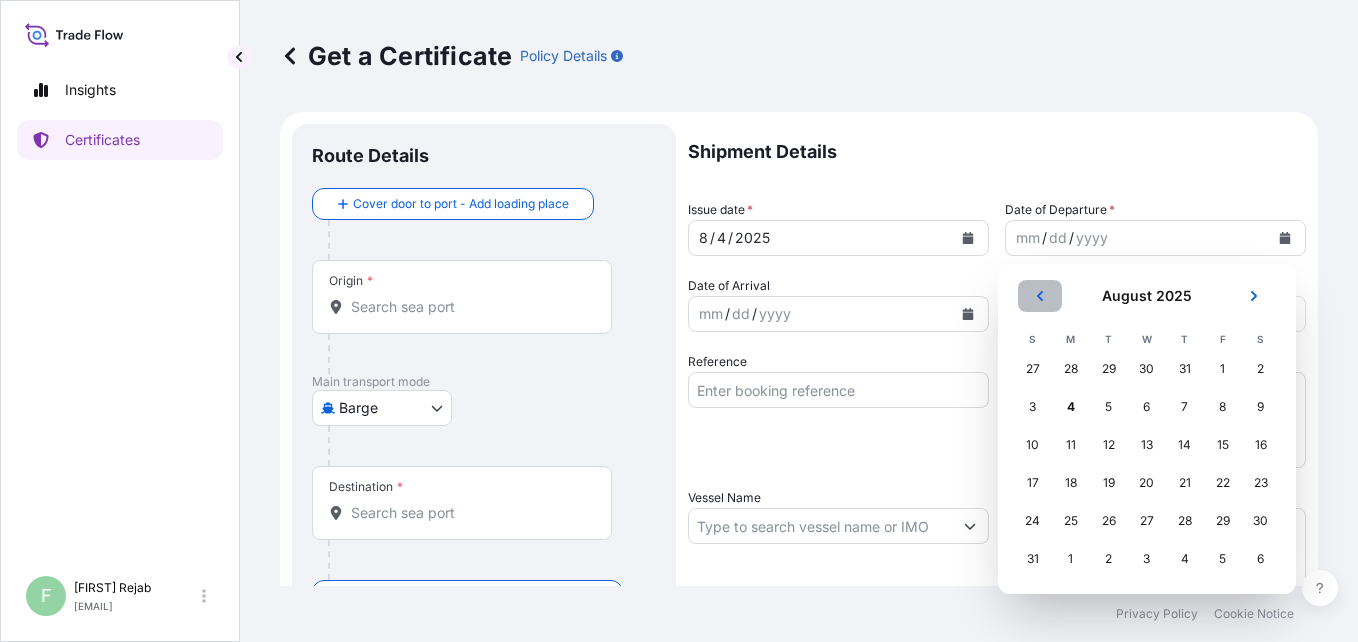 click at bounding box center [1040, 296] 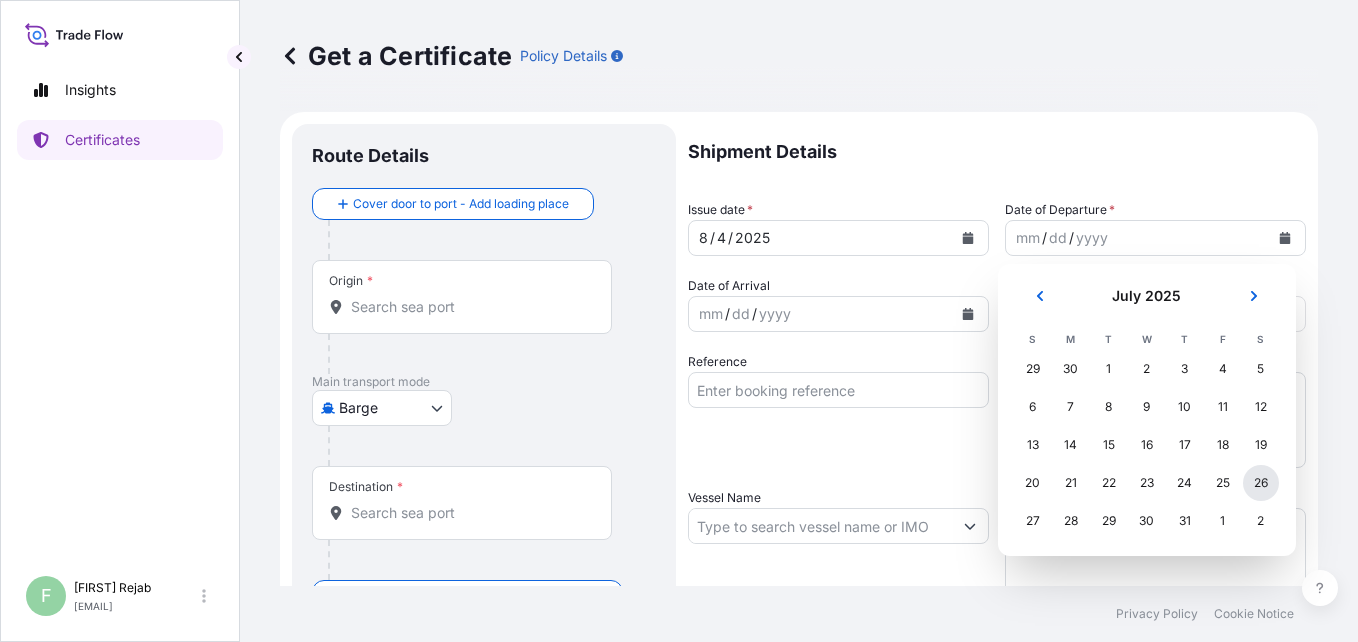 click on "26" at bounding box center [1261, 483] 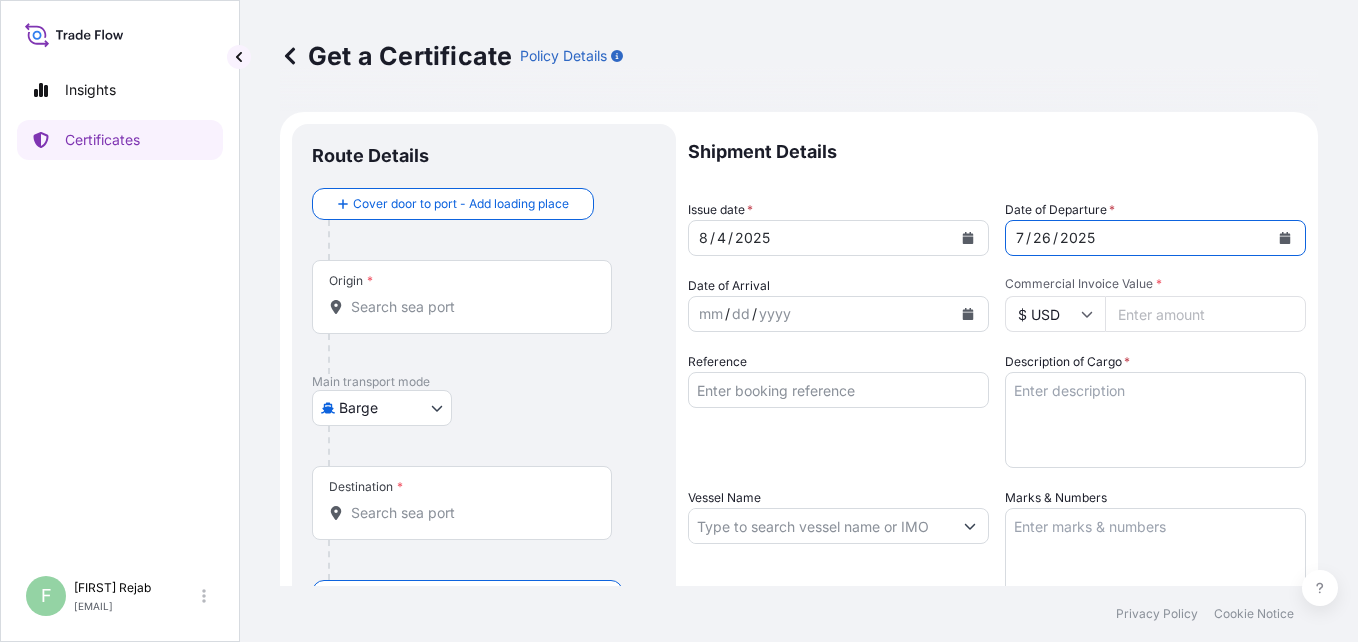 click 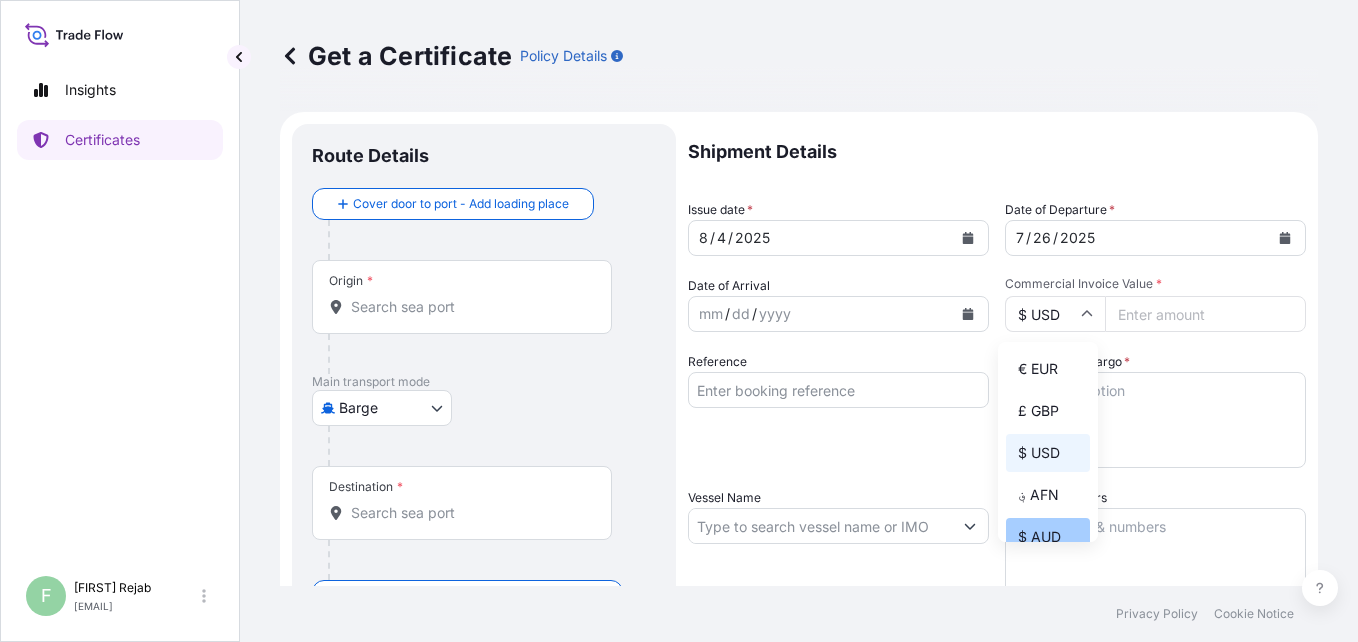 click on "$ AUD" at bounding box center (1048, 537) 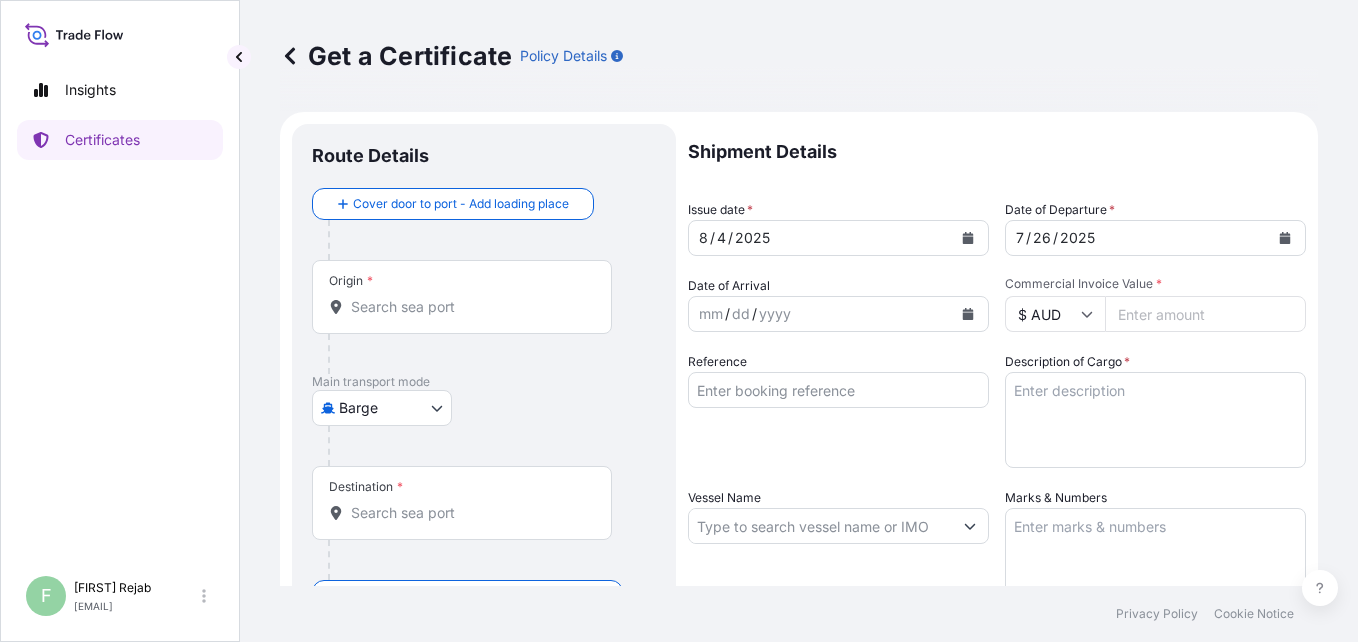 click on "Commercial Invoice Value    *" at bounding box center (1205, 314) 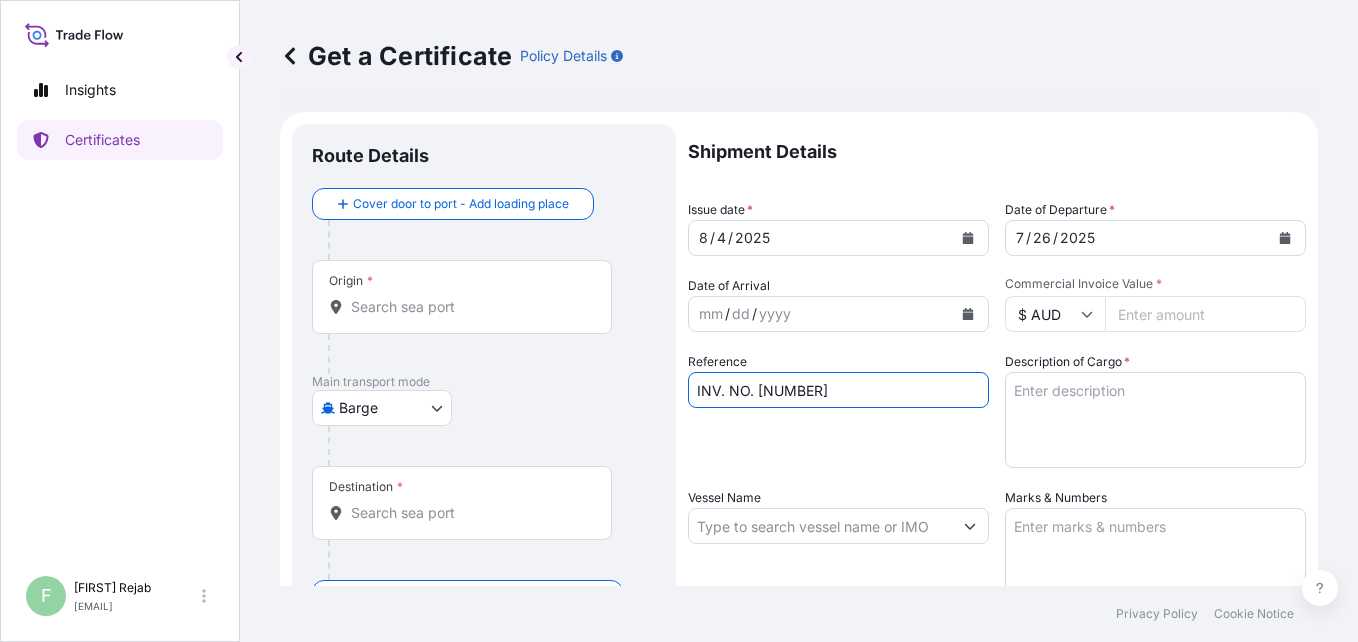 type on "INV. NO. [NUMBER]" 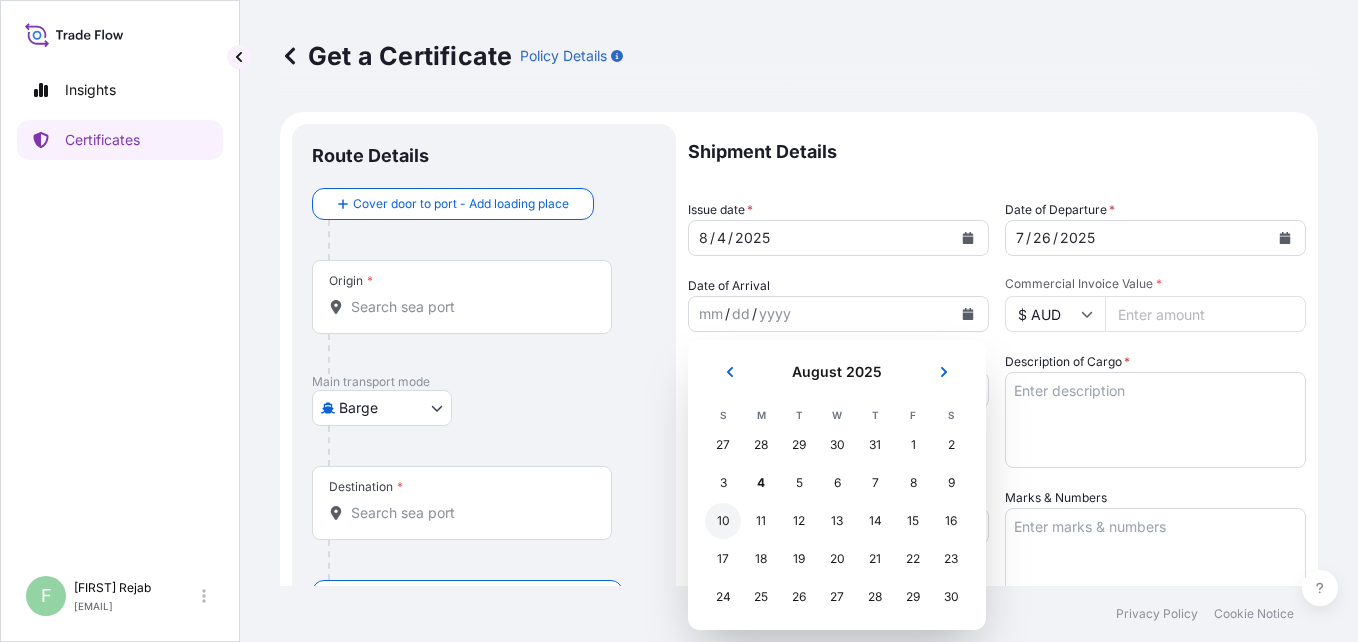 click on "10" at bounding box center (723, 521) 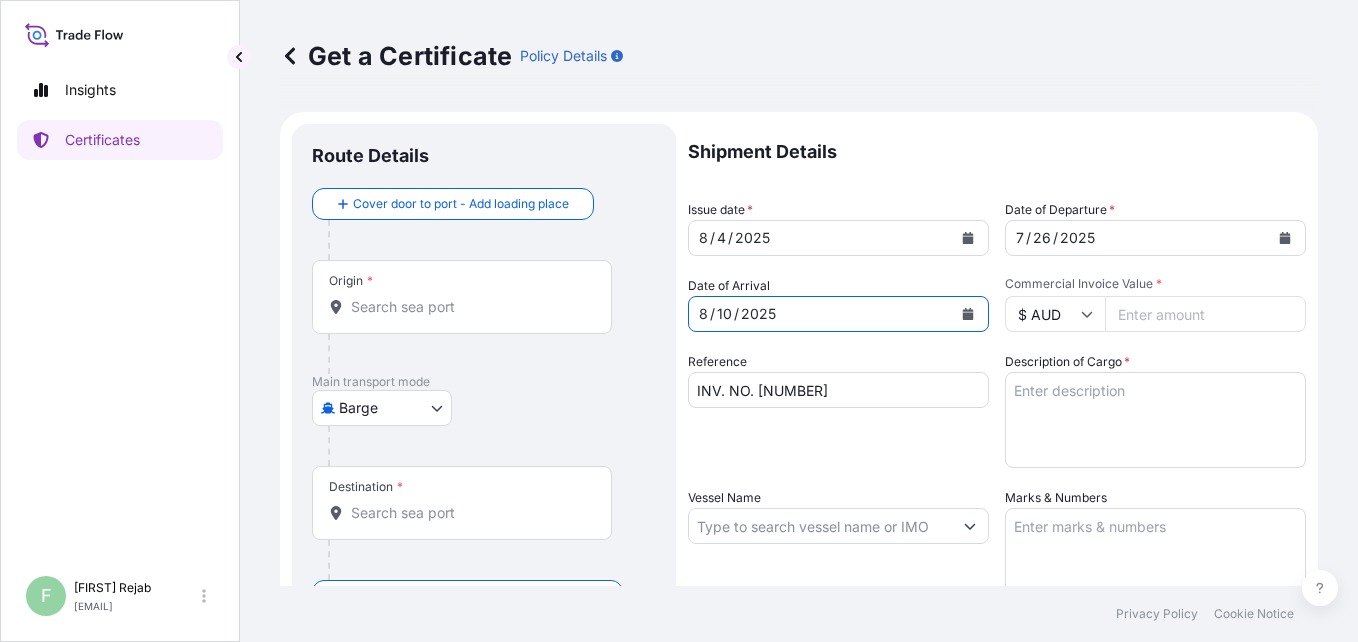 click on "Description of Cargo *" at bounding box center [1155, 420] 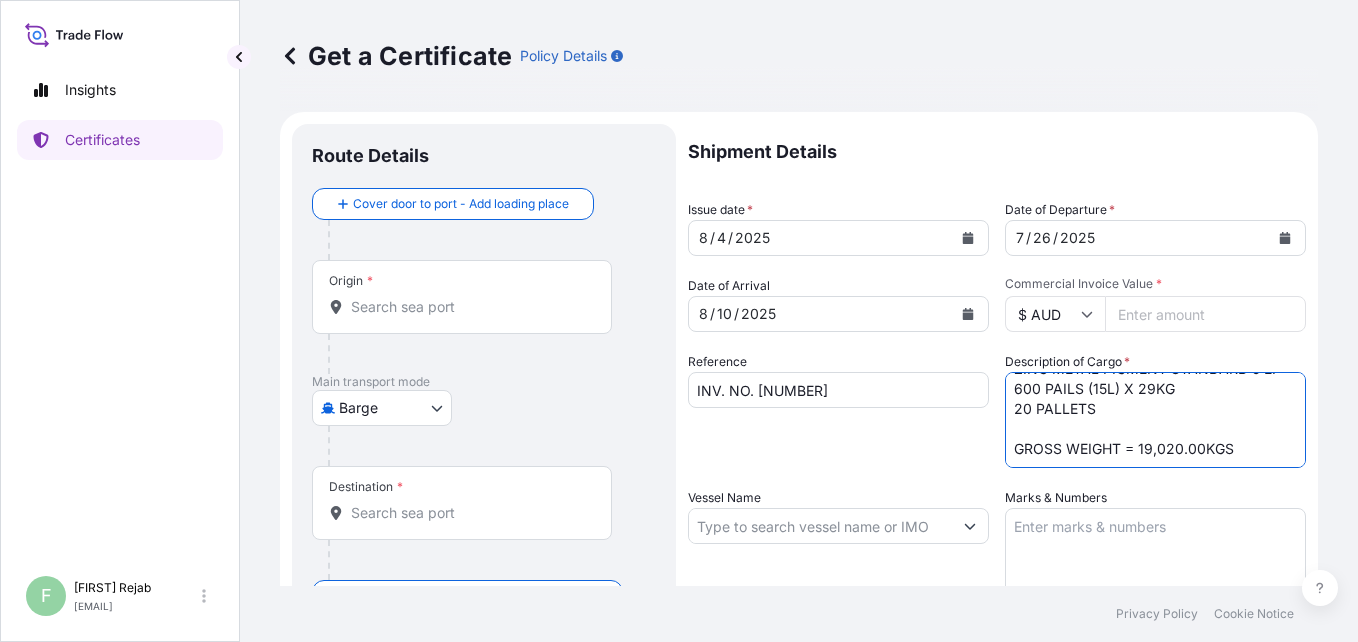 scroll, scrollTop: 52, scrollLeft: 0, axis: vertical 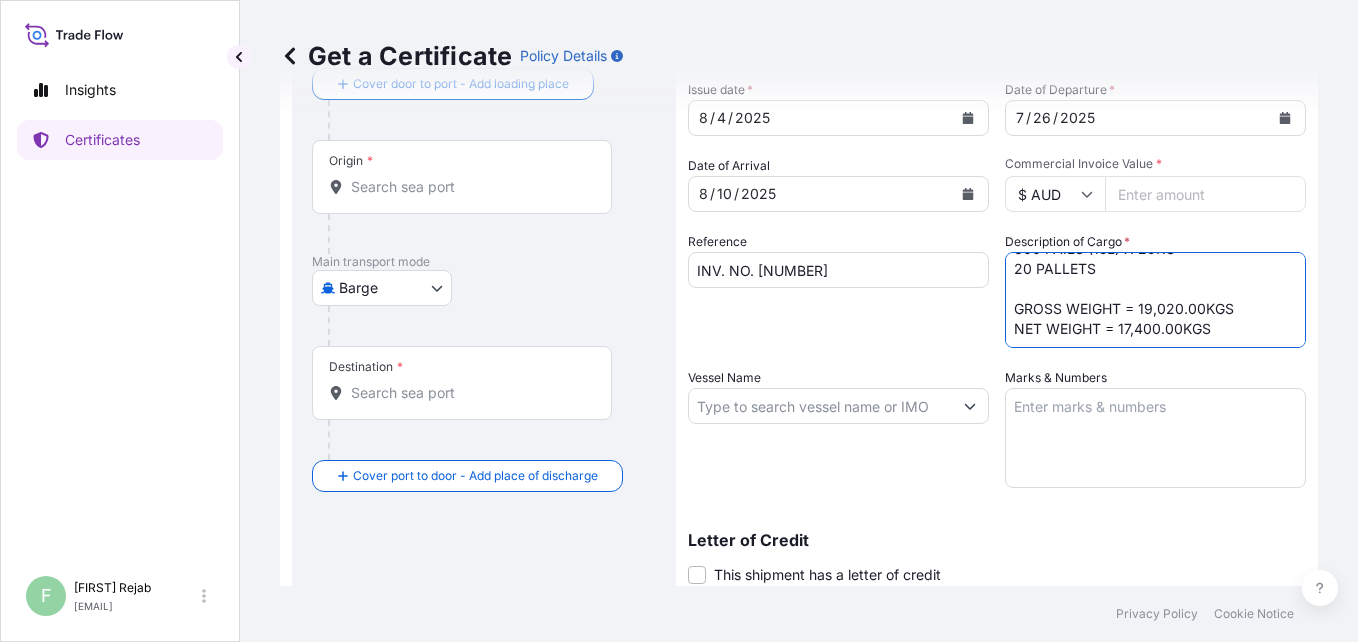 type on "ZINC METAL PIGMENT STANDARD 5 EP
600 PAILS (15L) X 29KG
20 PALLETS
GROSS WEIGHT = 19,020.00KGS
NET WEIGHT = 17,400.00KGS" 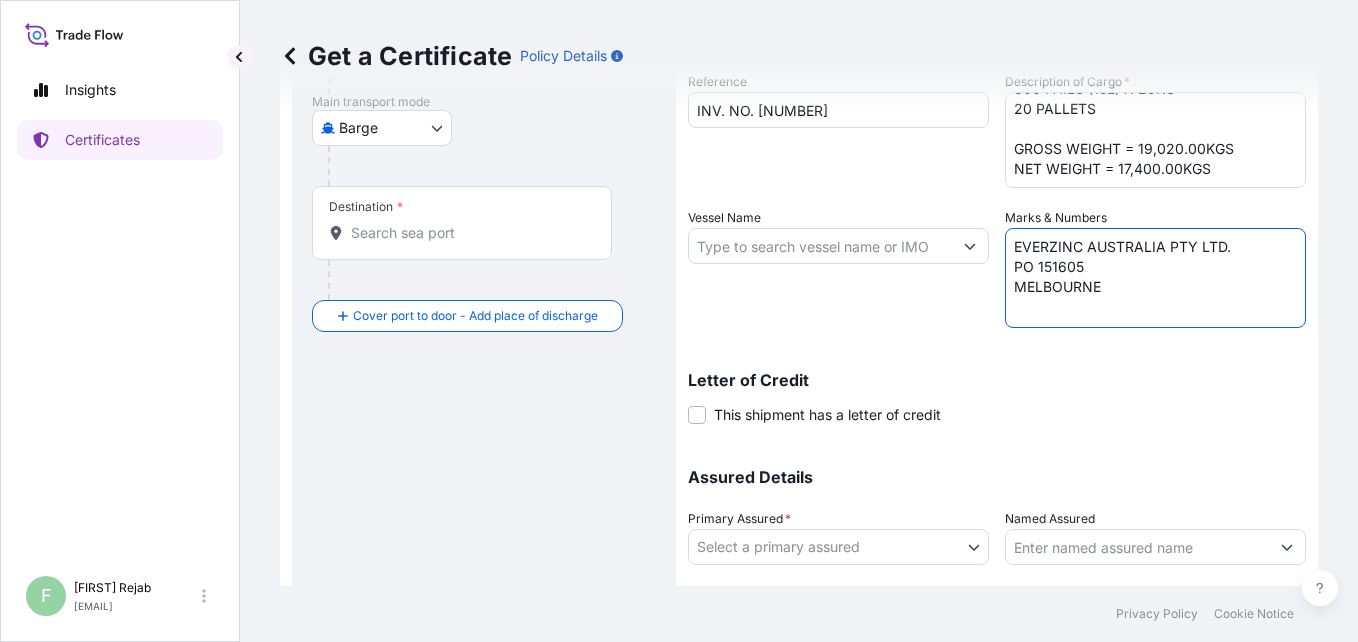 scroll, scrollTop: 320, scrollLeft: 0, axis: vertical 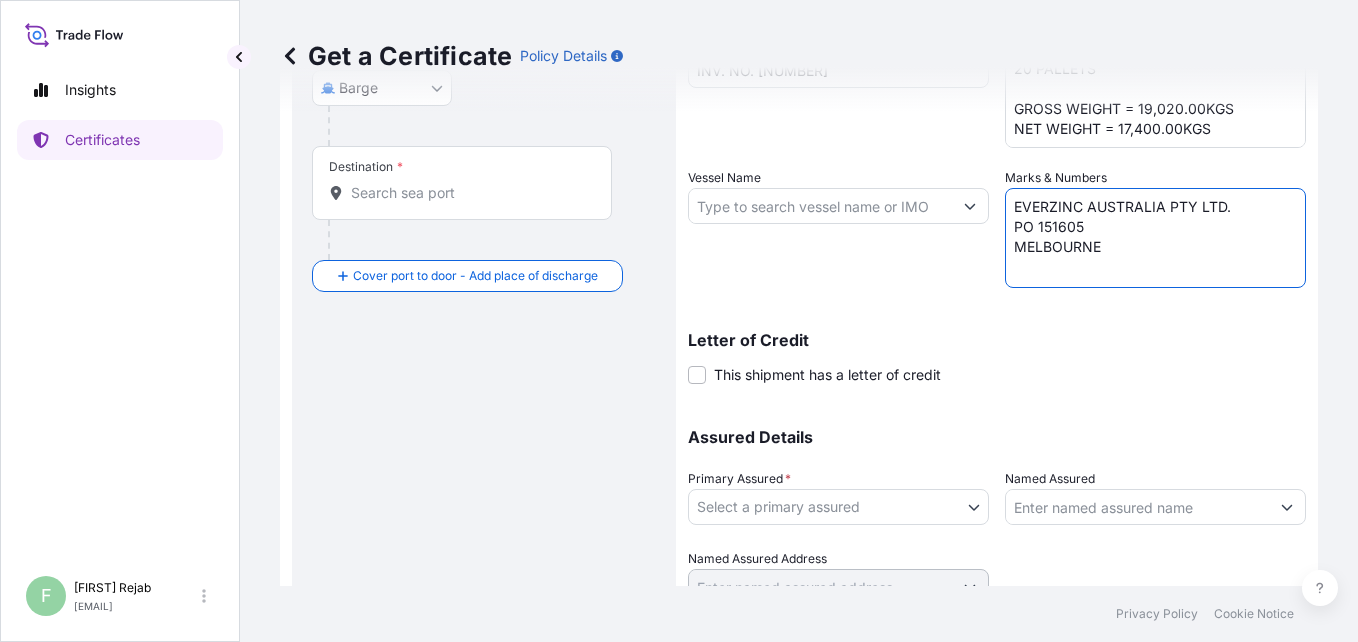 type on "EVERZINC AUSTRALIA PTY LTD.
PO 151605
MELBOURNE" 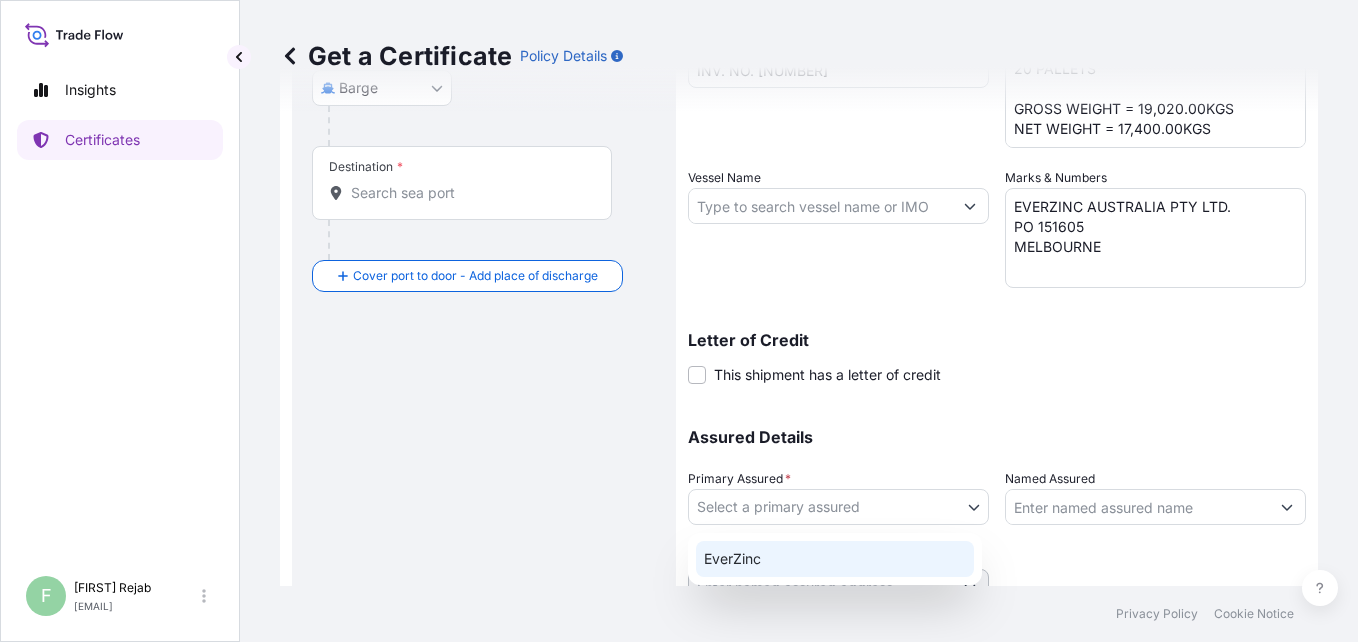 click on "EverZinc" at bounding box center [835, 559] 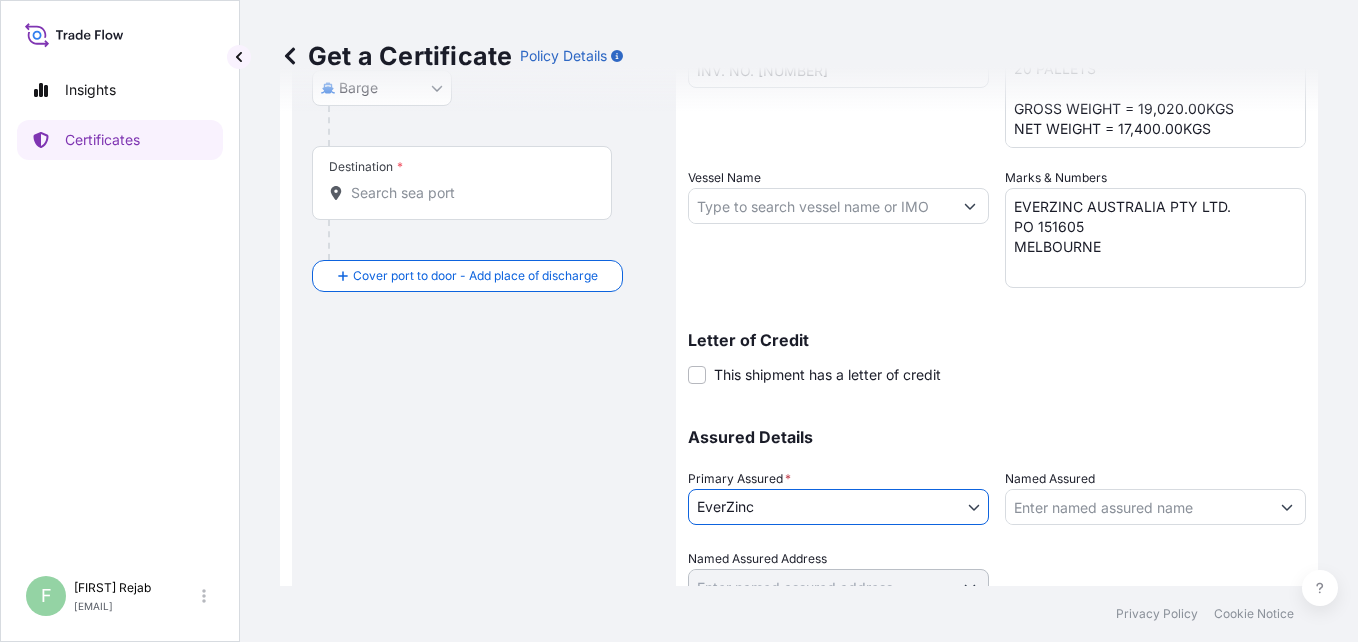 scroll, scrollTop: 407, scrollLeft: 0, axis: vertical 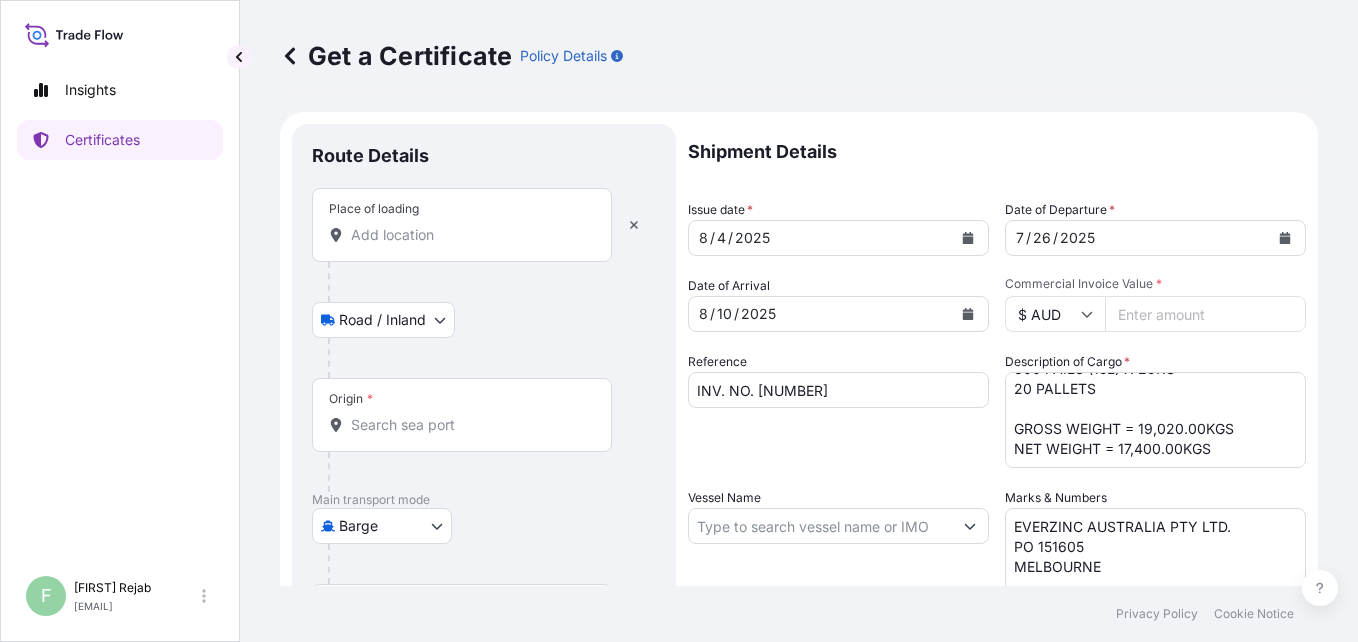 click on "Place of loading" at bounding box center [469, 235] 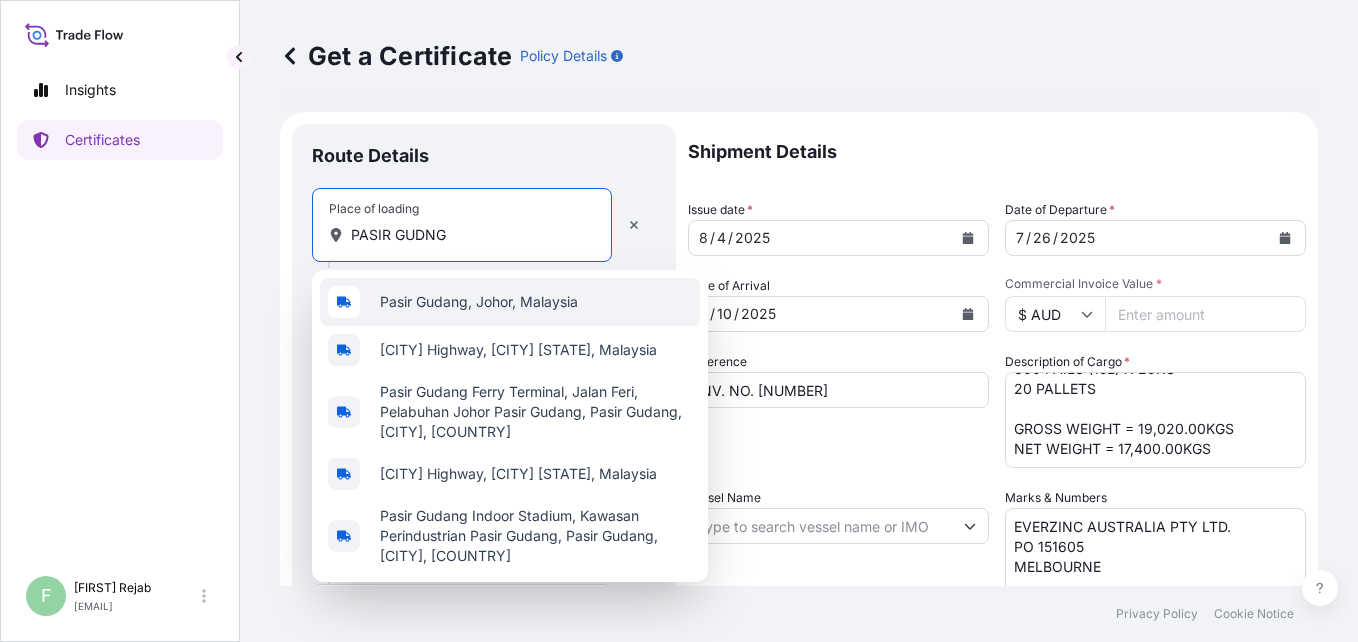 click on "Pasir Gudang, Johor, Malaysia" at bounding box center (510, 302) 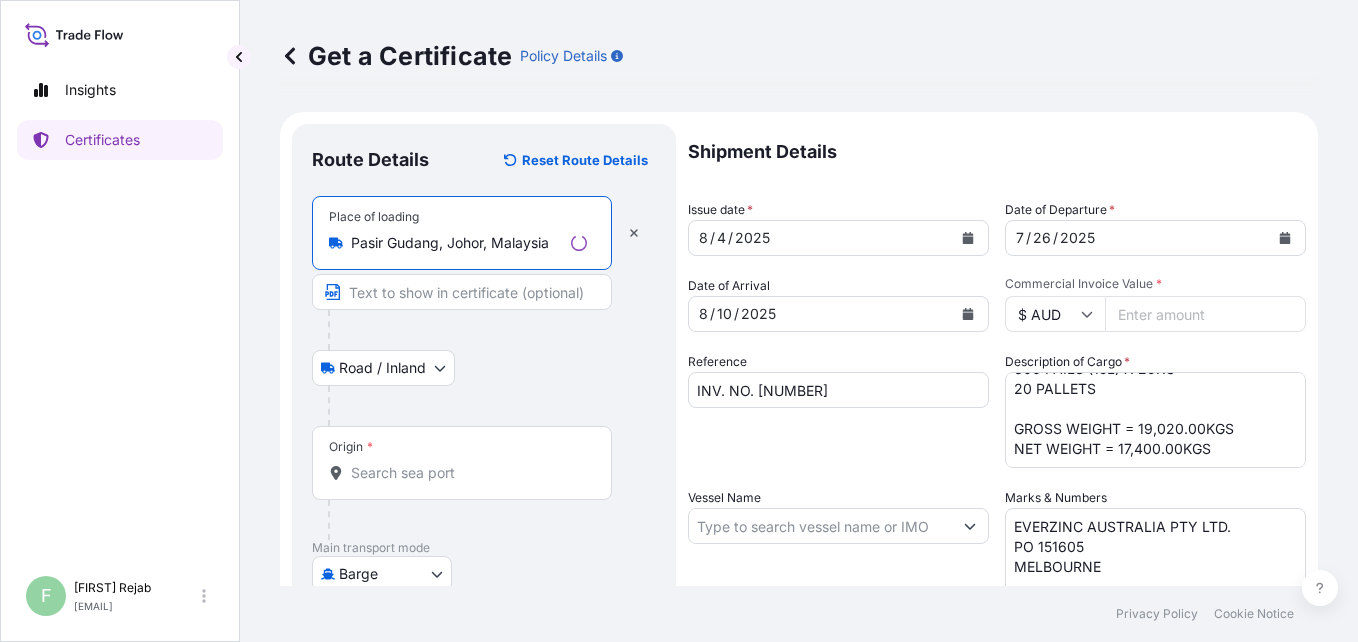 type on "Pasir Gudang, Johor, Malaysia" 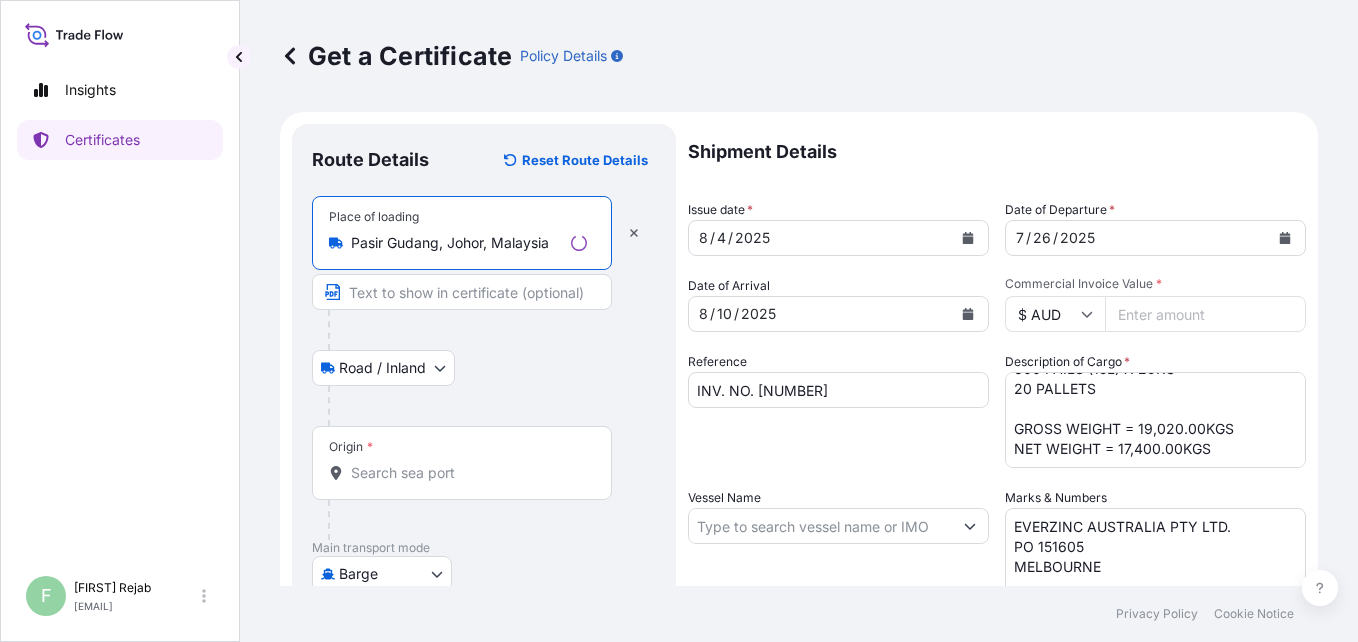click on "5 options available. 0 options available. 5 options available.
Insights Certificates F [FIRST]   [LAST] [EMAIL] Get a Certificate Policy Details Route Details Reset Route Details Place of loading Pasir Gudang, [CITY], [COUNTRY] Road / Inland Road / Inland Origin * Main transport mode Barge Air Barge Exhibition Road Mail / Parcel Post Ocean Vessel Destination * Cover port to door - Add place of discharge Road / Inland Road / Inland Place of Discharge Shipment Details Issue date * [DATE] Date of Departure * [DATE] Date of Arrival [DATE] Commodity Zinc Dust, Zinc Oxide, Zinc Metal,  Zinc Fines & Zinc Coproducts Packing Category Commercial Invoice Value    * $ AUD 72619.60 Reference INV. NO. 93106357 Description of Cargo * ZINC METAL PIGMENT STANDARD 5 EP
600 PAILS (15L) X 29KG
20 PALLETS
GROSS WEIGHT = 19,020.00KGS
NET WEIGHT = 17,400.00KGS Vessel Name Marks & Numbers EVERZINC AUSTRALIA PTY LTD.
PO 151605
MELBOURNE Letter of Credit This shipment has a letter of credit *" at bounding box center [679, 321] 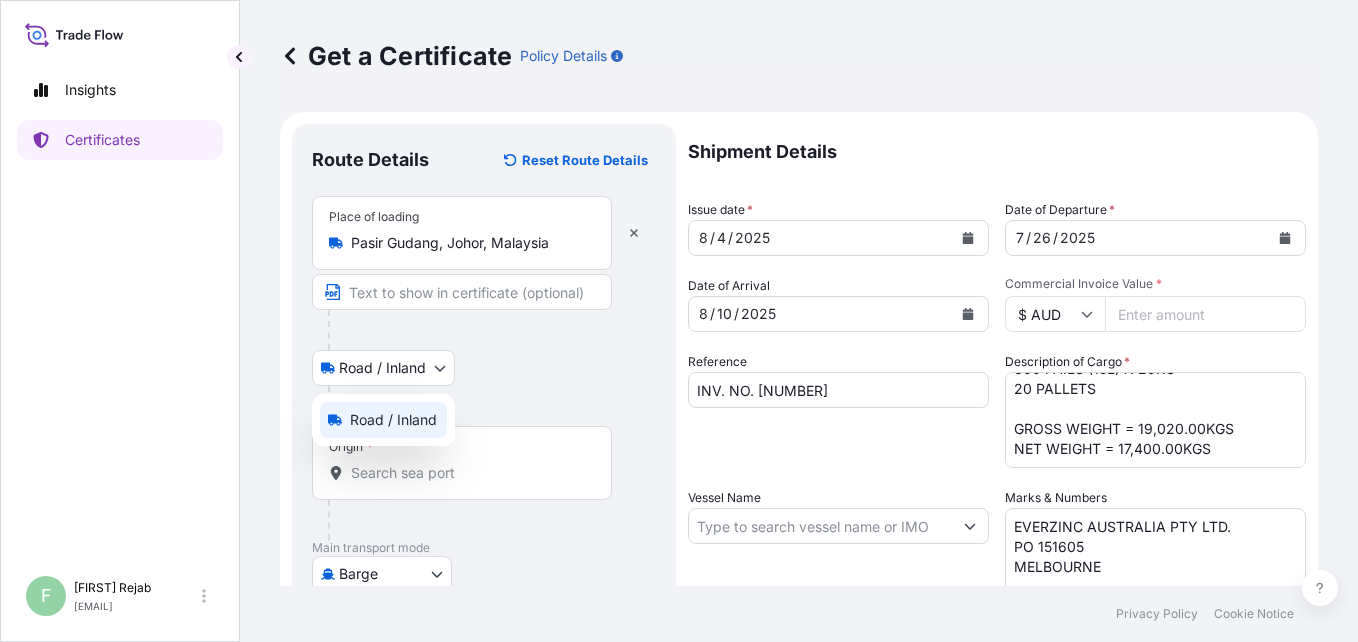 click on "Road / Inland" at bounding box center (393, 420) 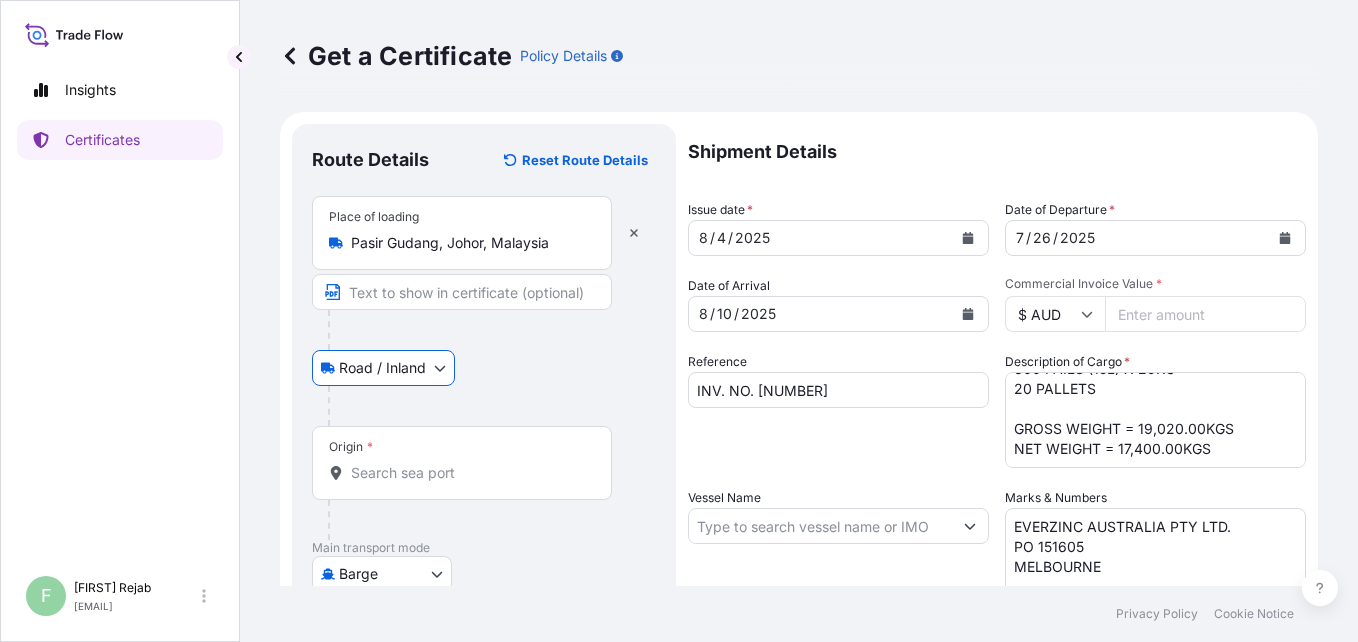 click on "5 options available. 0 options available. 5 options available.
Insights Certificates F [FIRST]   [LAST] [EMAIL] Get a Certificate Policy Details Route Details Reset Route Details Place of loading Pasir Gudang, [CITY], [COUNTRY] Road / Inland Road / Inland Origin * Main transport mode Barge Air Barge Exhibition Road Mail / Parcel Post Ocean Vessel Destination * Cover port to door - Add place of discharge Road / Inland Road / Inland Place of Discharge Shipment Details Issue date * [DATE] Date of Departure * [DATE] Date of Arrival [DATE] Commodity Zinc Dust, Zinc Oxide, Zinc Metal,  Zinc Fines & Zinc Coproducts Packing Category Commercial Invoice Value    * $ AUD 72619.60 Reference INV. NO. 93106357 Description of Cargo * ZINC METAL PIGMENT STANDARD 5 EP
600 PAILS (15L) X 29KG
20 PALLETS
GROSS WEIGHT = 19,020.00KGS
NET WEIGHT = 17,400.00KGS Vessel Name Marks & Numbers EVERZINC AUSTRALIA PTY LTD.
PO 151605
MELBOURNE Letter of Credit This shipment has a letter of credit *" at bounding box center [679, 321] 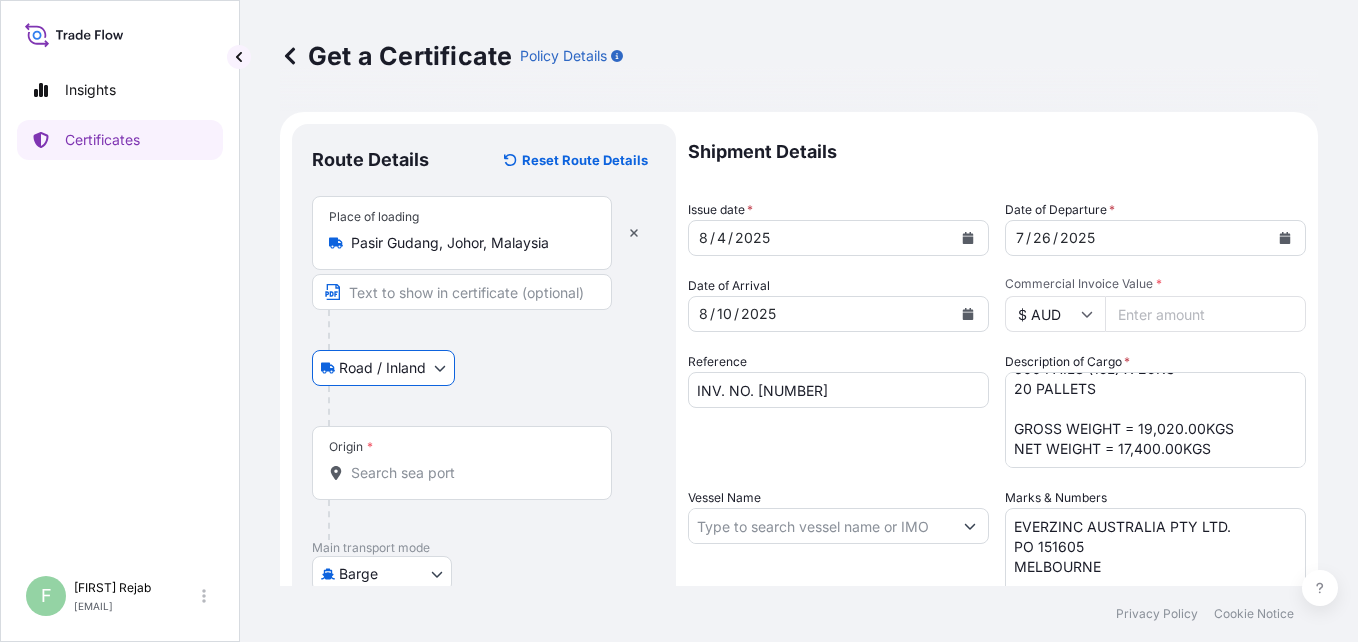click at bounding box center [462, 292] 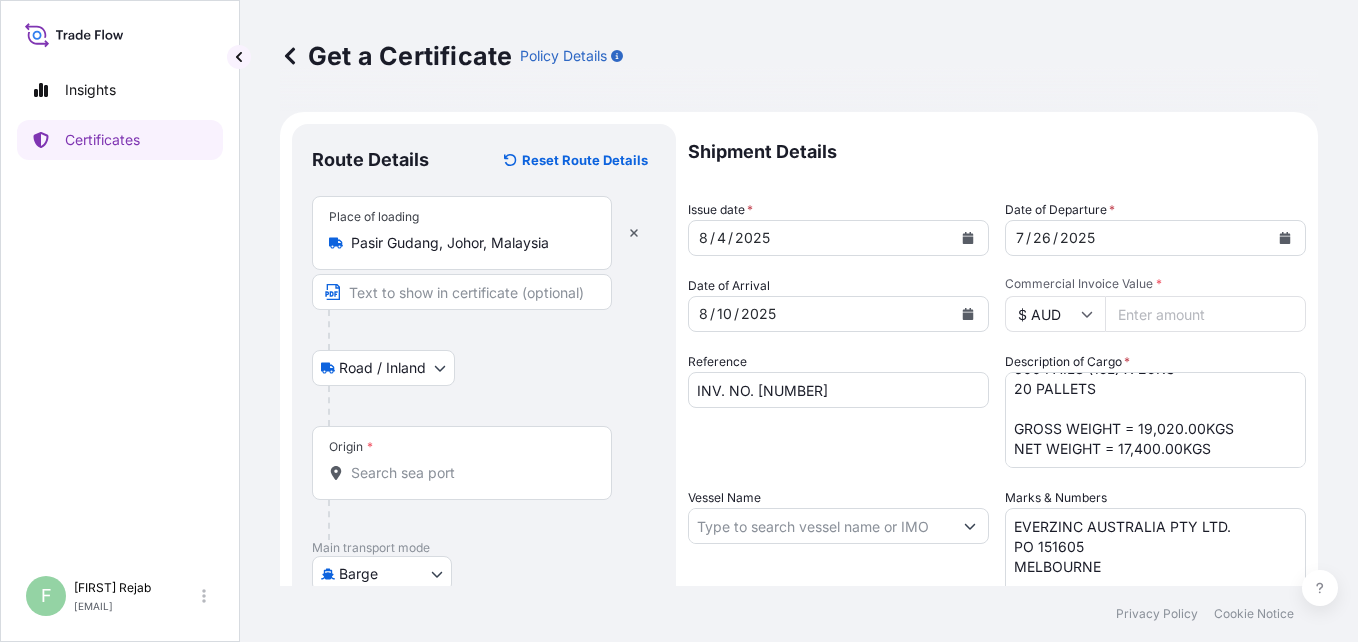 click on "Origin *" at bounding box center [351, 447] 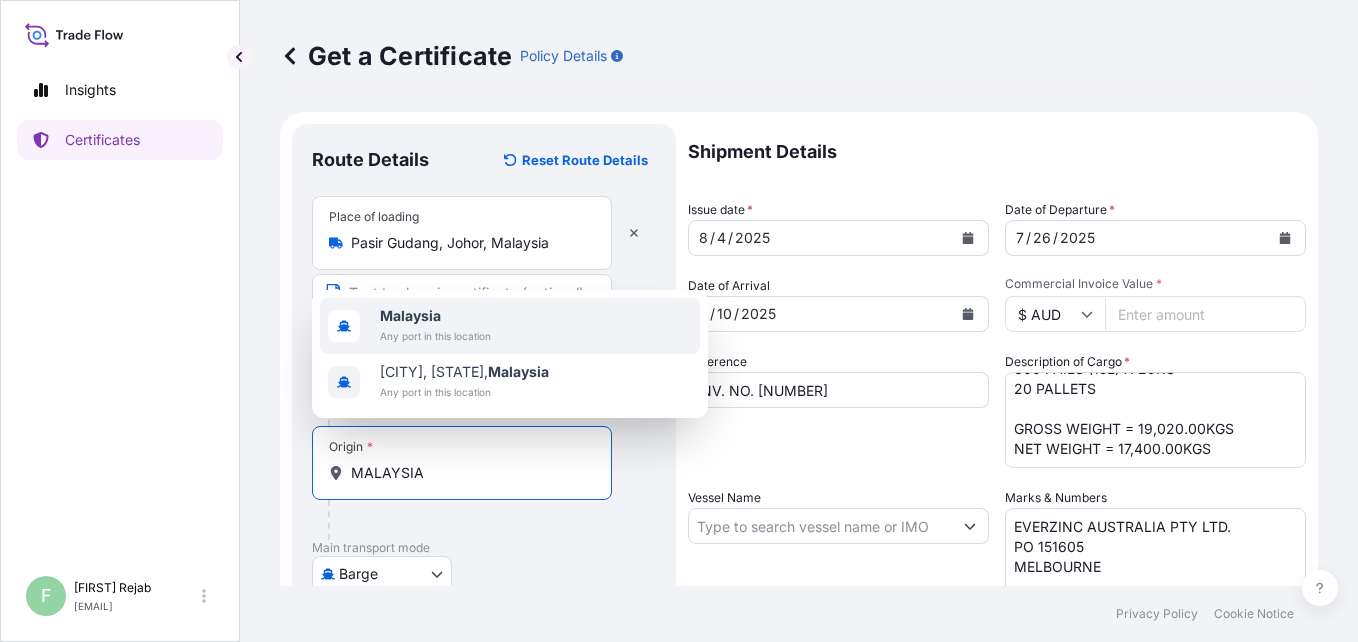 click on "Malaysia" at bounding box center [410, 315] 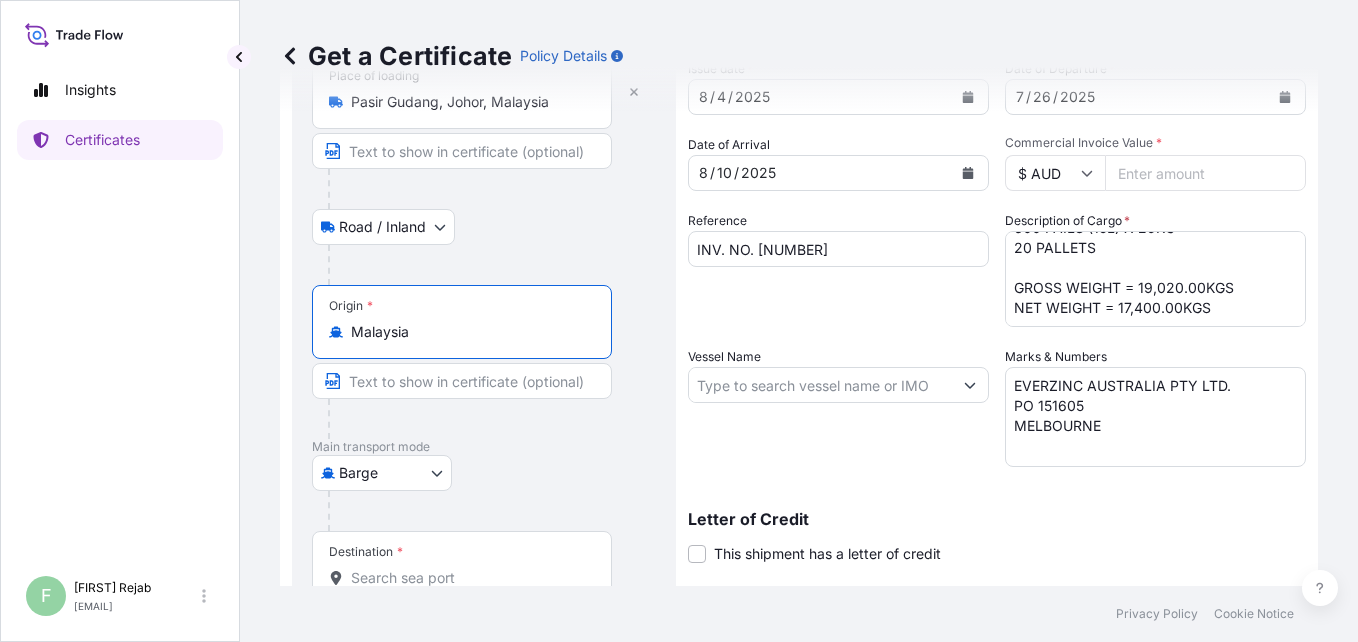 scroll, scrollTop: 160, scrollLeft: 0, axis: vertical 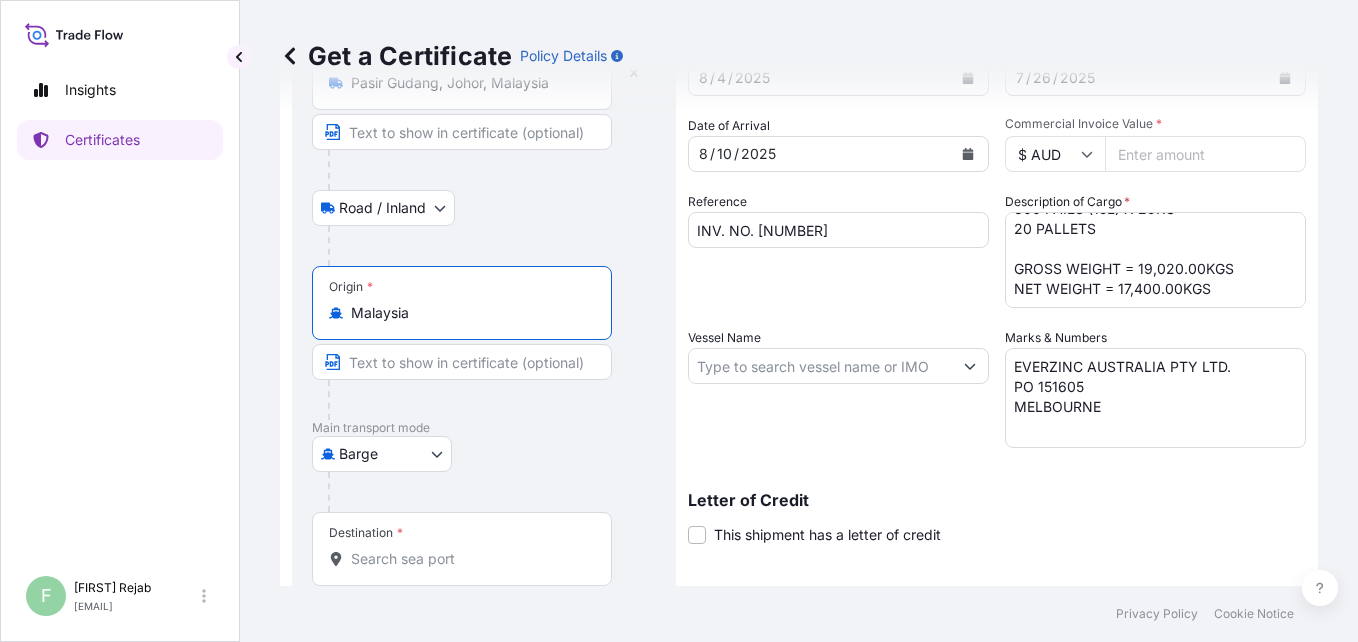 type on "Malaysia" 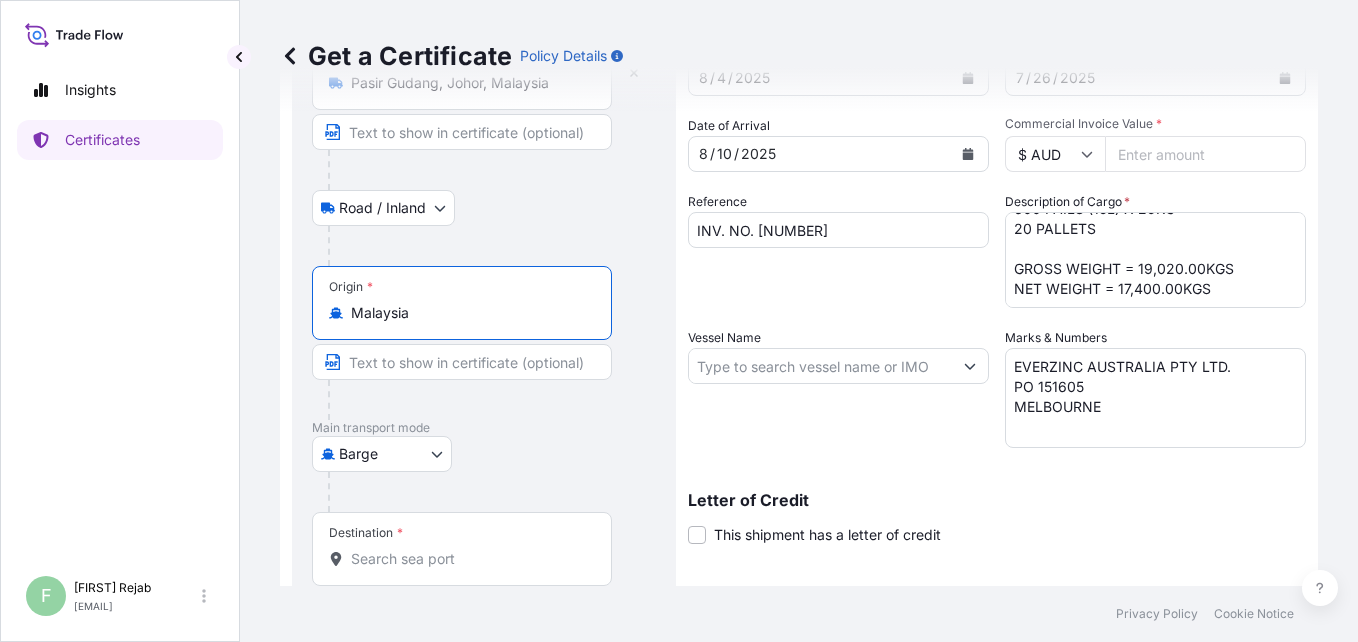 click on "2 options available.
Insights Certificates F [FIRST]   [LAST] [EMAIL] Get a Certificate Policy Details Route Details Reset Route Details Place of loading Pasir Gudang, [CITY], [COUNTRY] Road / Inland Road / Inland Origin * [COUNTRY] Main transport mode Barge Air Barge Exhibition Road Mail / Parcel Post Ocean Vessel Destination * Cover port to door - Add place of discharge Road / Inland Road / Inland Place of Discharge Shipment Details Issue date * [DATE] Date of Departure * [DATE] Date of Arrival [DATE] Commodity Zinc Dust, Zinc Oxide, Zinc Metal,  Zinc Fines & Zinc Coproducts Packing Category Commercial Invoice Value    * $ AUD 72619.60 Reference INV. NO. 93106357 Description of Cargo * ZINC METAL PIGMENT STANDARD 5 EP
600 PAILS (15L) X 29KG
20 PALLETS
GROSS WEIGHT = 19,020.00KGS
NET WEIGHT = 17,400.00KGS Vessel Name Marks & Numbers EVERZINC AUSTRALIA PTY LTD.
PO 151605
MELBOURNE Letter of Credit This shipment has a letter of credit Letter of credit * Assured Details" at bounding box center [679, 321] 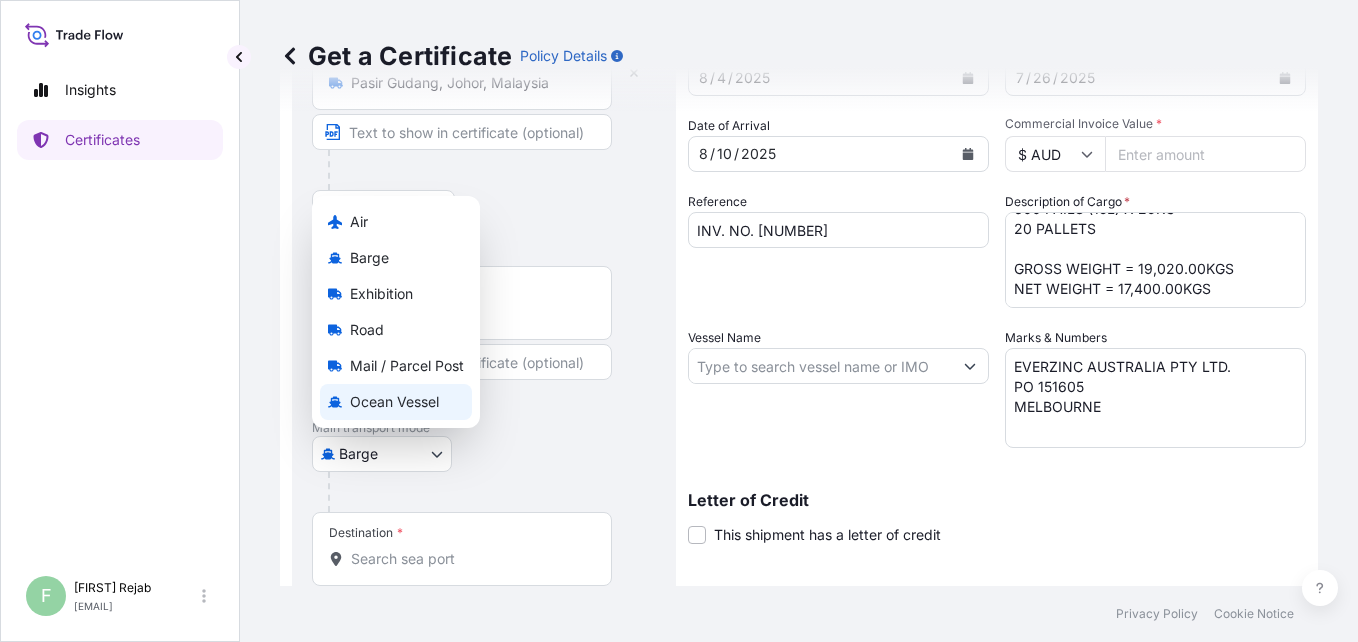 click on "Ocean Vessel" at bounding box center (394, 402) 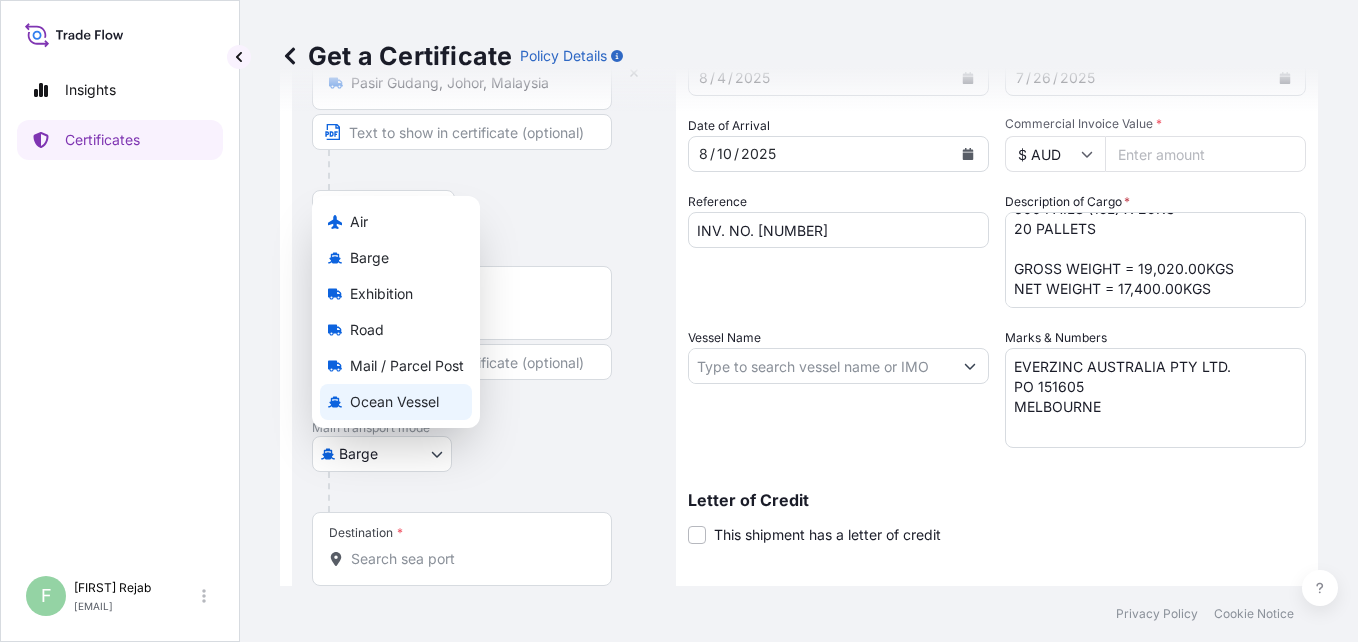 type 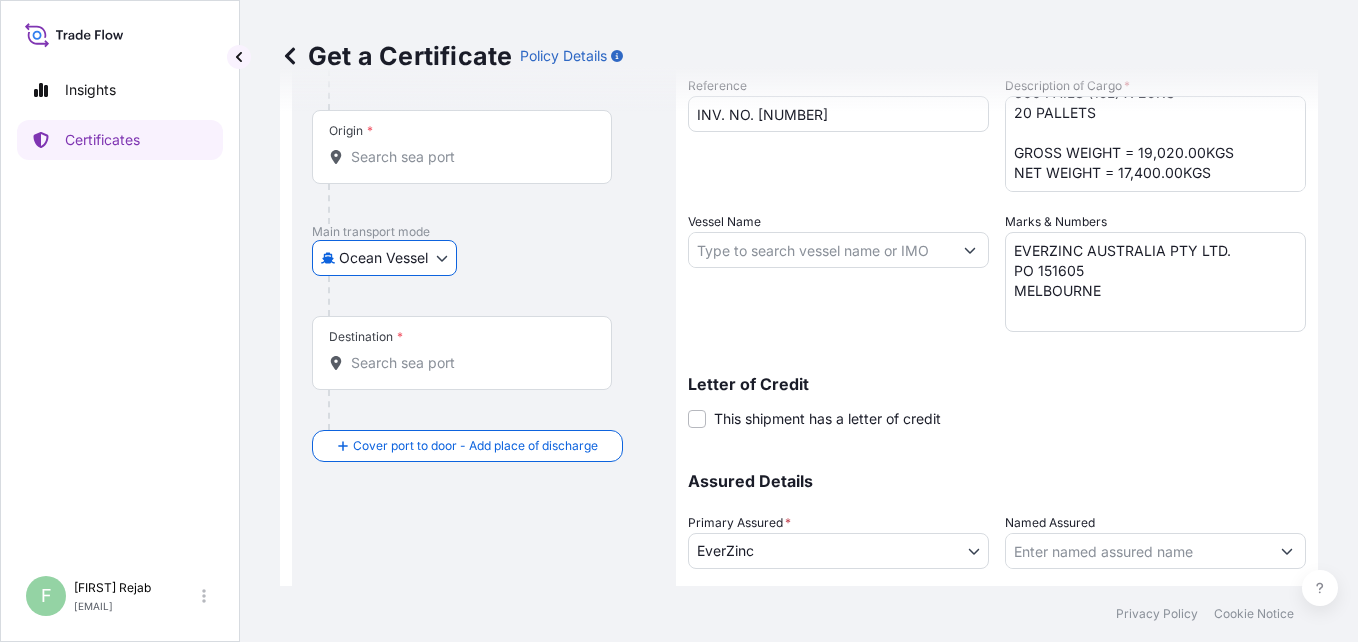 scroll, scrollTop: 280, scrollLeft: 0, axis: vertical 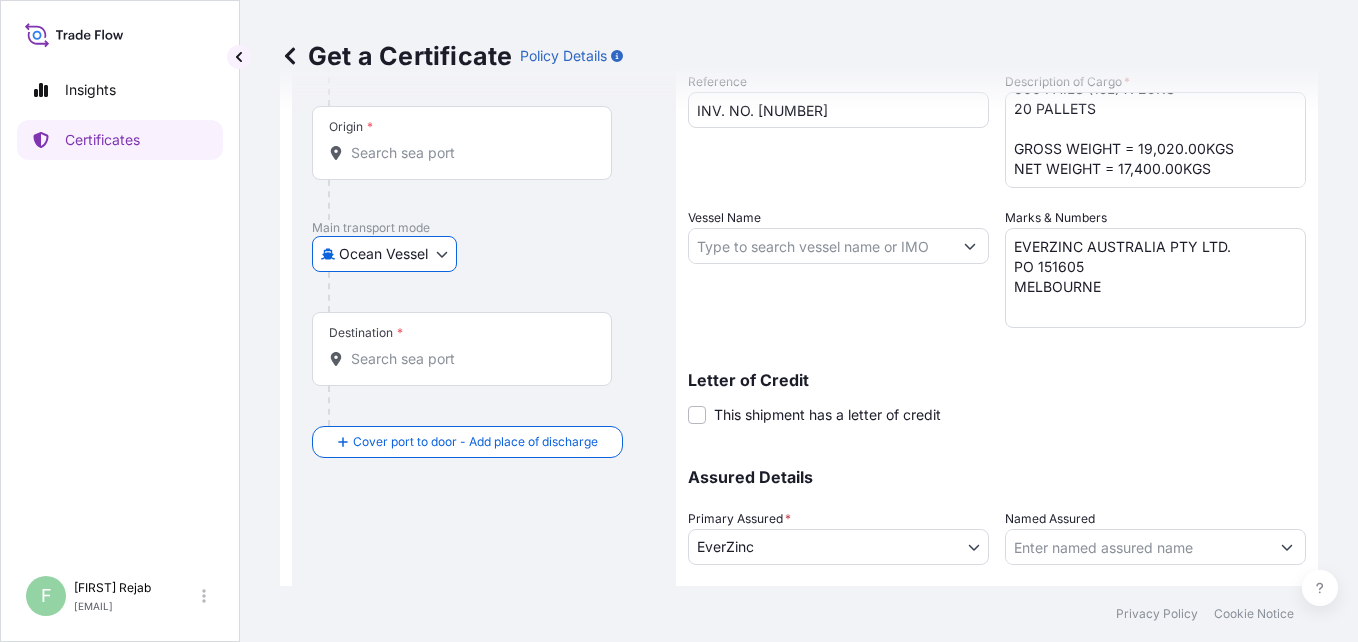 click on "Destination *" at bounding box center [462, 349] 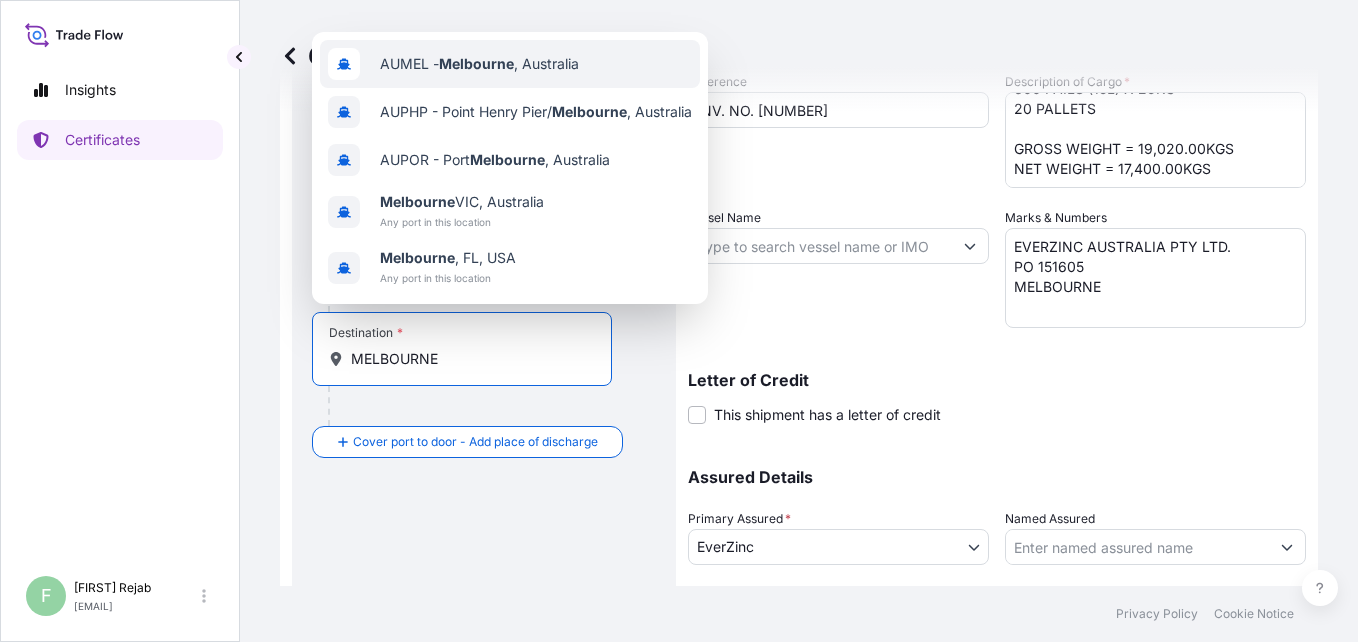 click on "AUMEL - [CITY] , Australia" at bounding box center (510, 64) 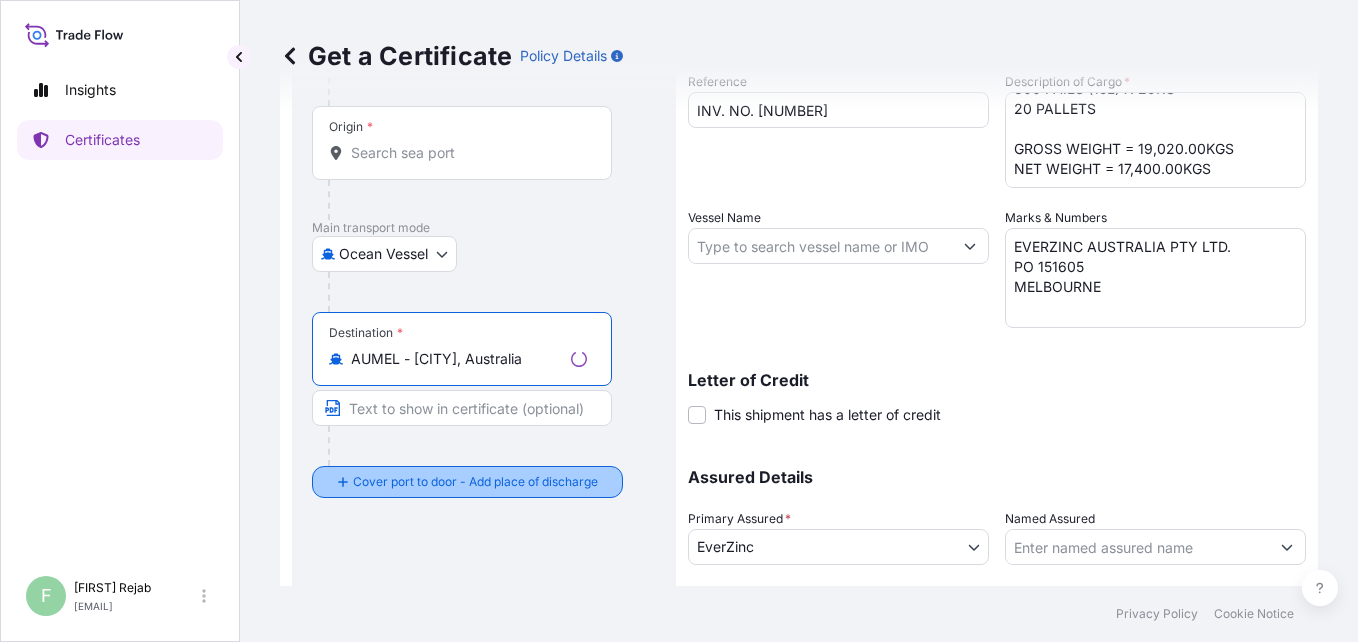 type on "AUMEL - [CITY], Australia" 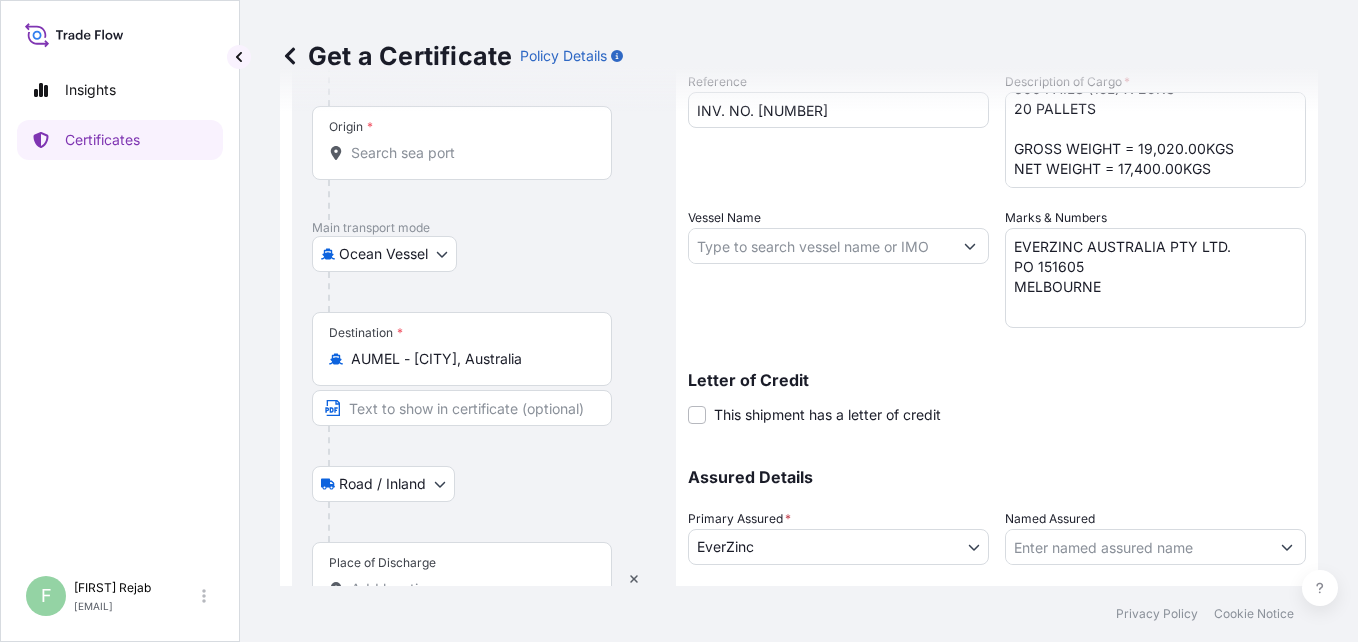 click on "Place of Discharge" at bounding box center (382, 563) 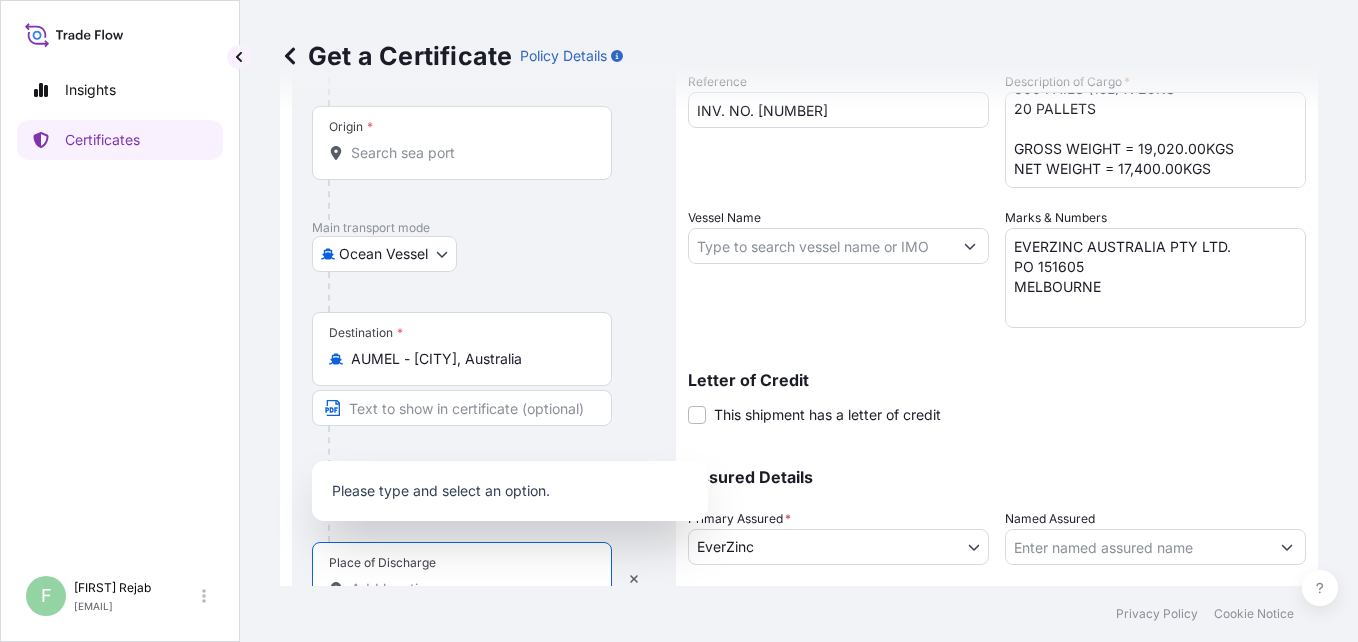 scroll, scrollTop: 293, scrollLeft: 0, axis: vertical 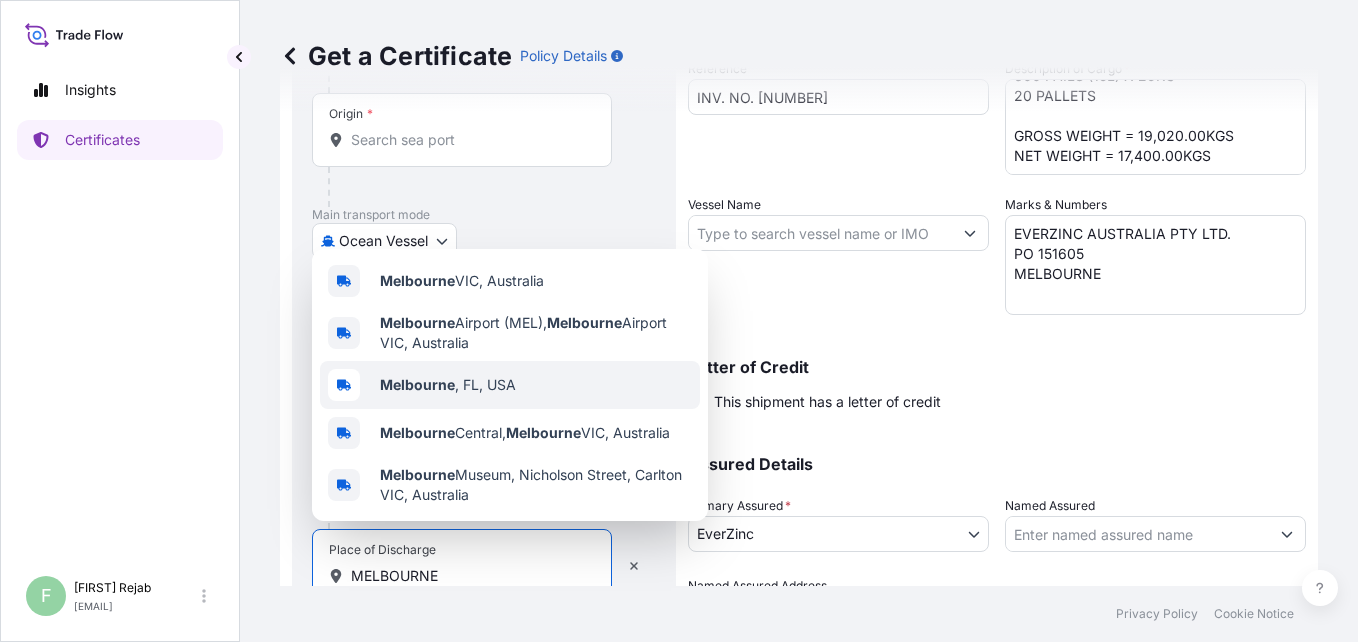 click on "[CITY] , [STATE], [COUNTRY]" at bounding box center [510, 385] 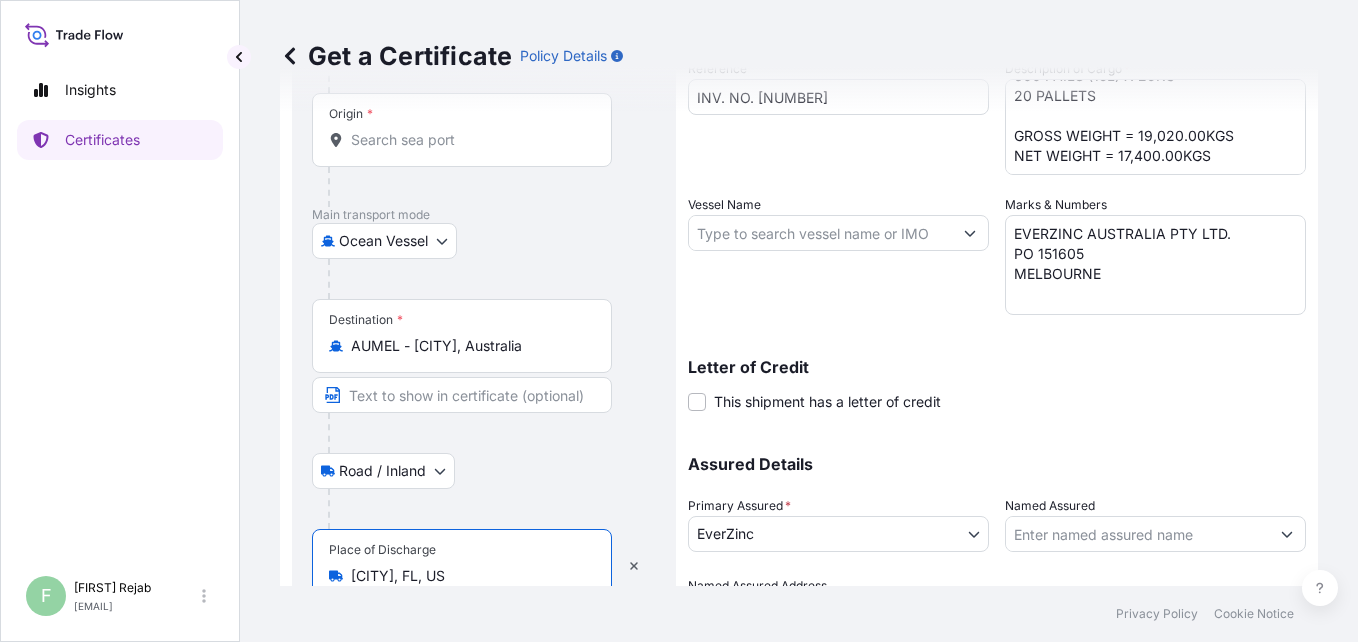 click on "[CITY], FL, US" at bounding box center [469, 576] 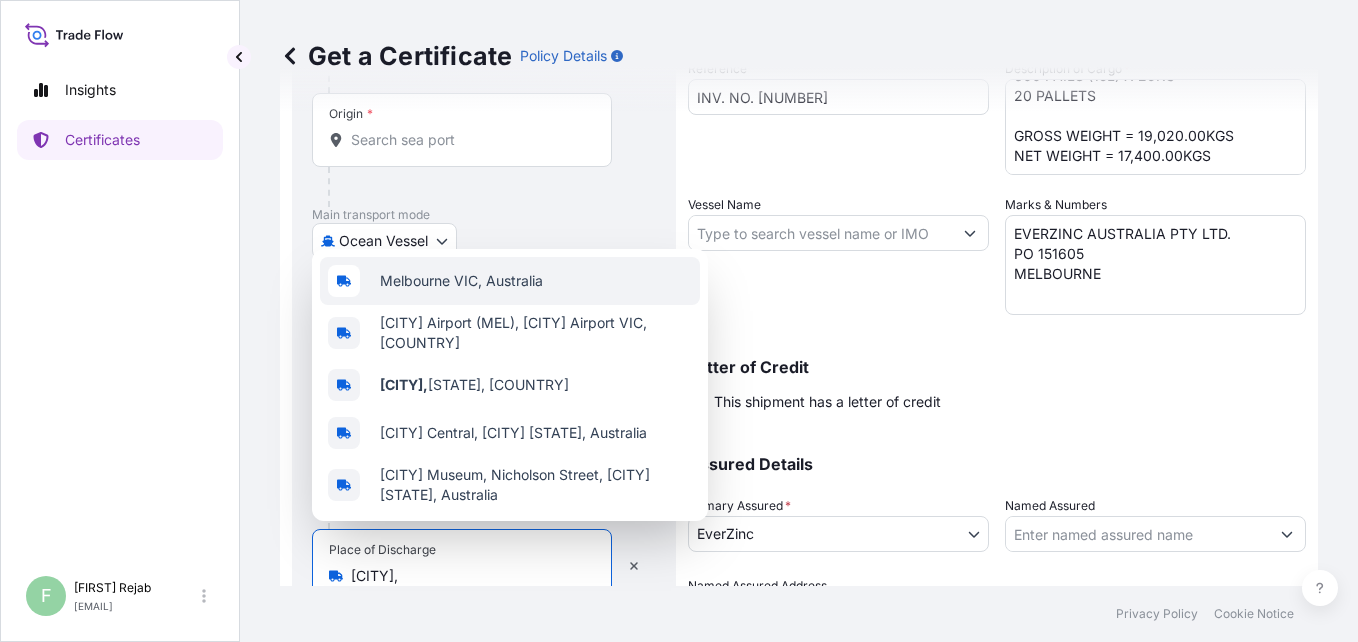 click on "Melbourne VIC, Australia" at bounding box center [461, 281] 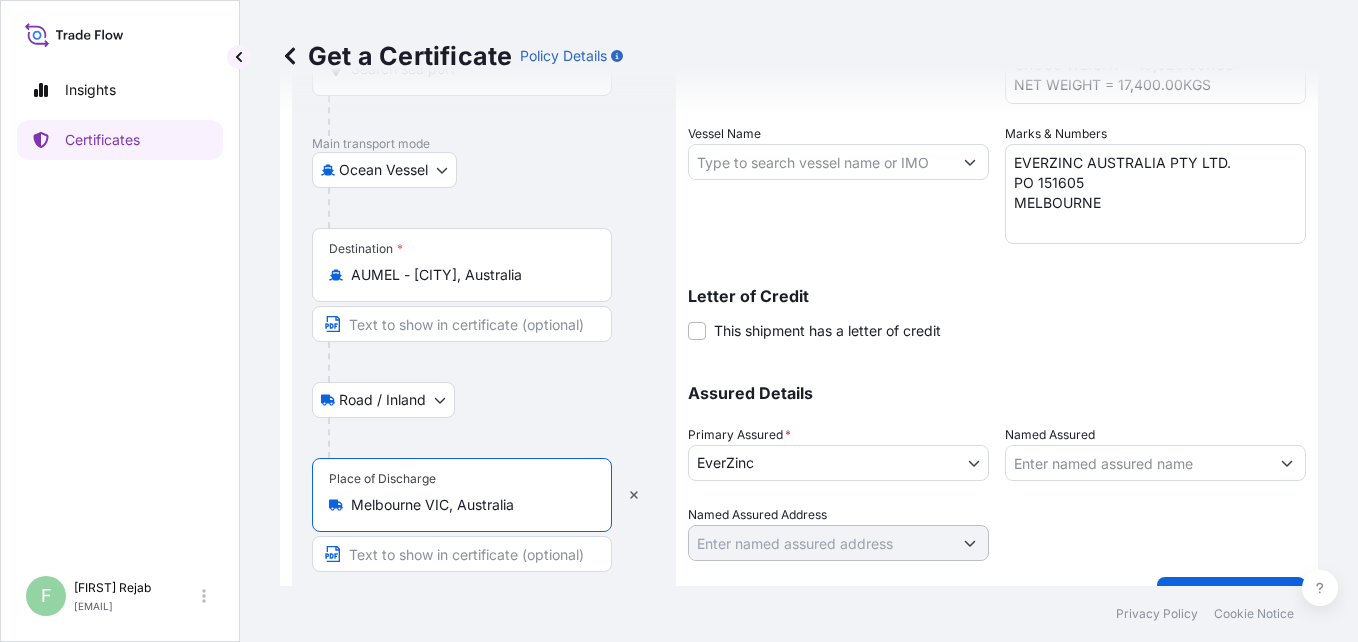 scroll, scrollTop: 373, scrollLeft: 0, axis: vertical 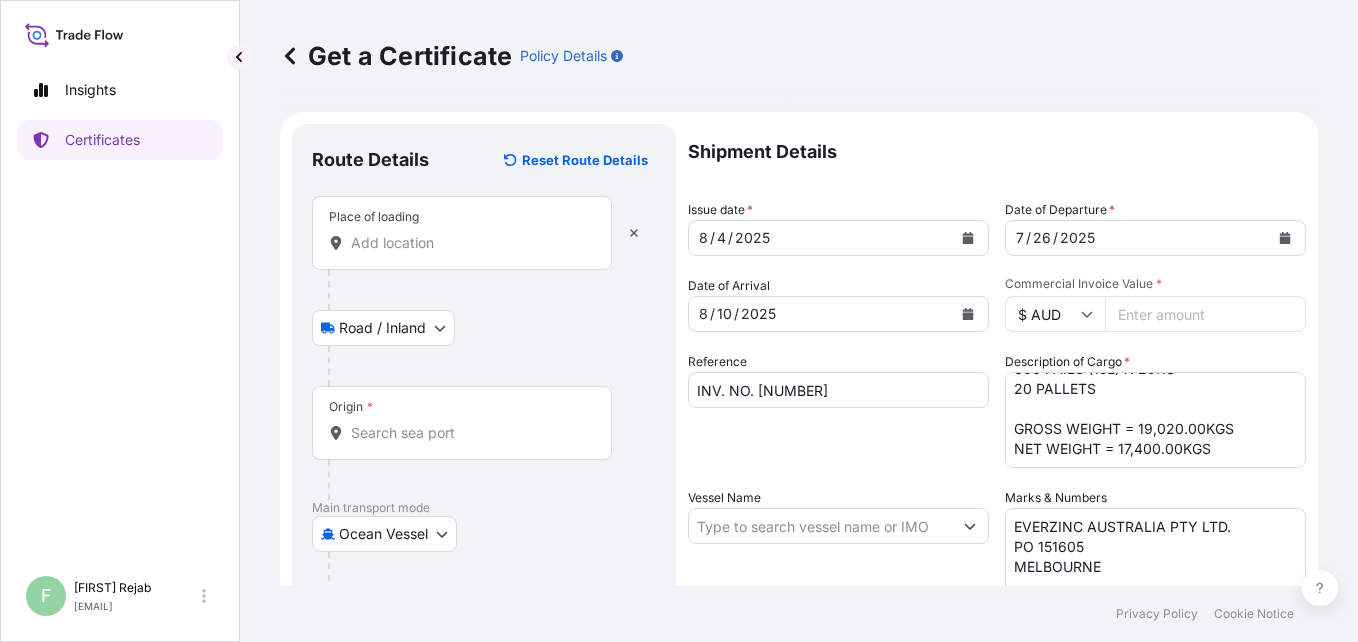 type on "Melbourne VIC, Australia" 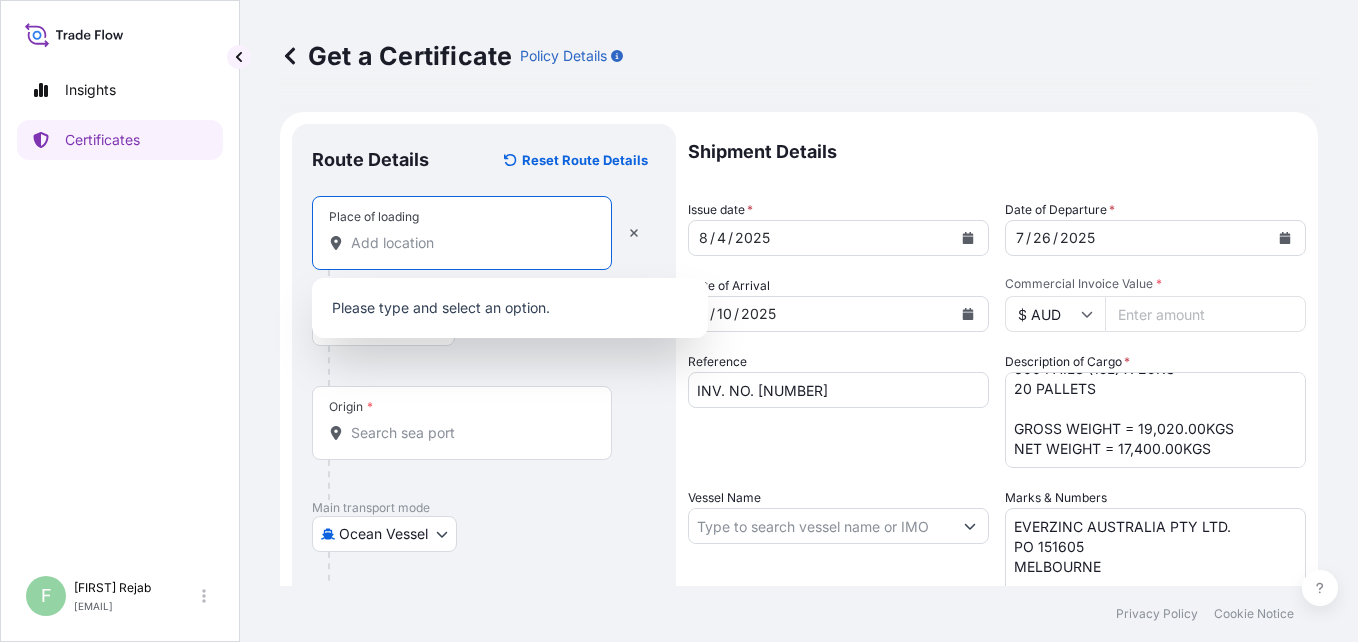 click on "Place of loading" at bounding box center [469, 243] 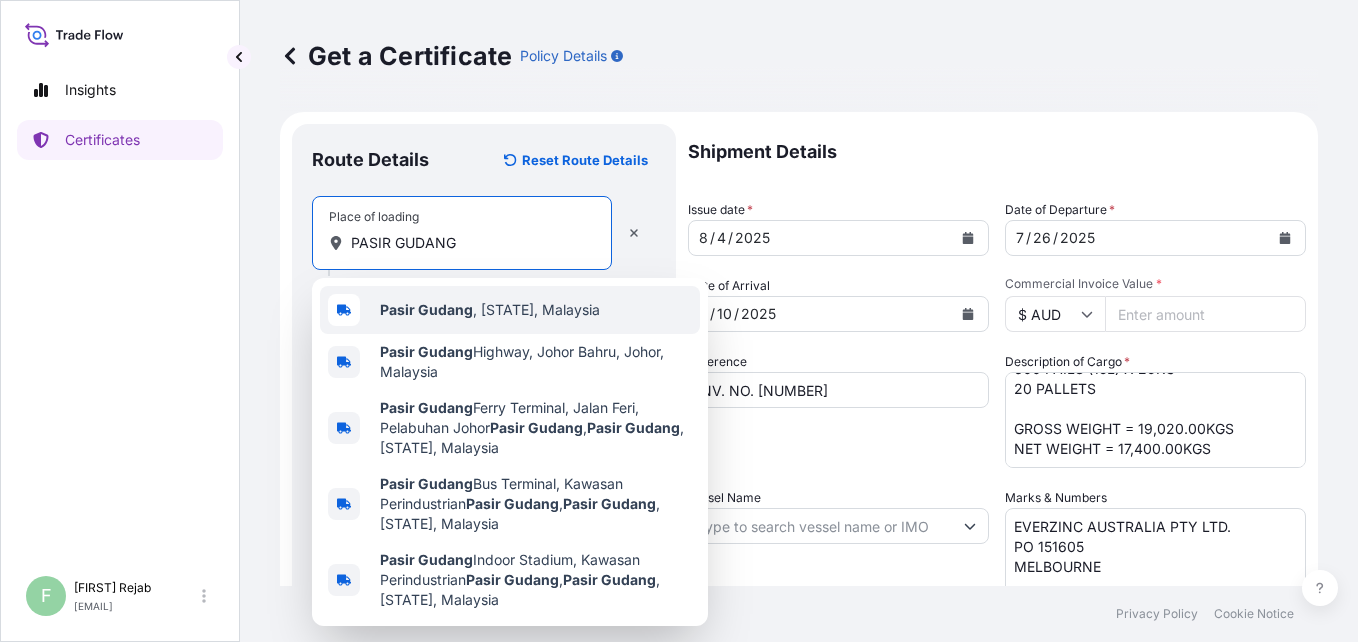 click on "[CITY], [STATE], Malaysia" at bounding box center (490, 310) 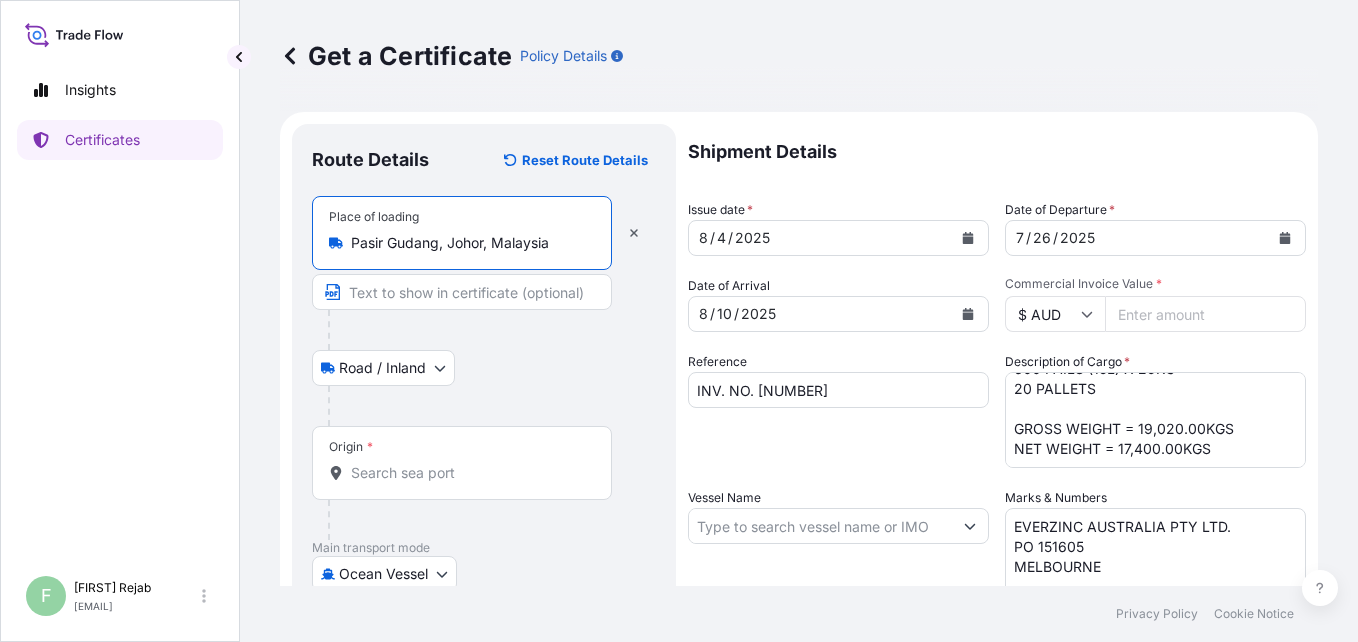 type on "Pasir Gudang, Johor, Malaysia" 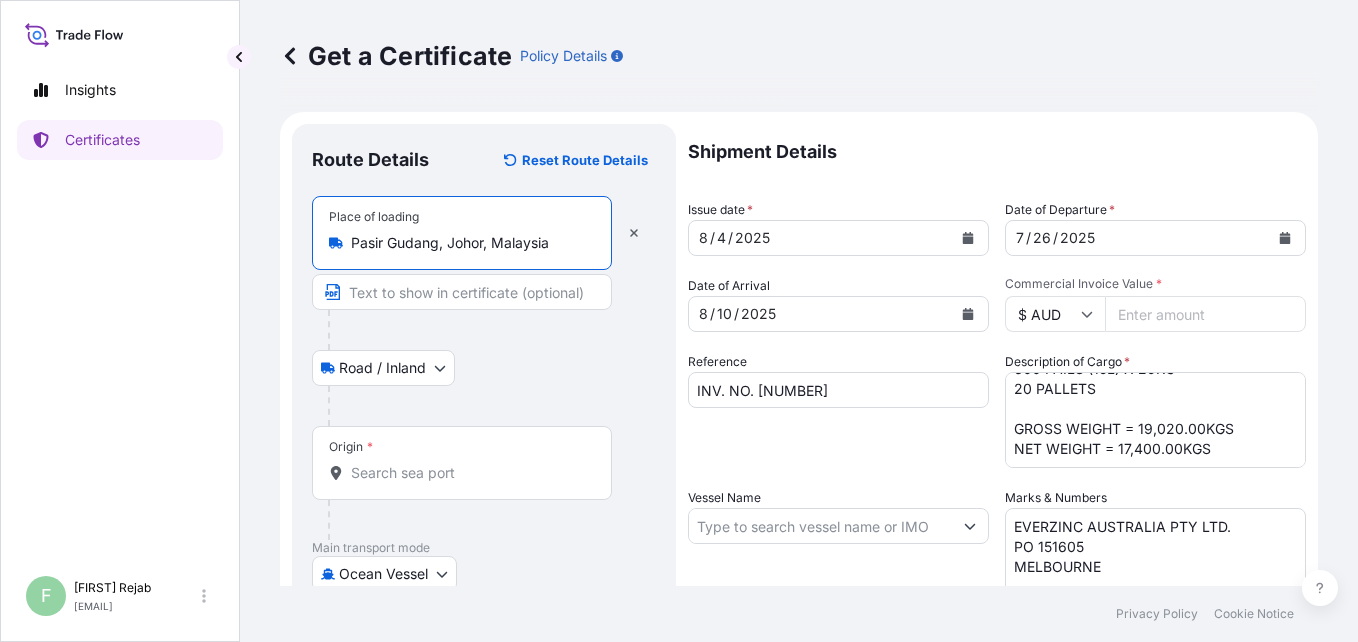 click on "Origin *" at bounding box center (462, 463) 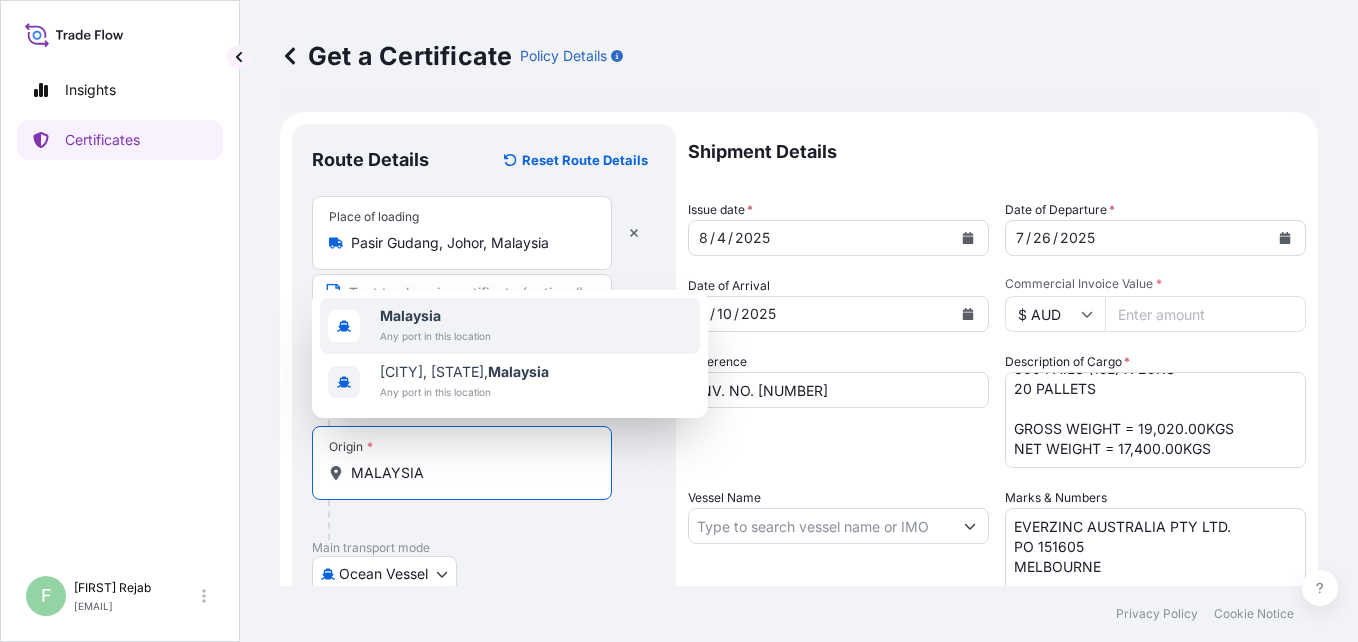 click on "Malaysia" at bounding box center (410, 315) 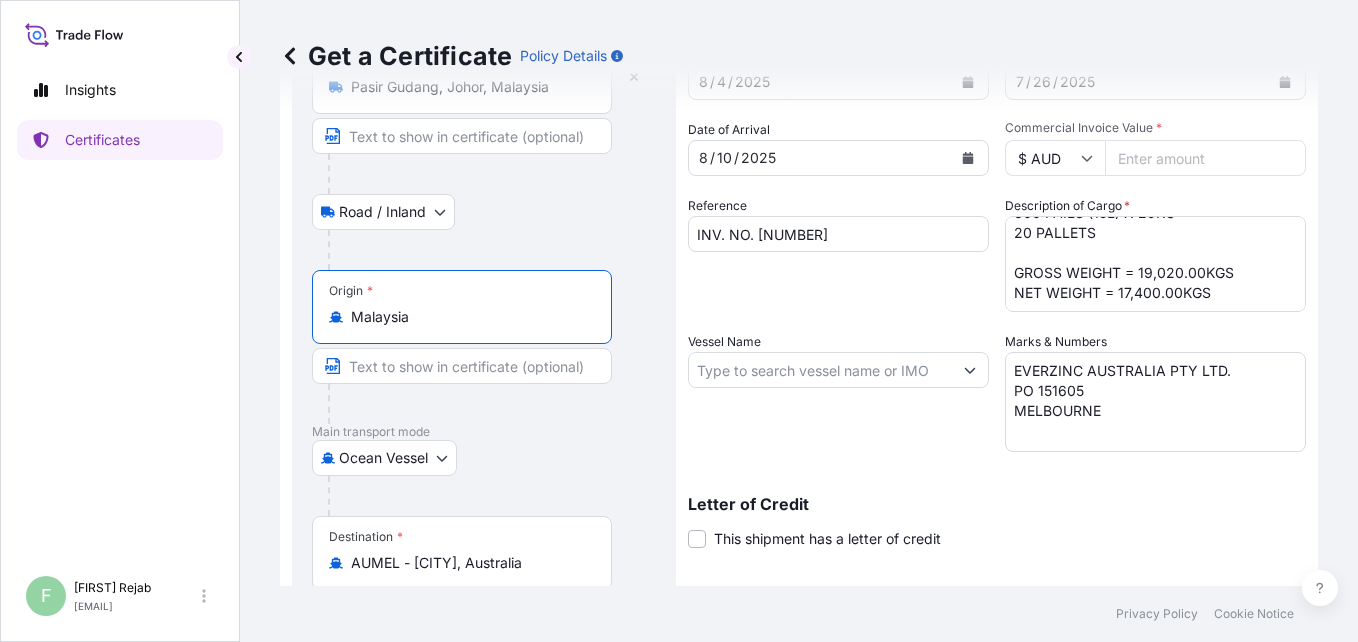 scroll, scrollTop: 160, scrollLeft: 0, axis: vertical 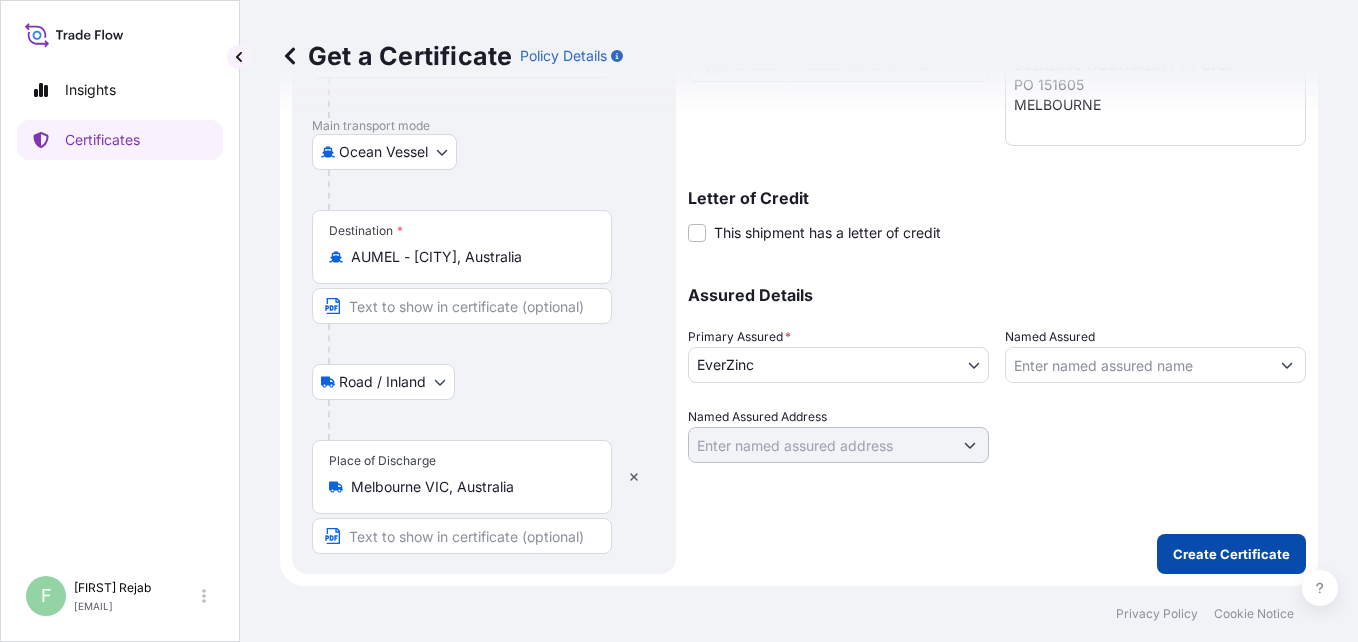 type on "Malaysia" 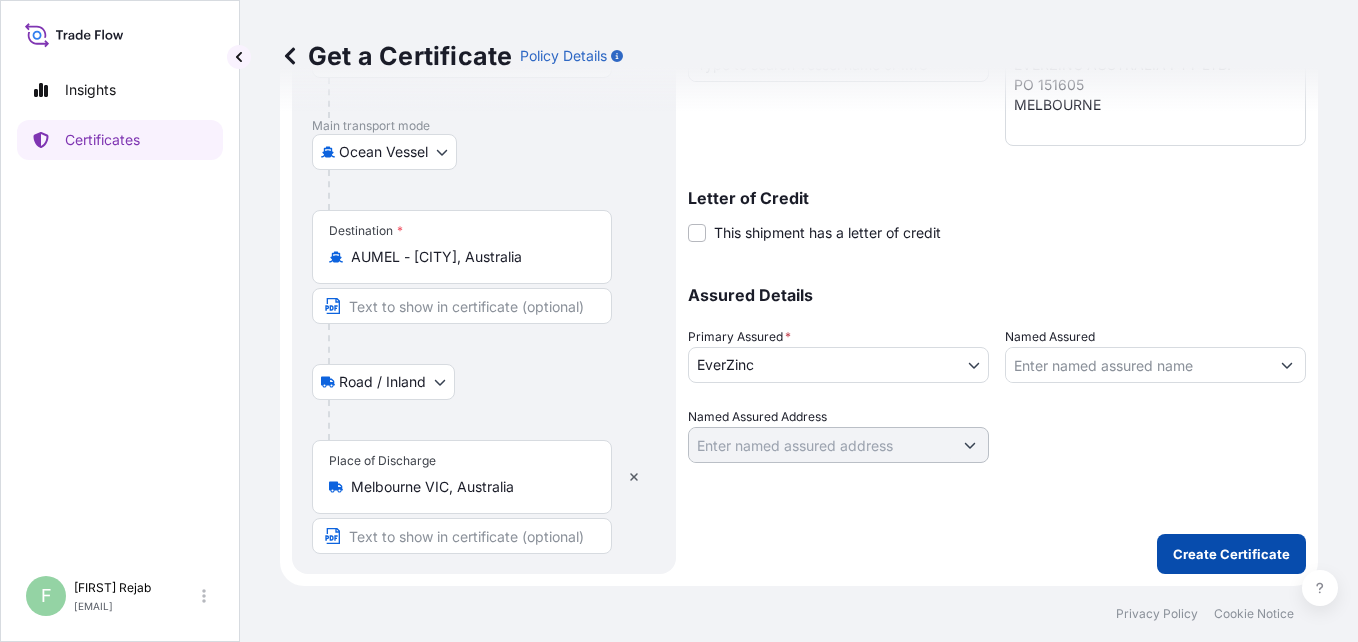 click on "Create Certificate" at bounding box center (1231, 554) 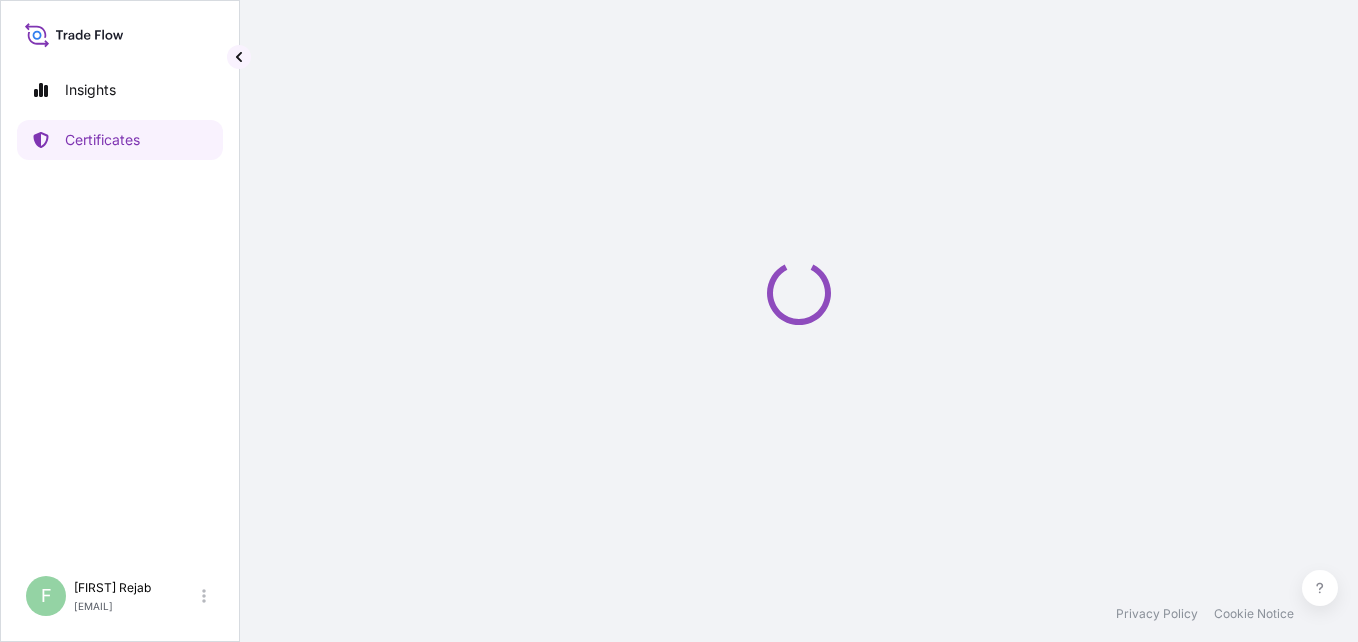 scroll, scrollTop: 0, scrollLeft: 0, axis: both 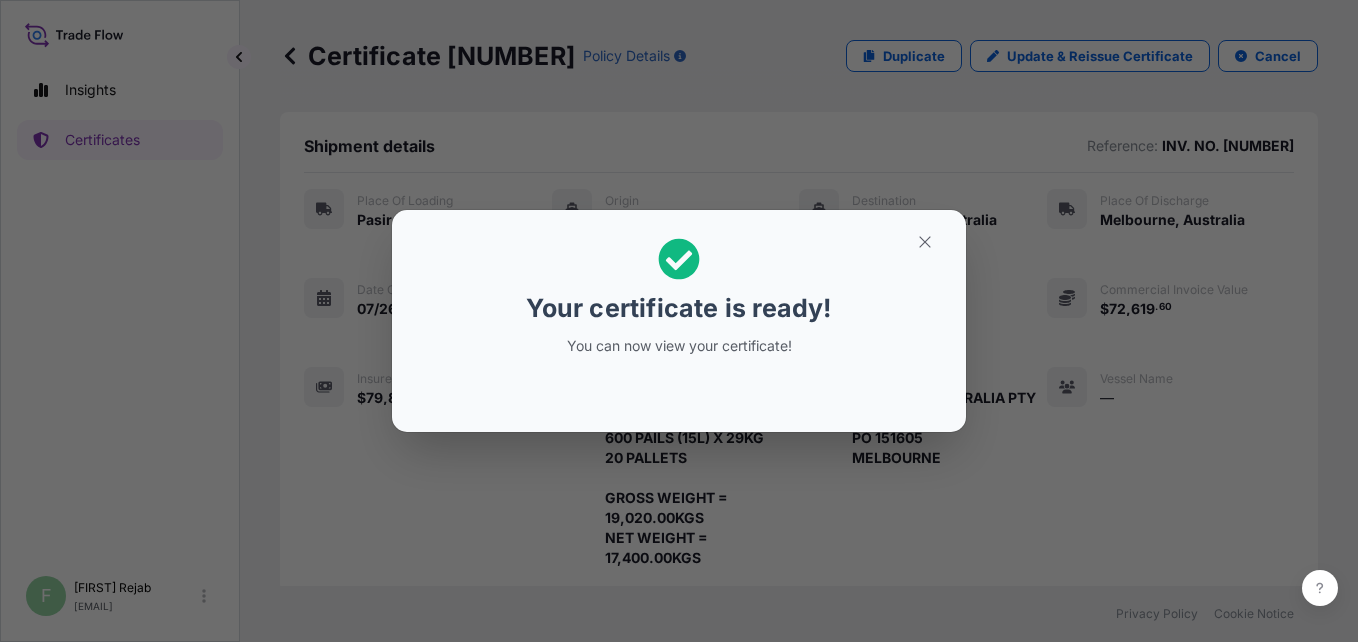 click 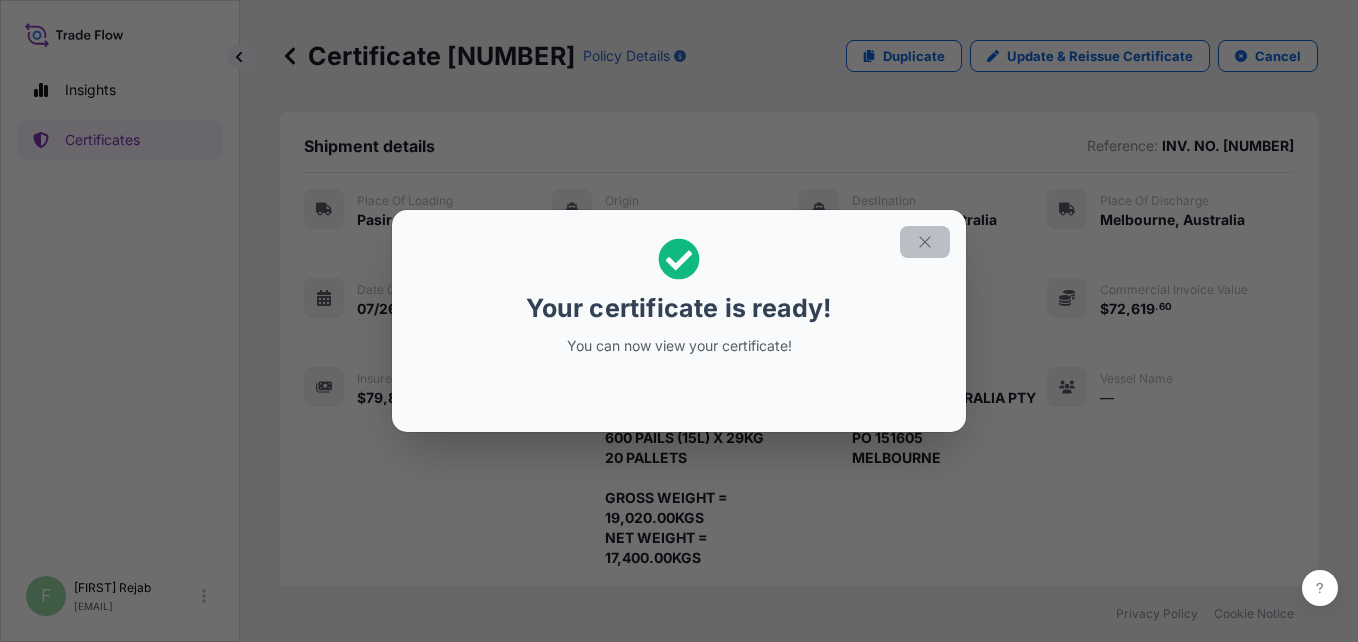 click 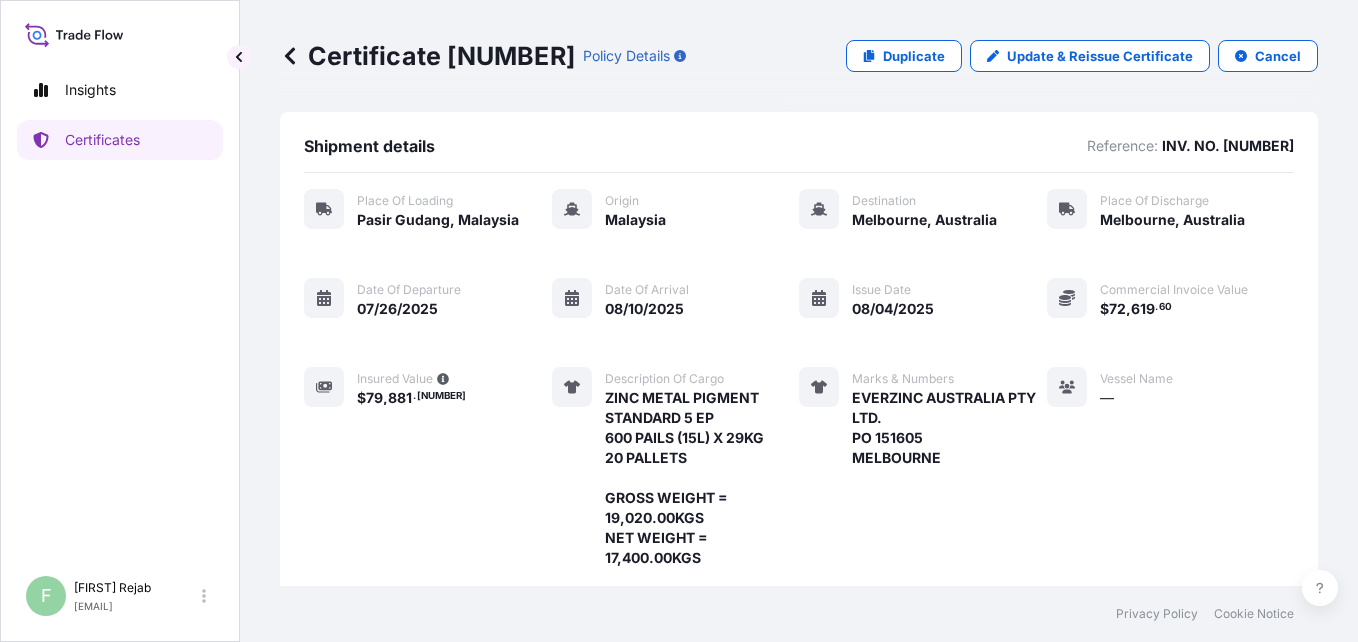scroll, scrollTop: 383, scrollLeft: 0, axis: vertical 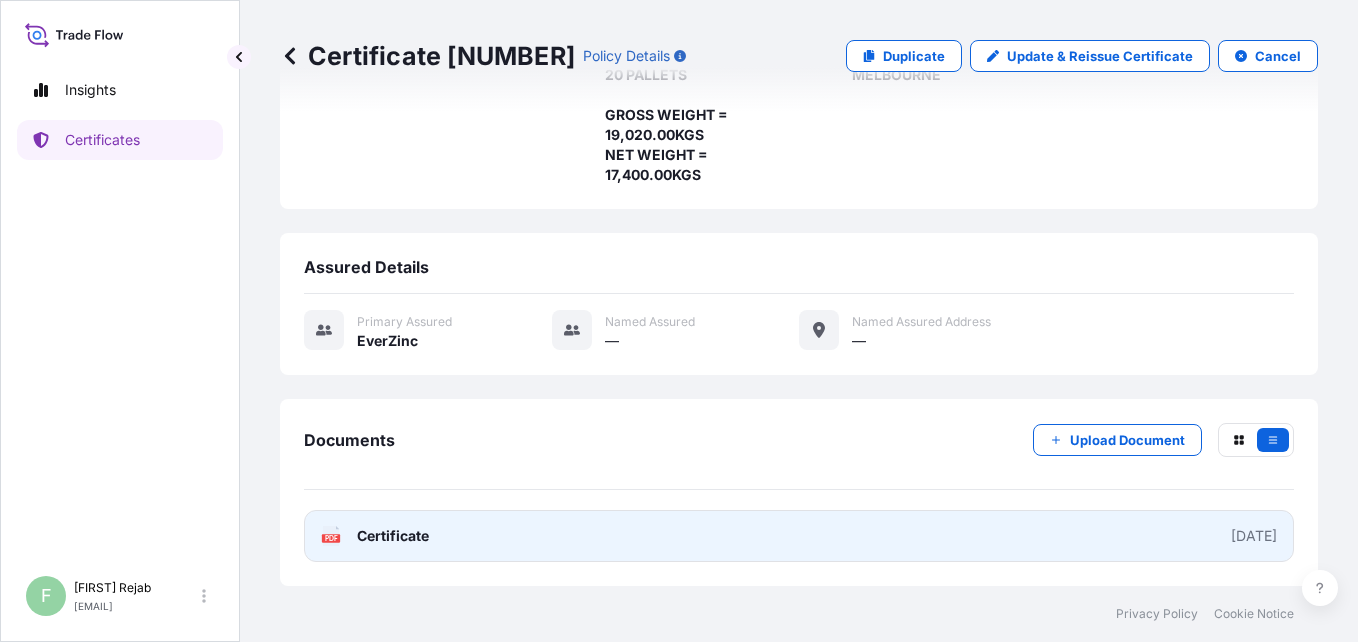 click on "Certificate" at bounding box center (393, 536) 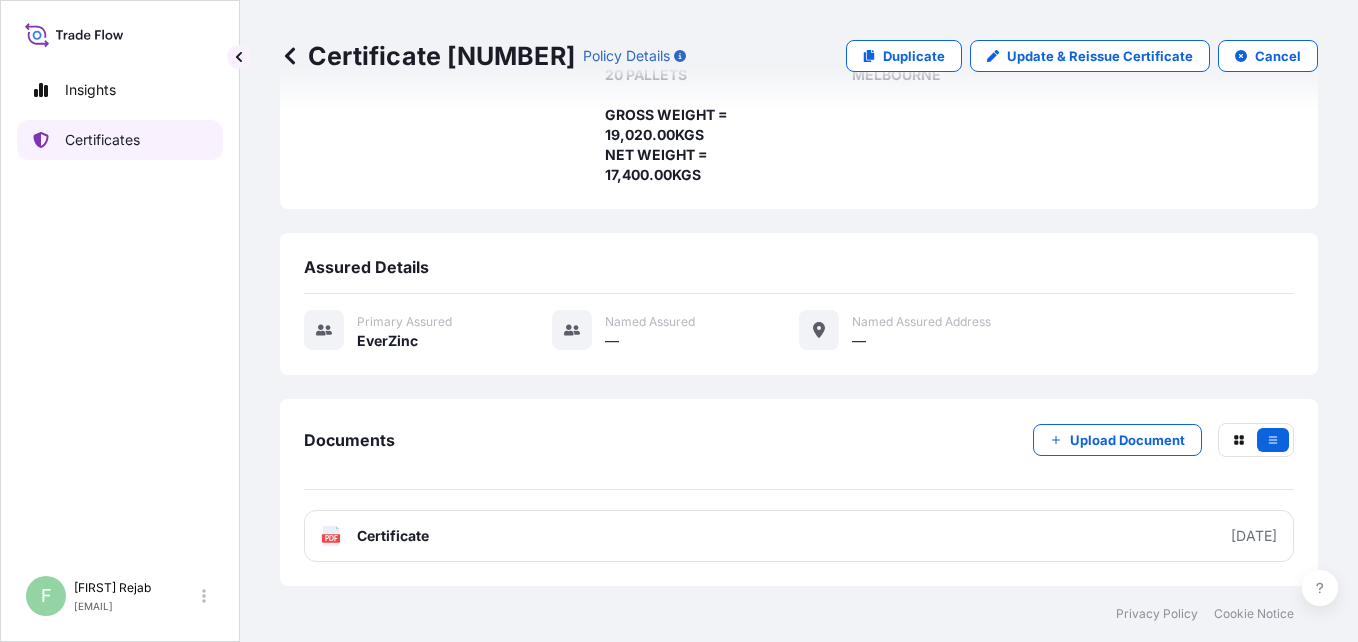 click on "Certificates" at bounding box center [102, 140] 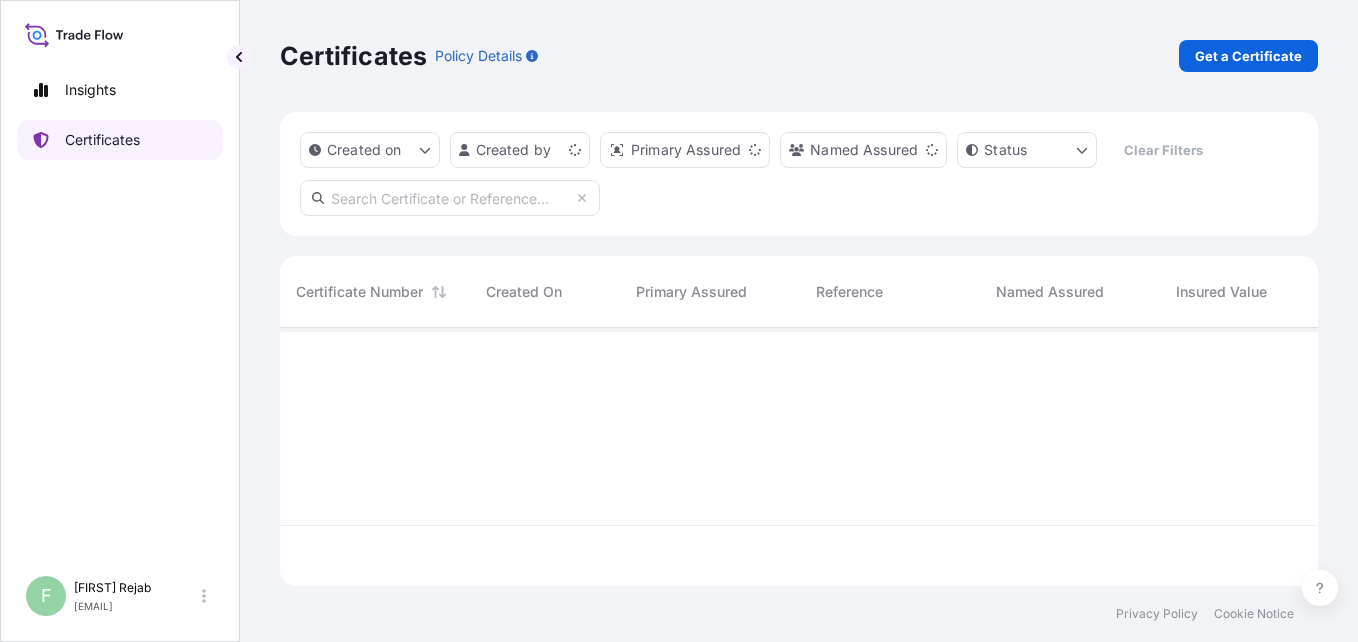 scroll, scrollTop: 0, scrollLeft: 0, axis: both 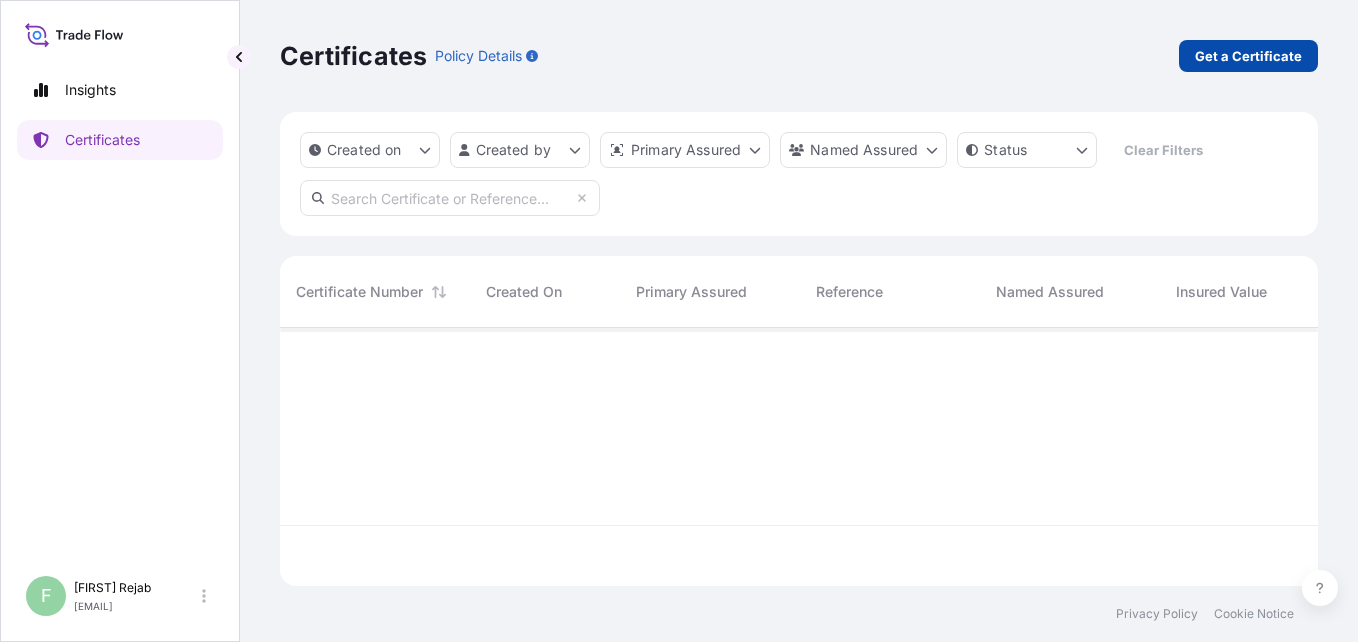 click on "Get a Certificate" at bounding box center (1248, 56) 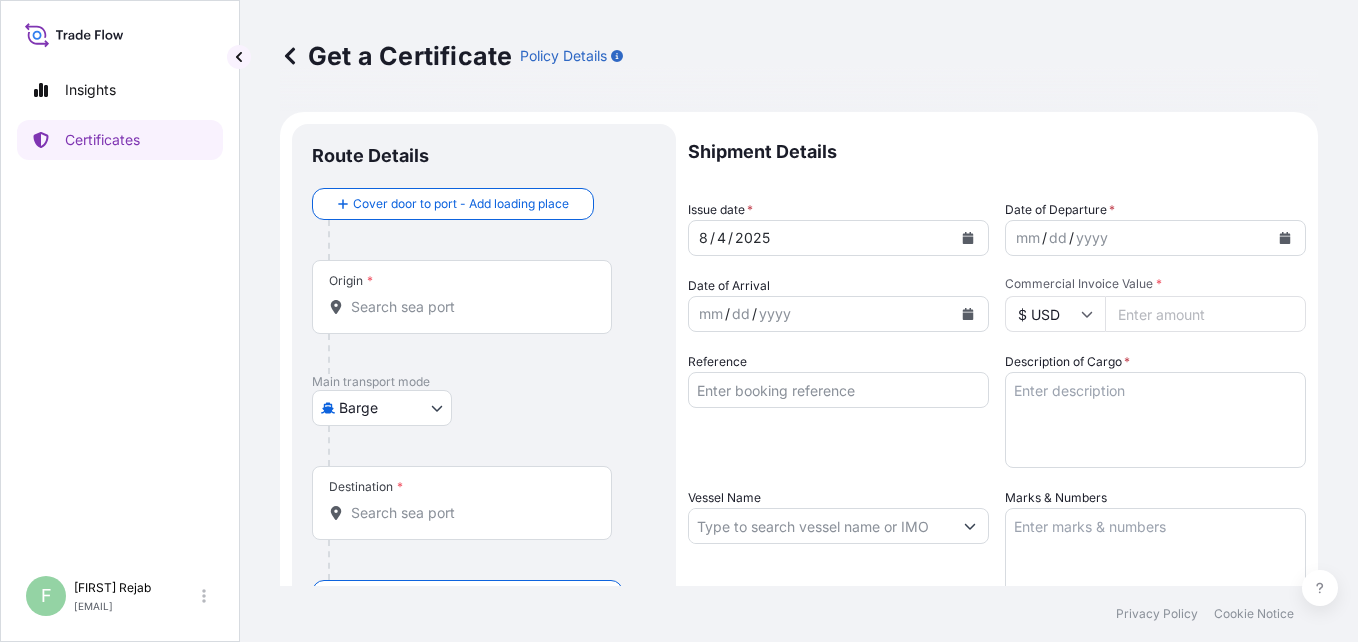 click at bounding box center [1285, 238] 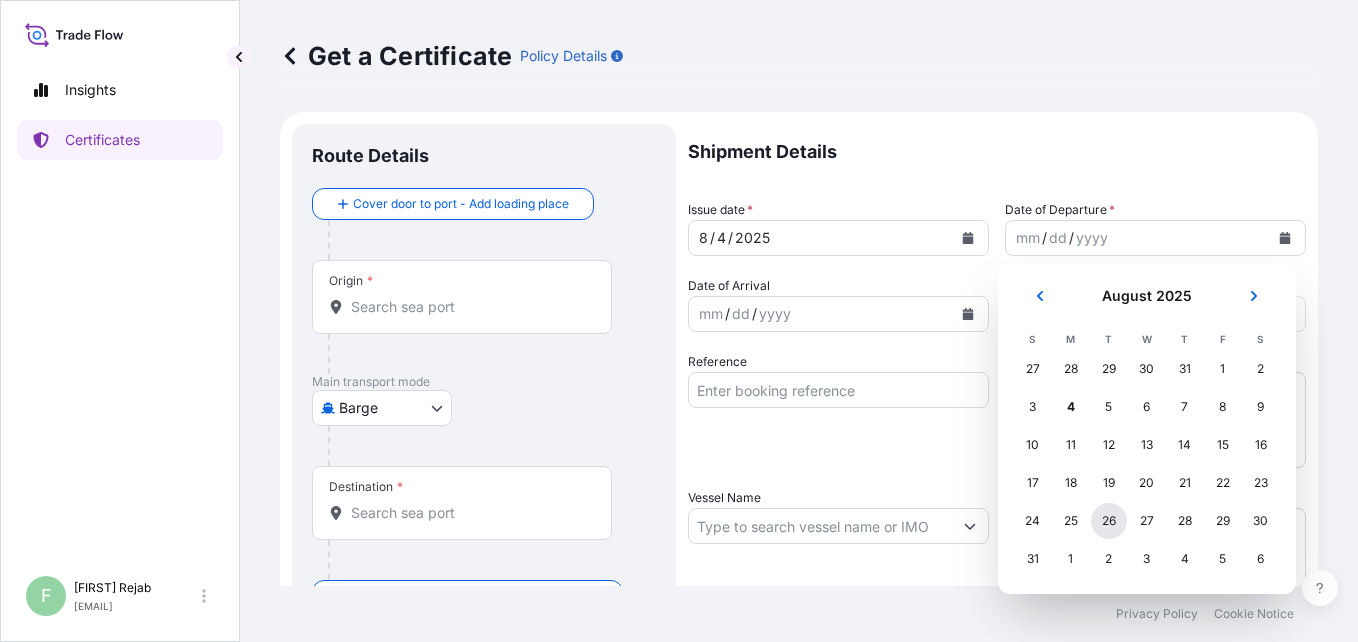 click on "26" at bounding box center (1109, 521) 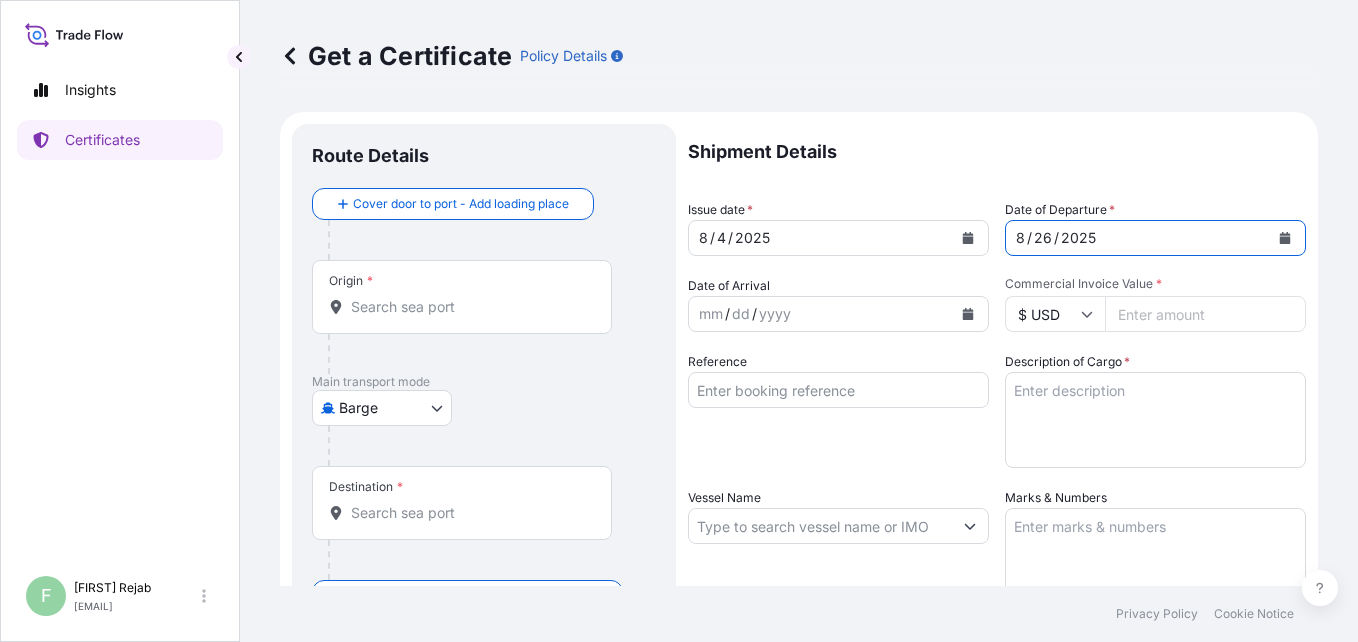 click 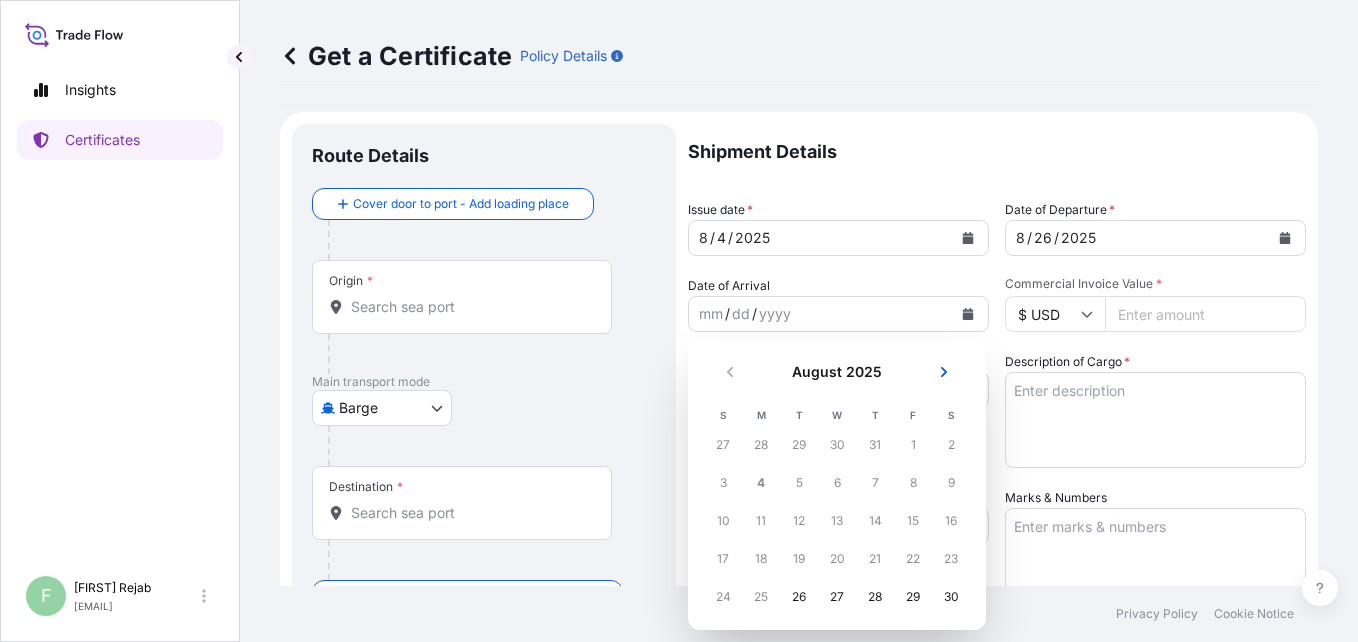 click on "10" at bounding box center (723, 521) 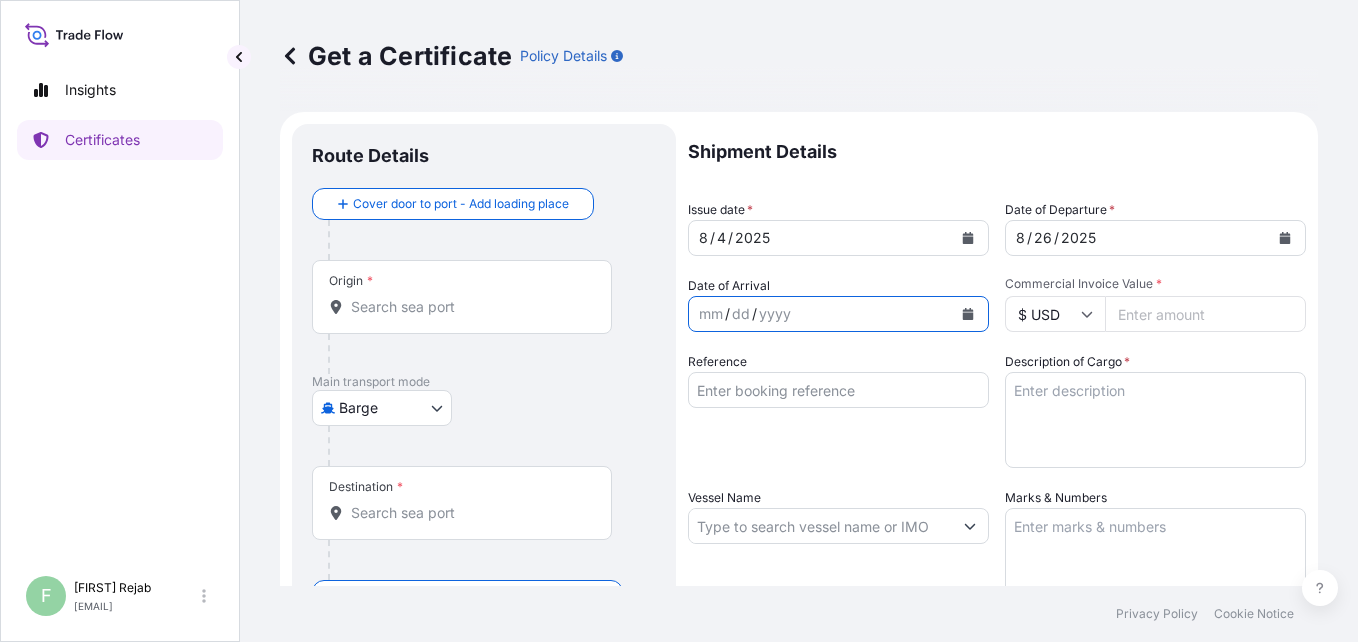 click at bounding box center (968, 314) 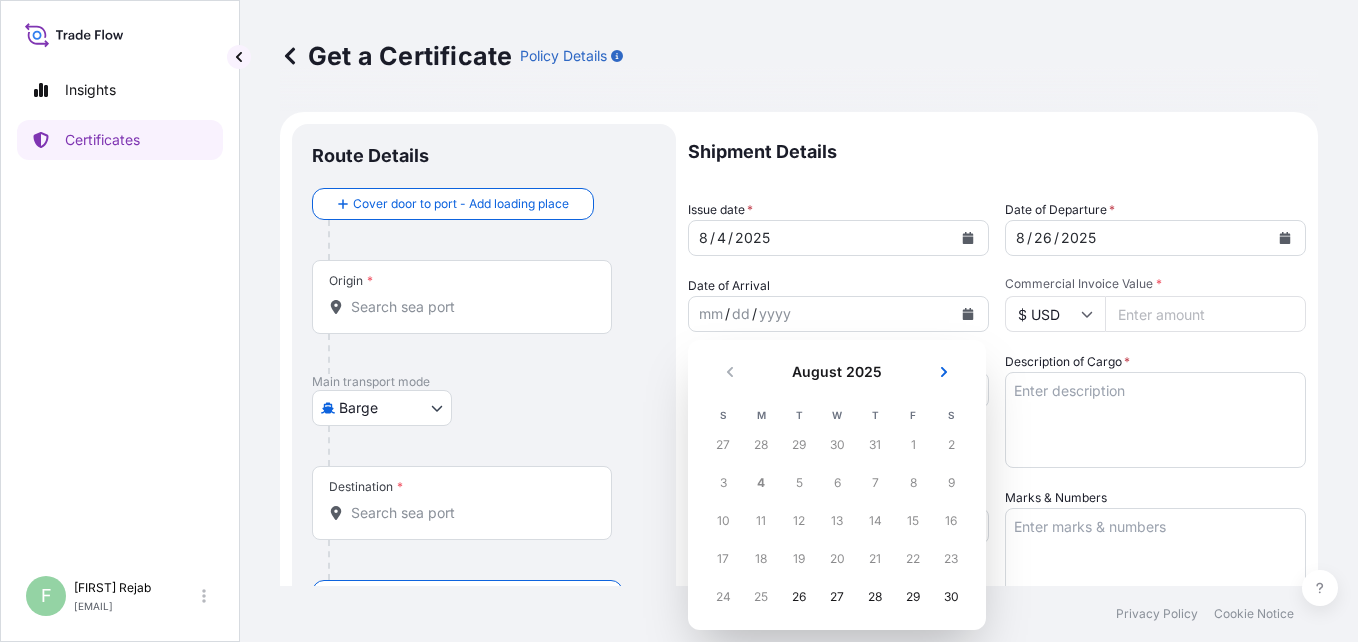 click on "10" at bounding box center [723, 521] 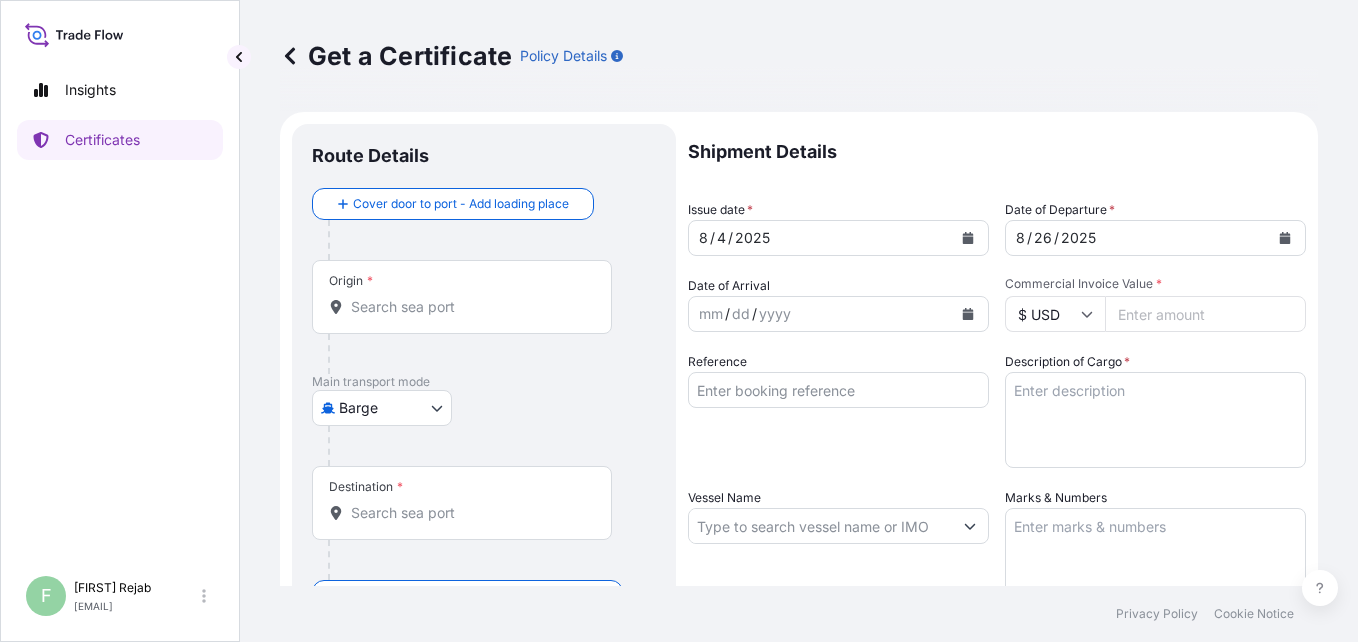 click 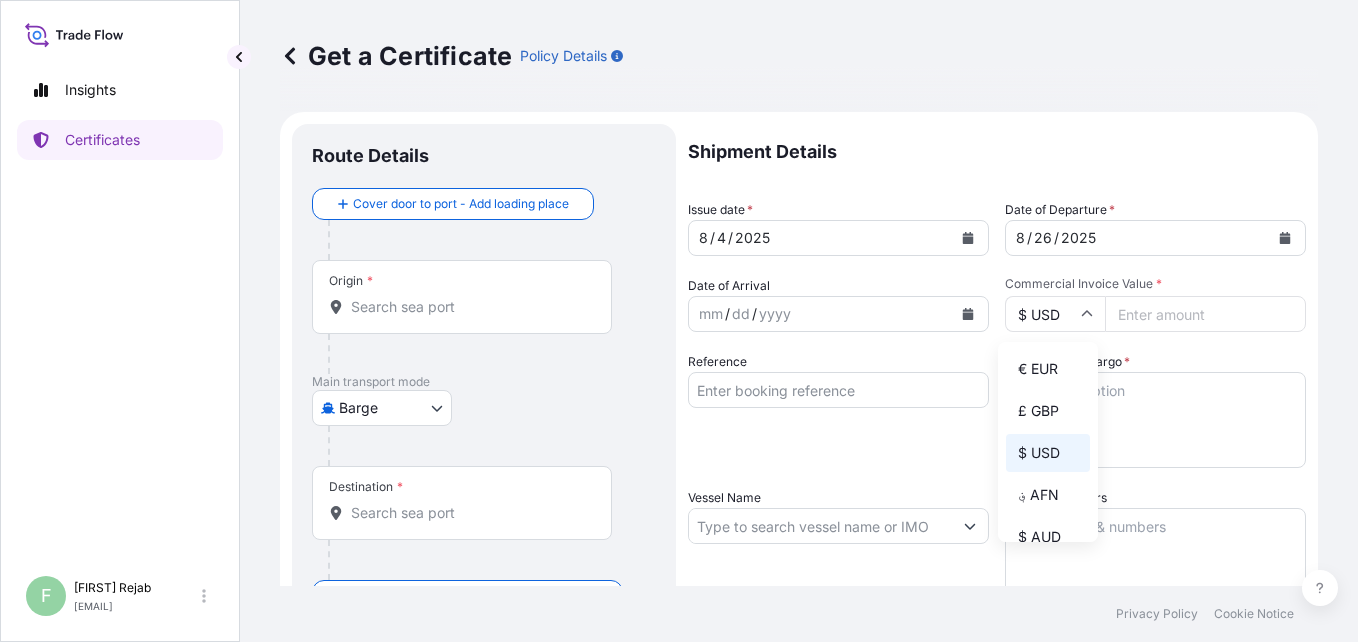 click on "$ AUD" at bounding box center [1048, 537] 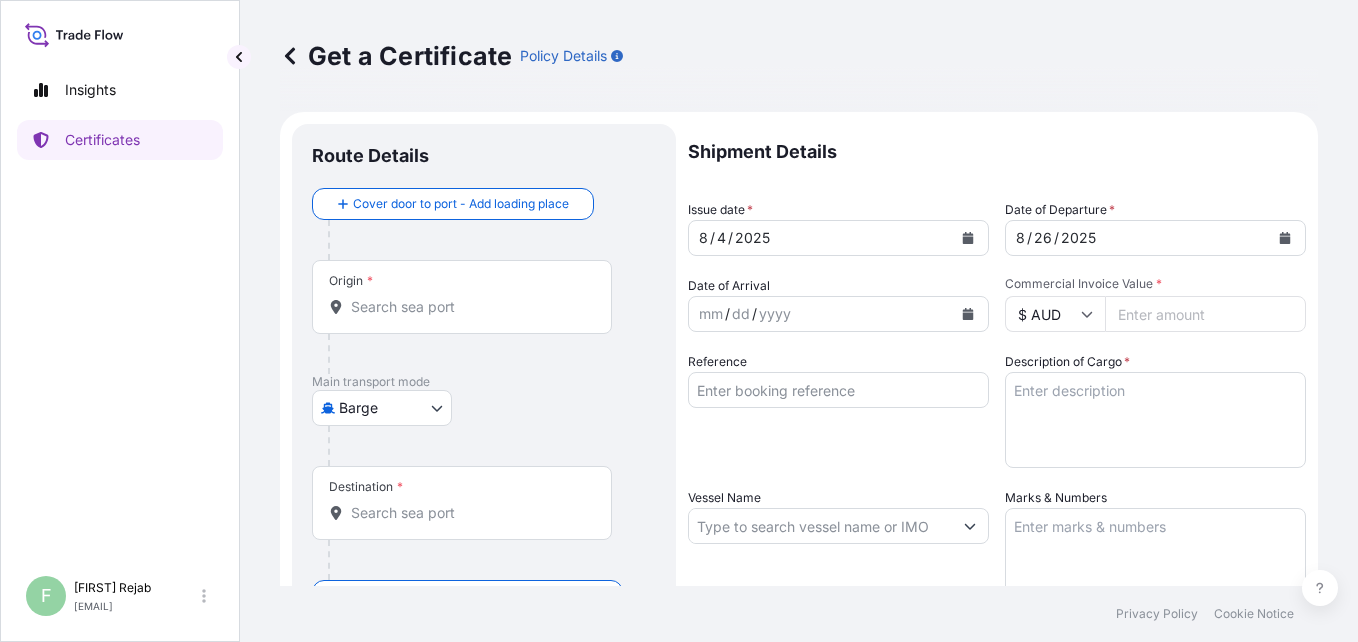click on "Commercial Invoice Value    *" at bounding box center [1205, 314] 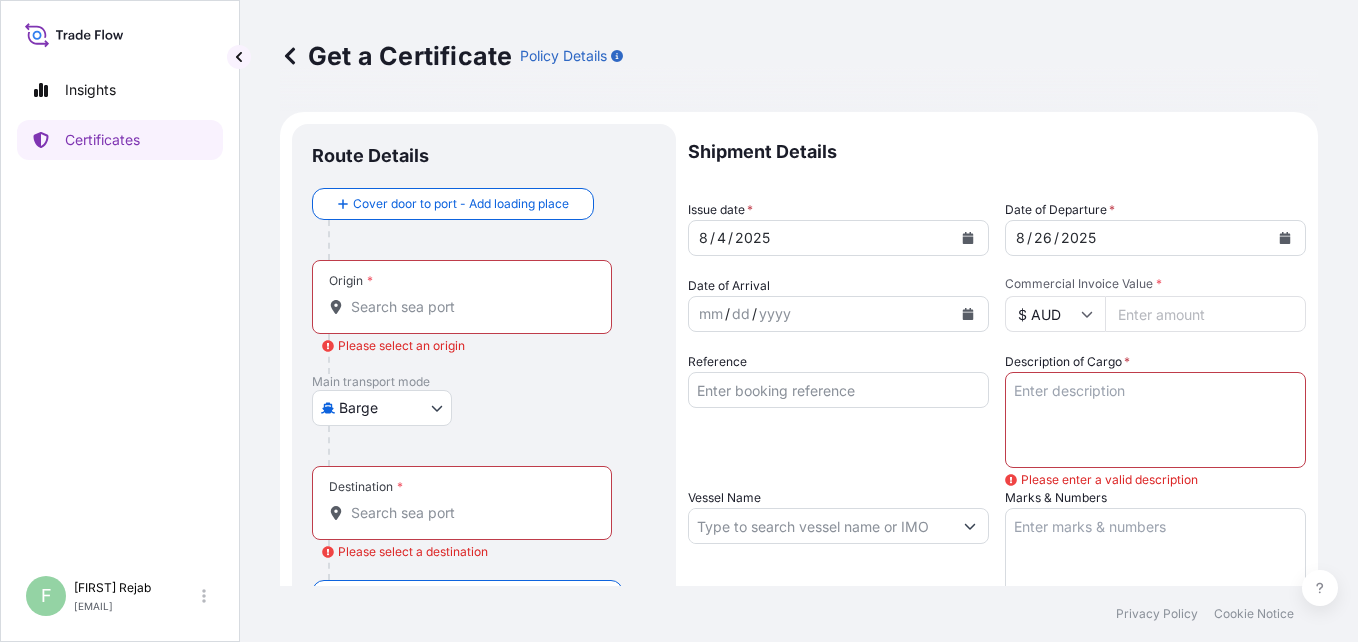 click on "Description of Cargo *" at bounding box center (1155, 420) 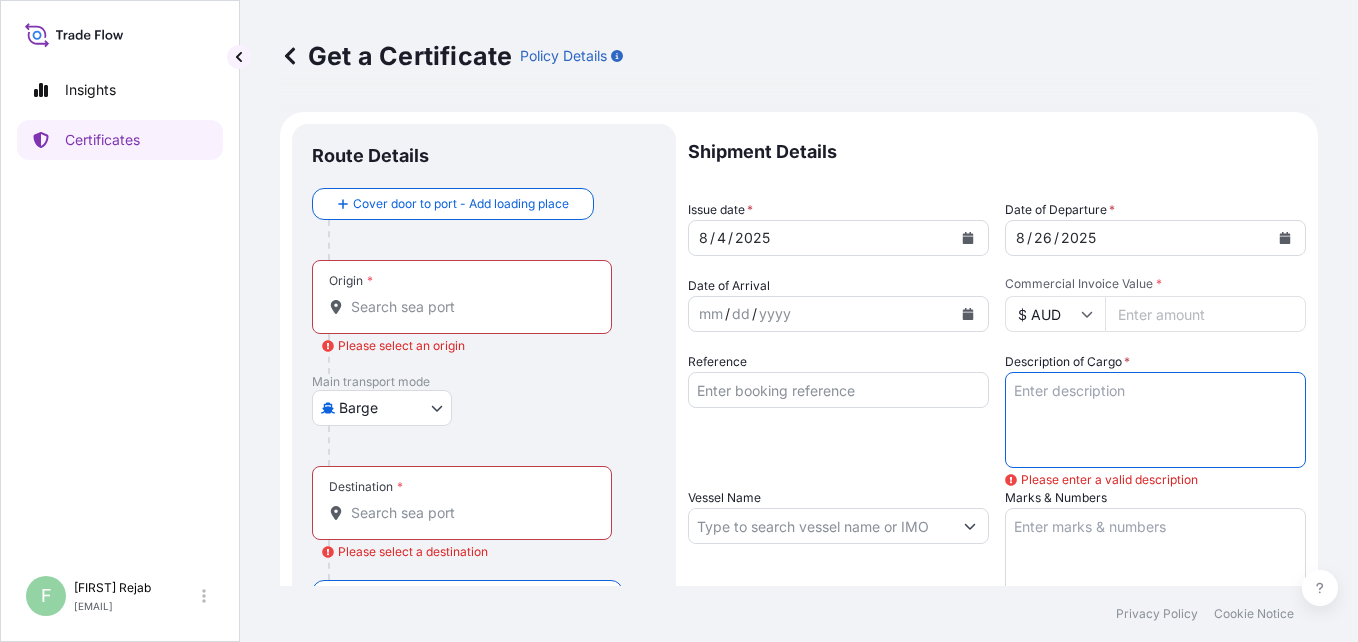 click 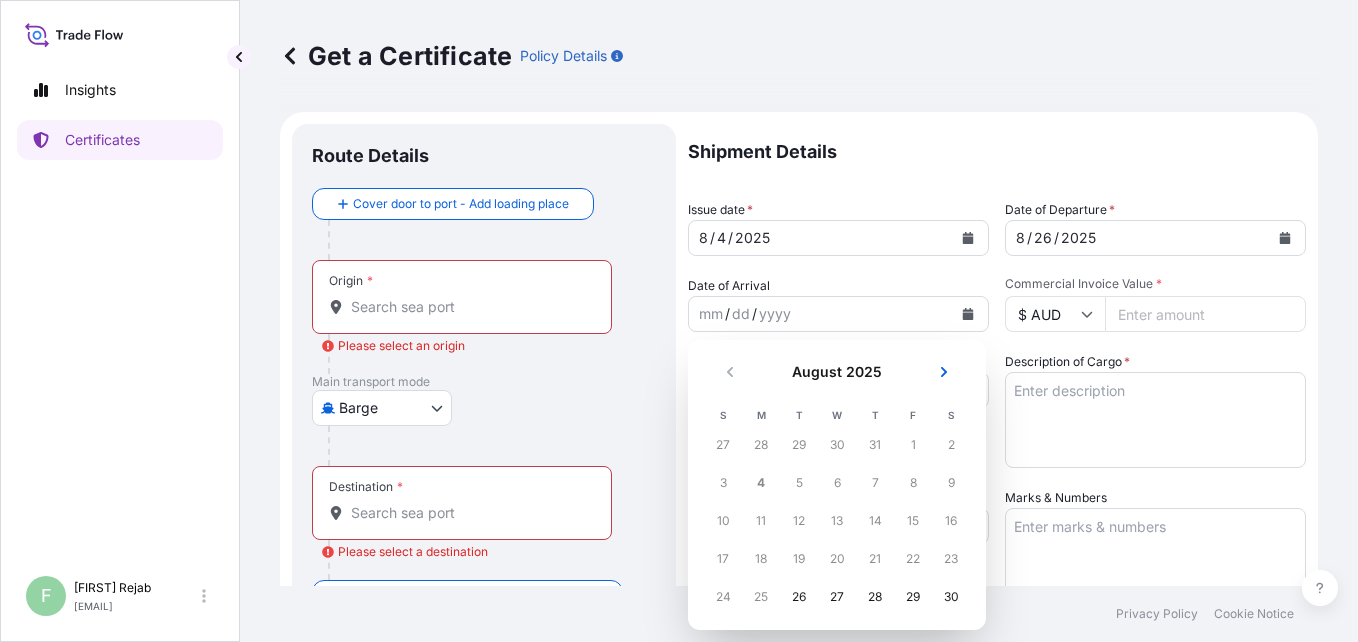 click on "10" at bounding box center [723, 521] 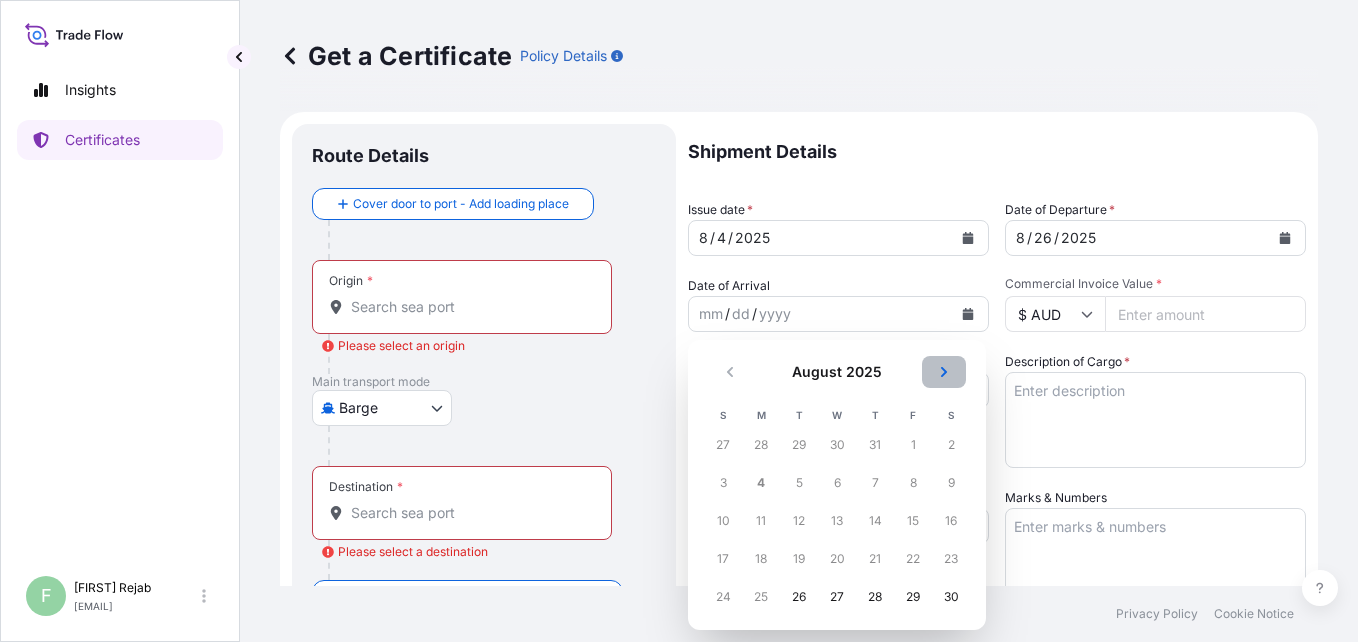 click 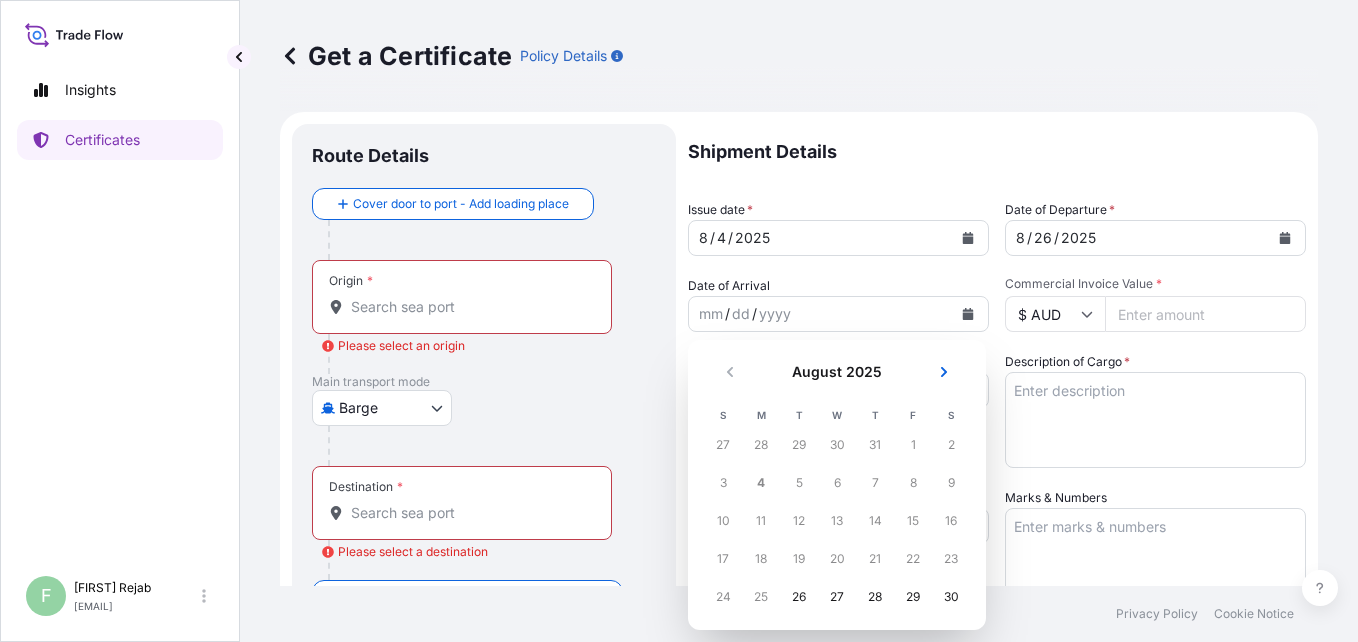click on "10" at bounding box center (723, 521) 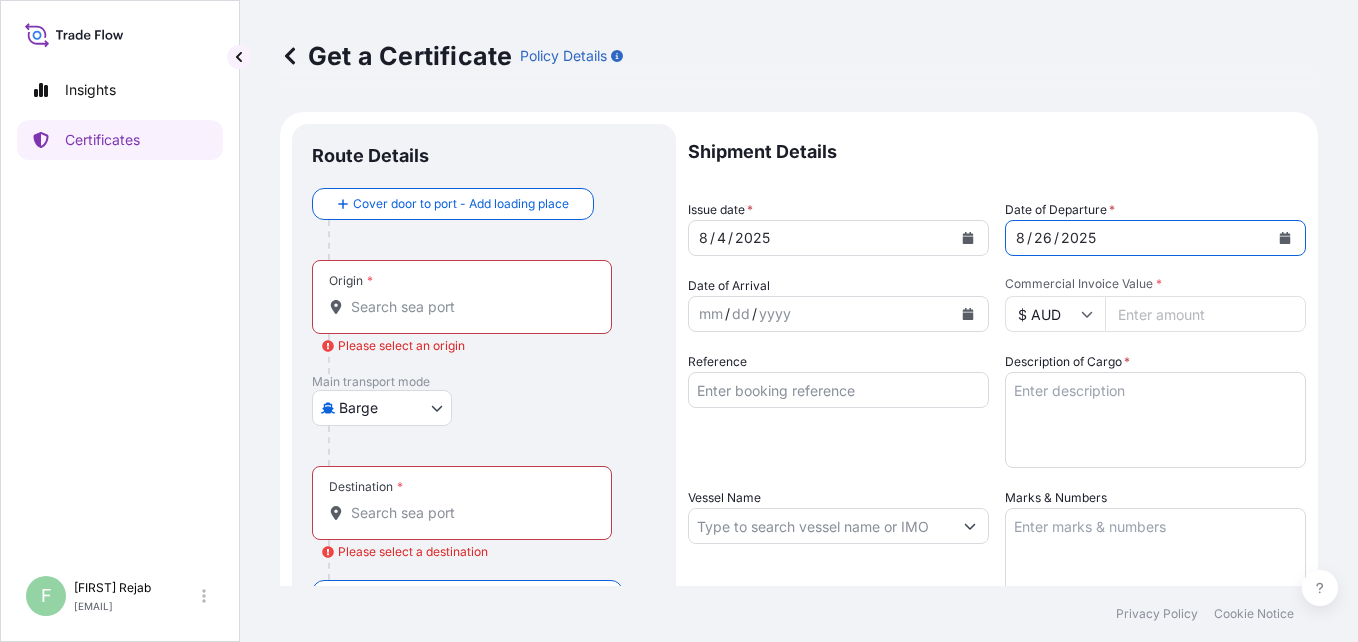 click 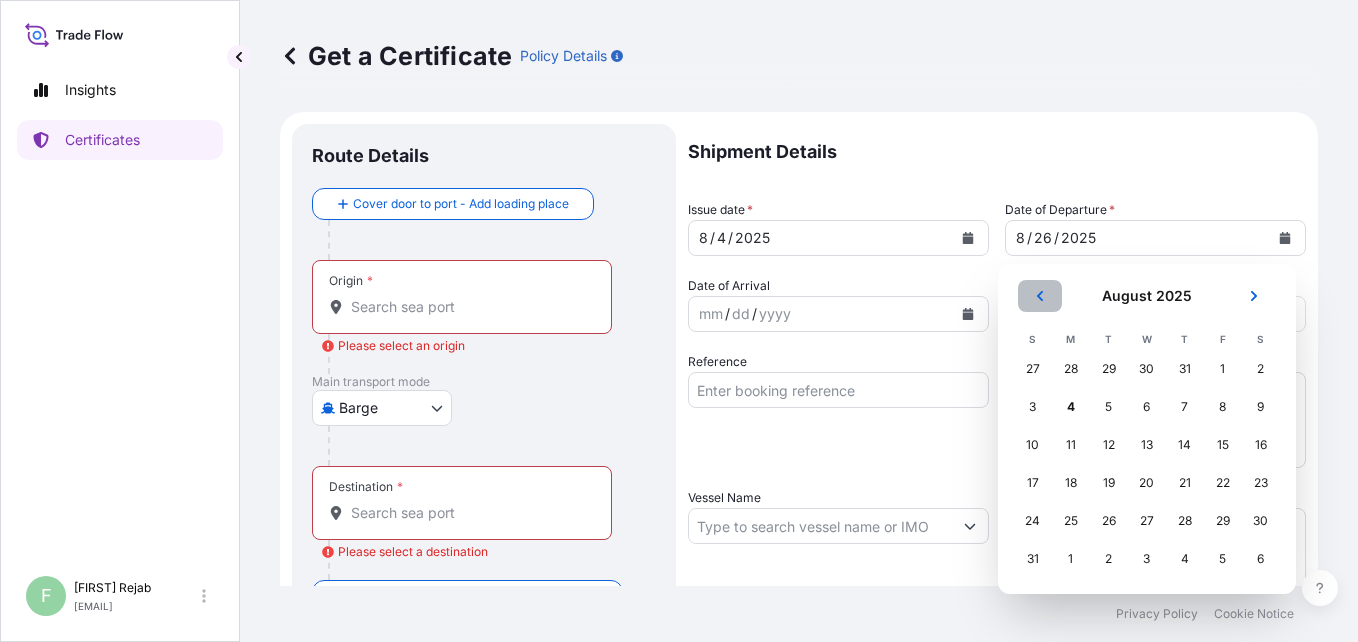 click 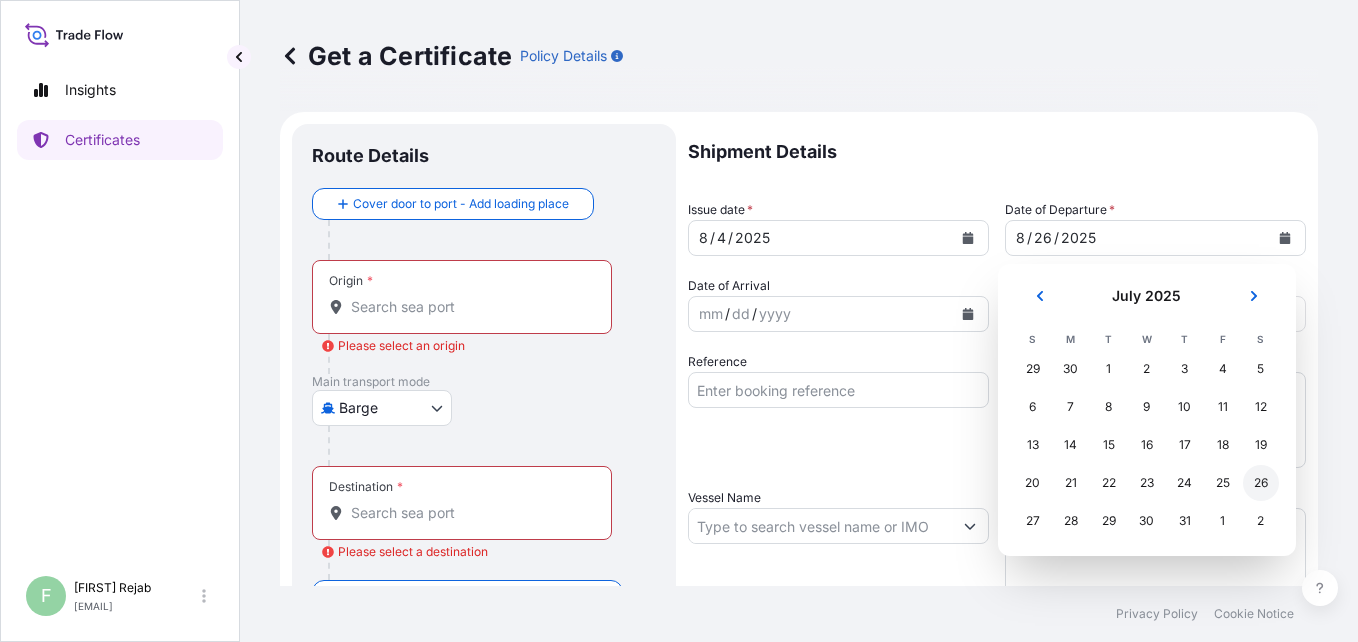 click on "26" at bounding box center (1261, 483) 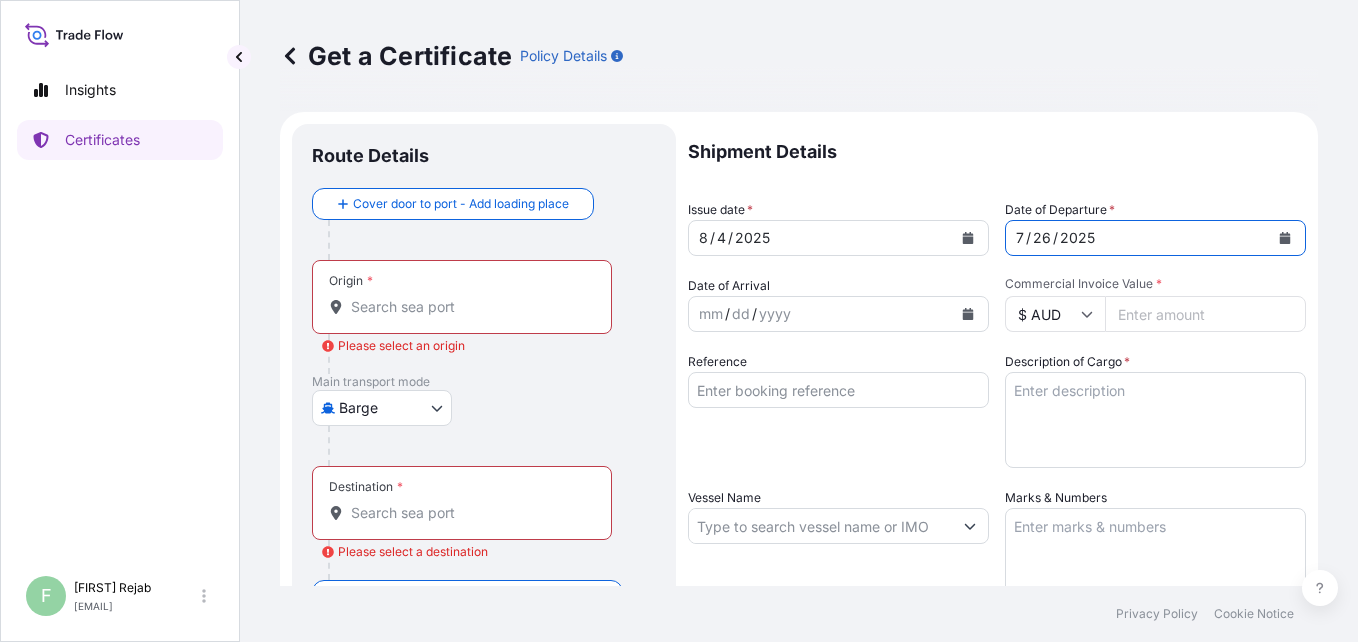 click 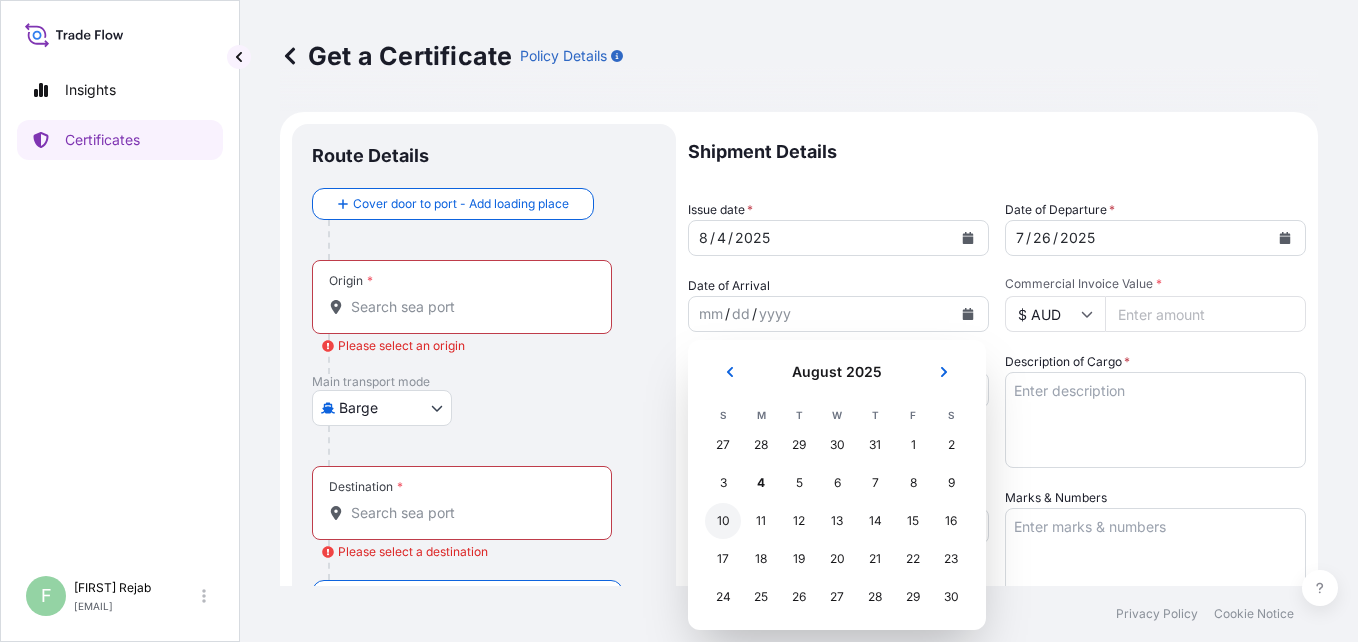 click on "10" at bounding box center [723, 521] 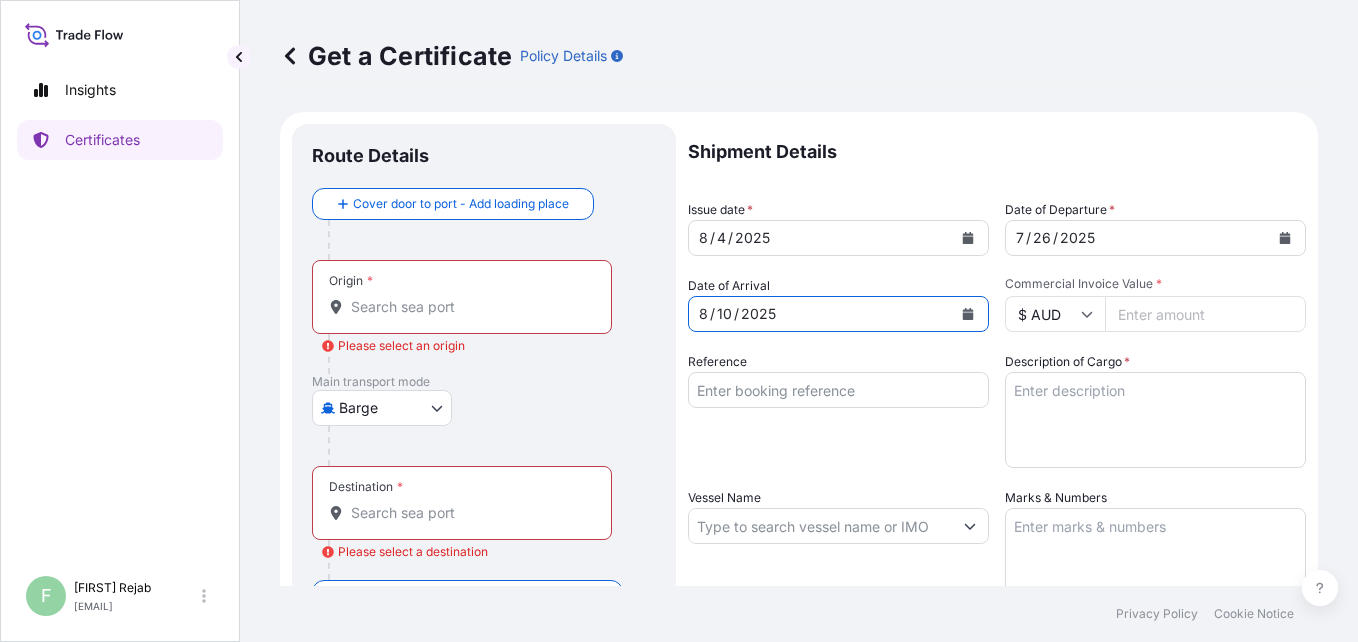 click on "Reference" at bounding box center [838, 390] 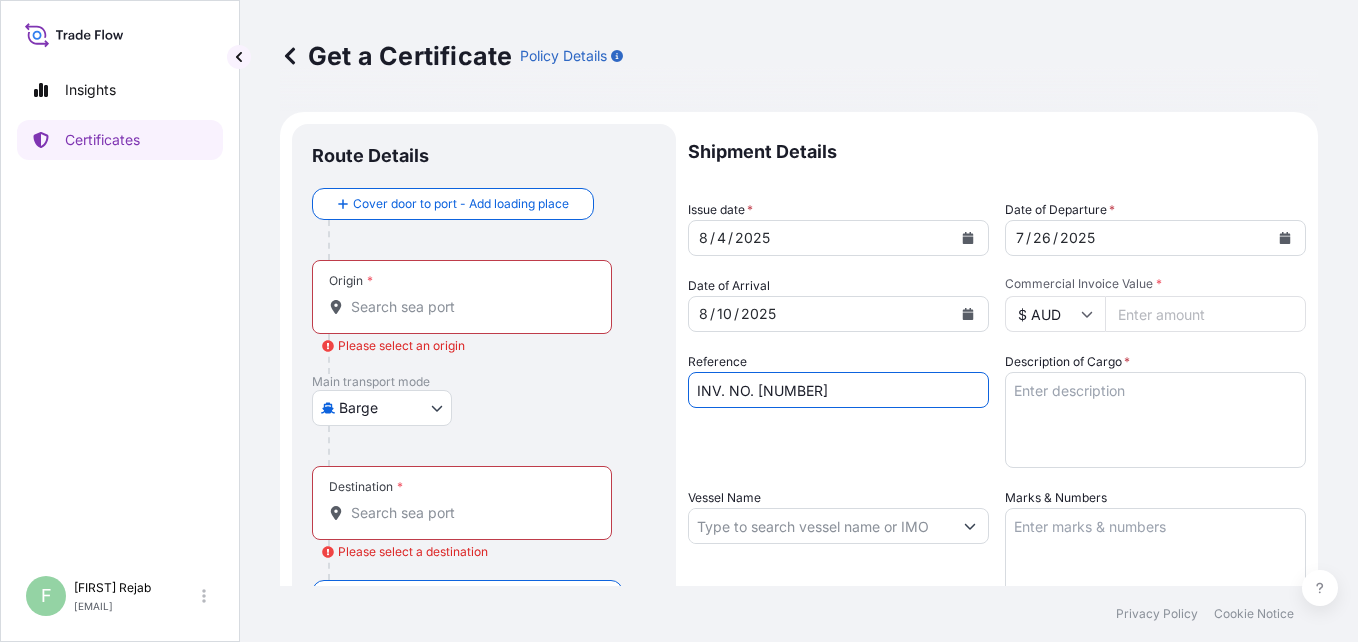 type on "INV. NO. [NUMBER]" 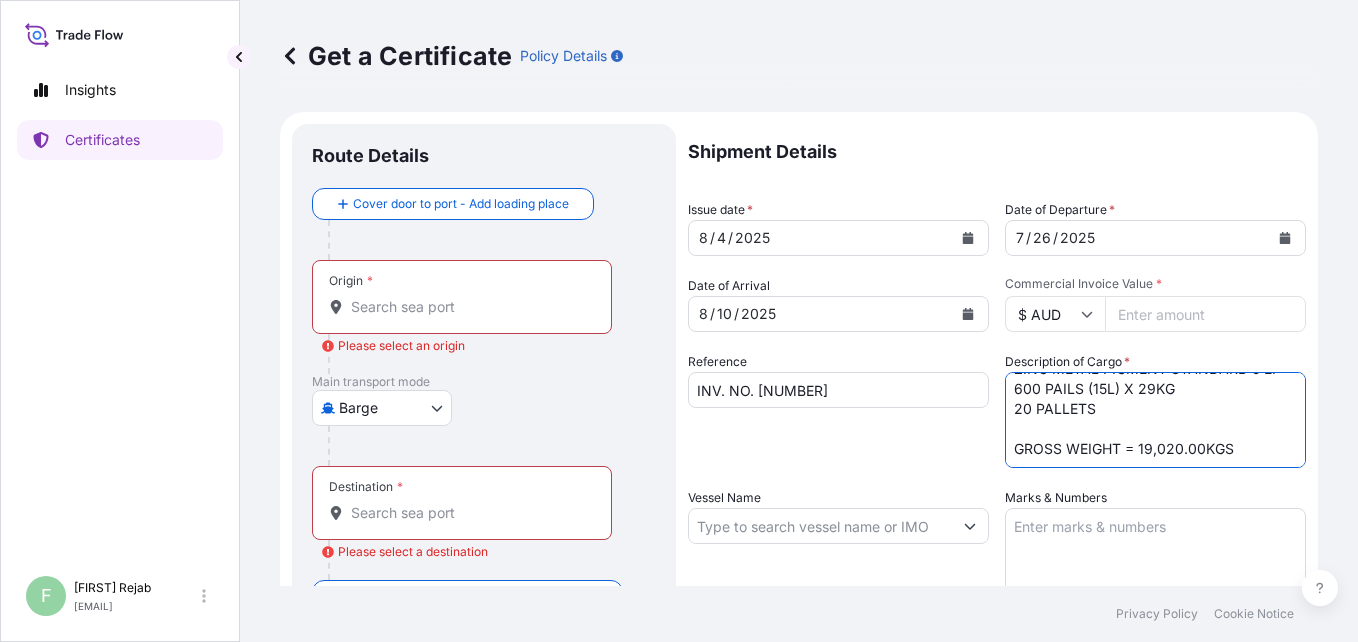 scroll, scrollTop: 52, scrollLeft: 0, axis: vertical 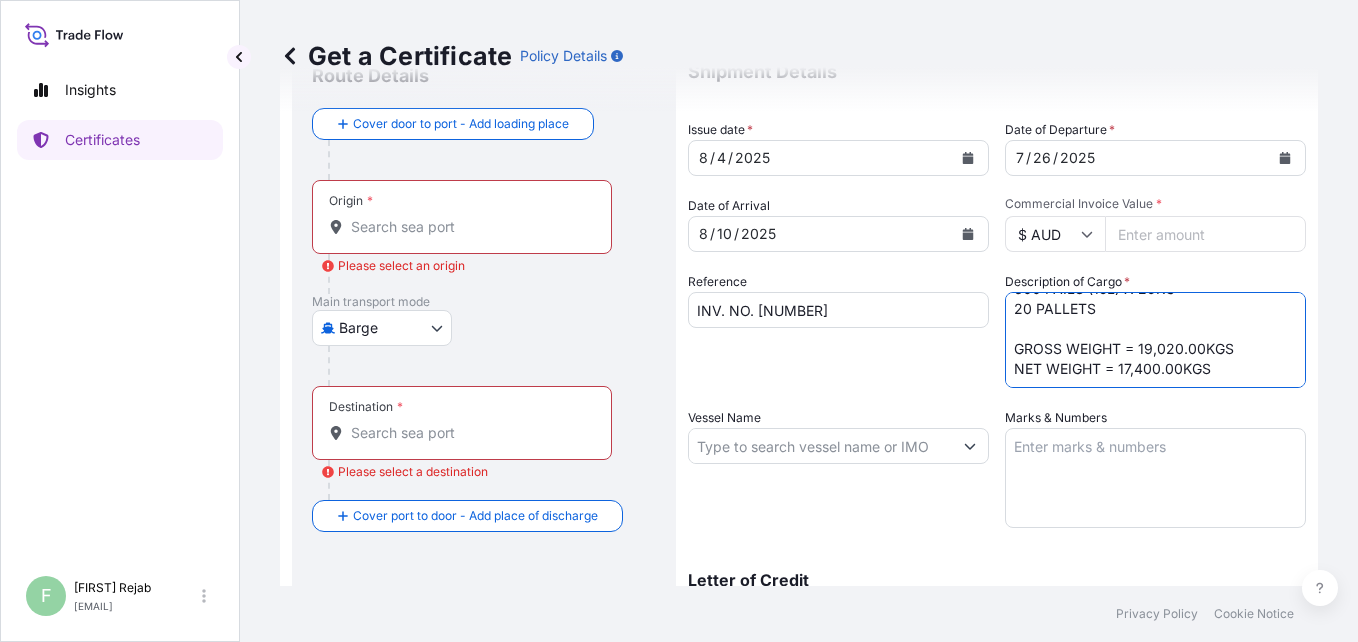 type on "ZINC METAL PIGMENT STANDARD 5 EP
600 PAILS (15L) X 29KG
20 PALLETS
GROSS WEIGHT = 19,020.00KGS
NET WEIGHT = 17,400.00KGS" 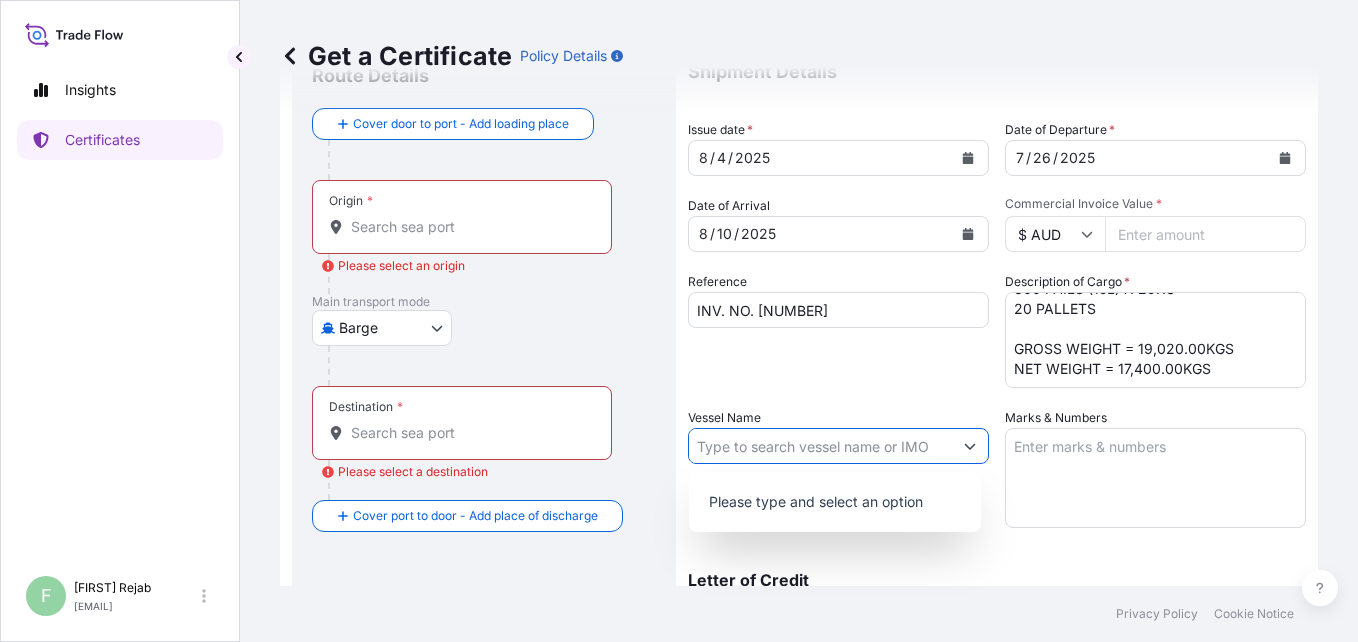 click on "Vessel Name" at bounding box center [820, 446] 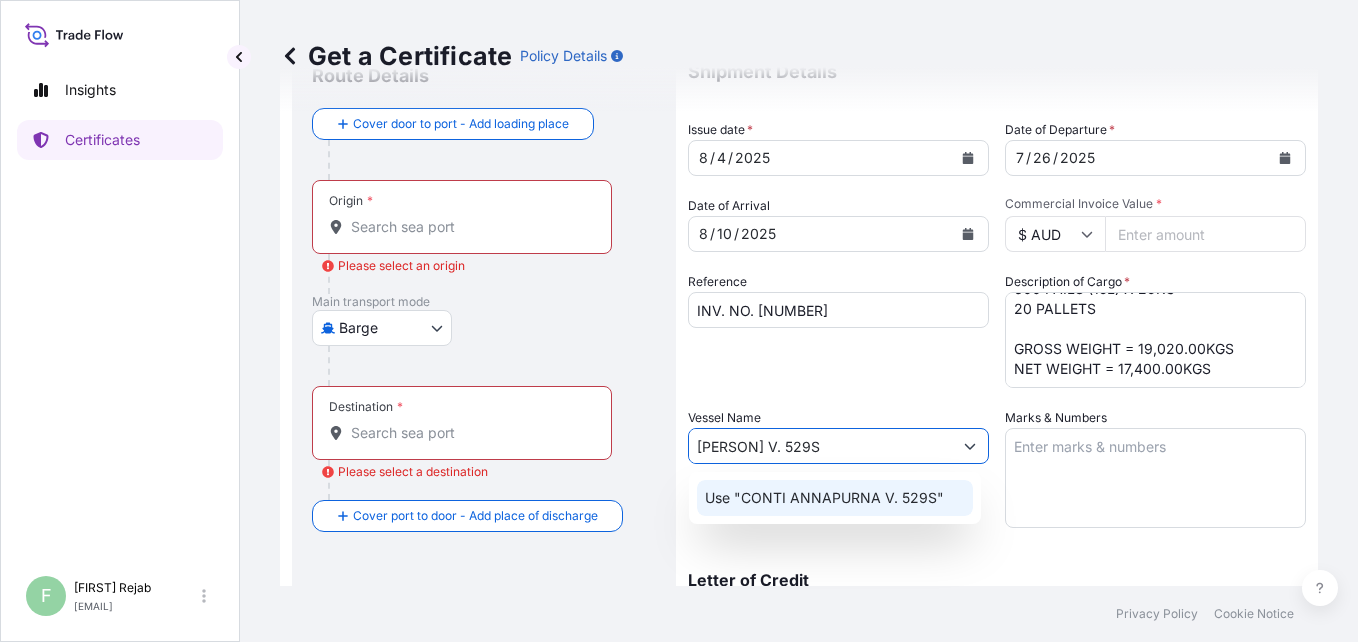click on "Use "CONTI ANNAPURNA V. 529S"" 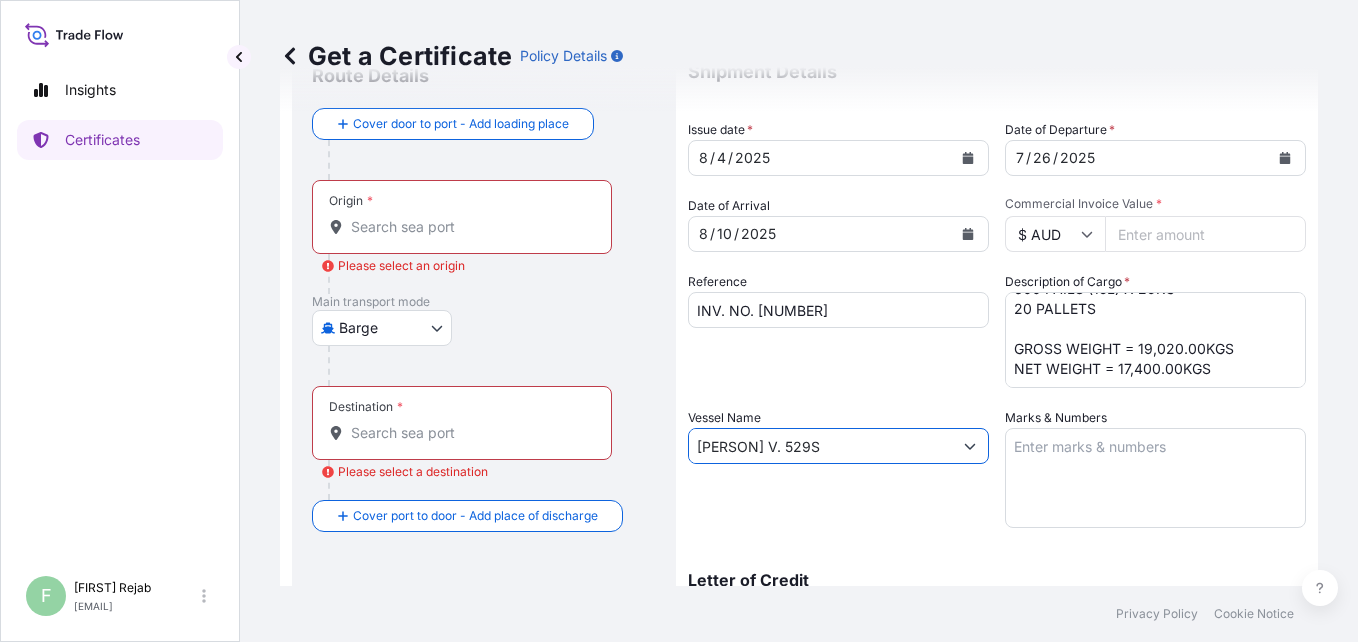 type on "[PERSON] V. 529S" 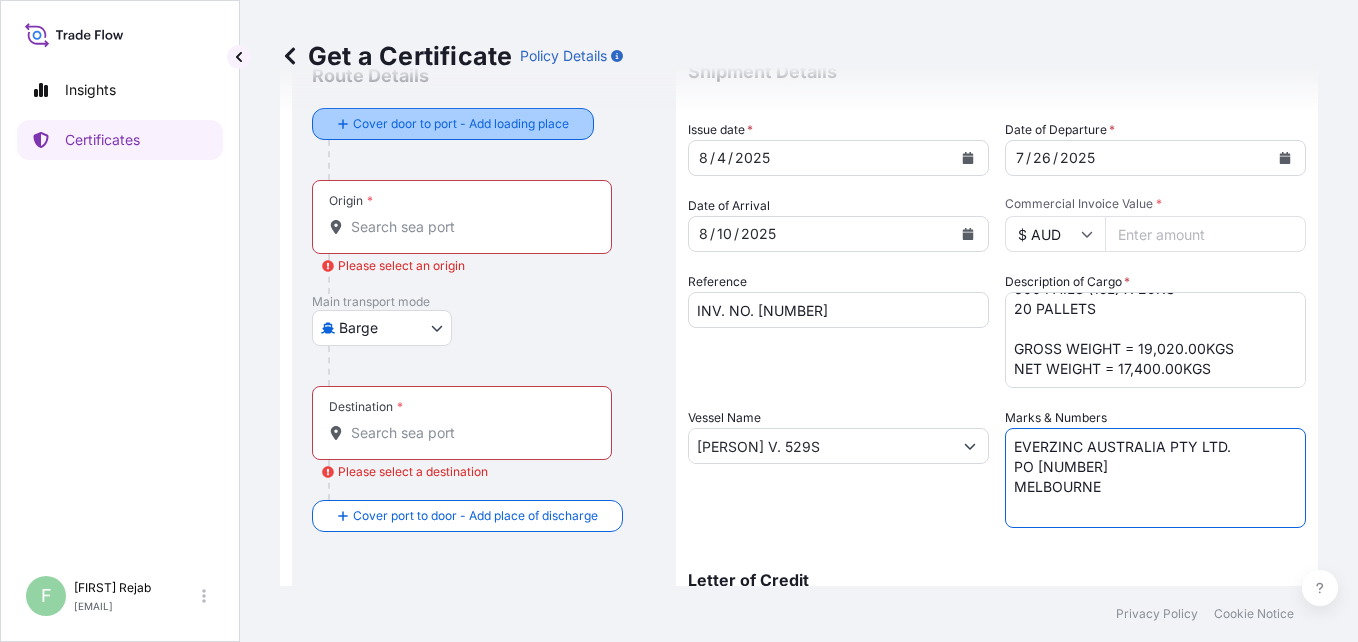 type on "EVERZINC AUSTRALIA PTY LTD.
PO [NUMBER]
MELBOURNE" 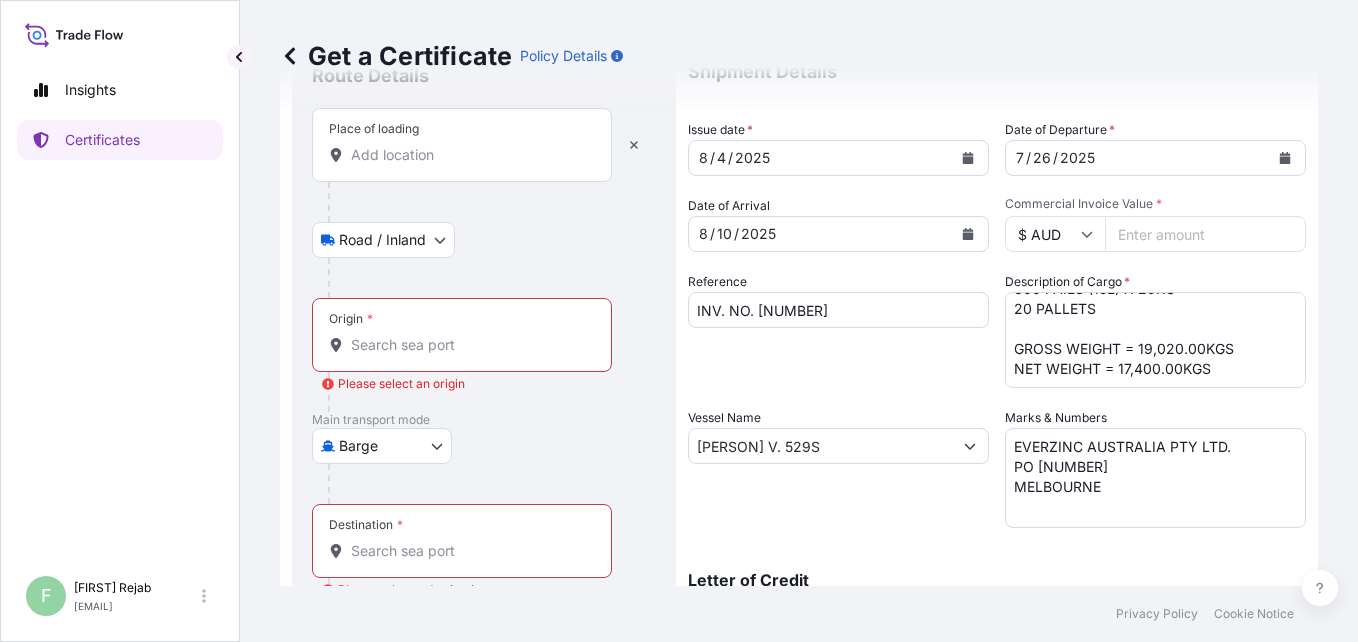 click on "Place of loading" at bounding box center (469, 155) 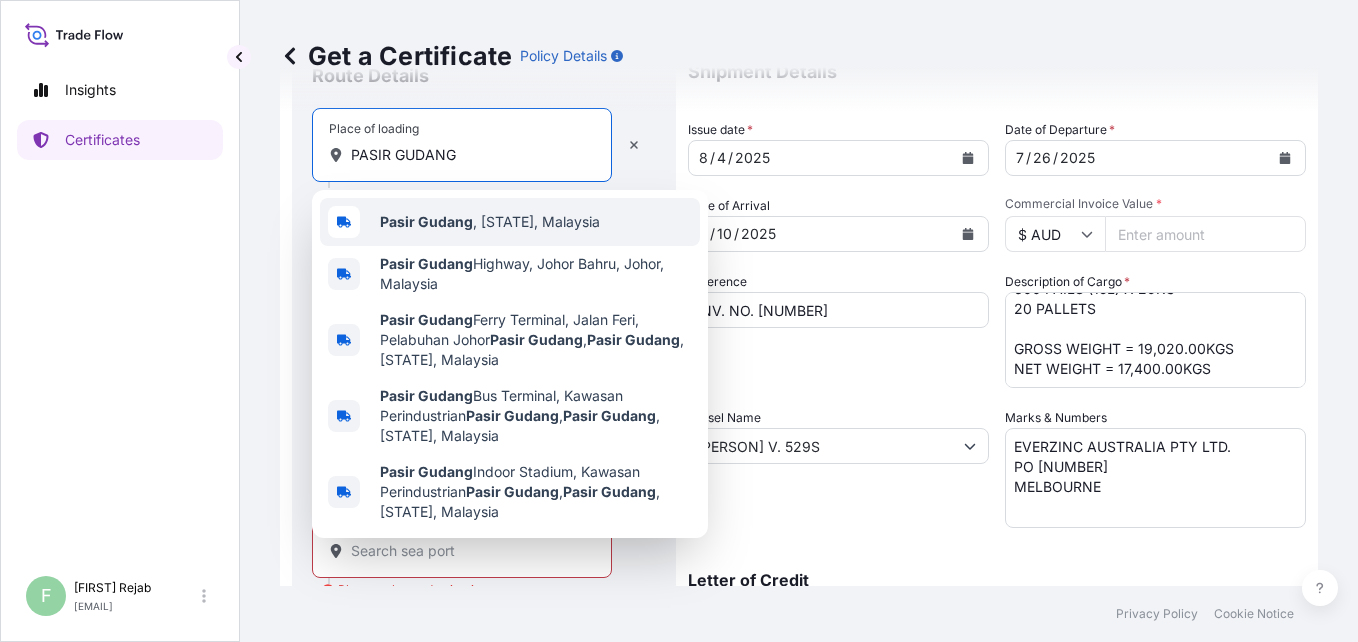 click on "Pasir Gudang" at bounding box center (426, 221) 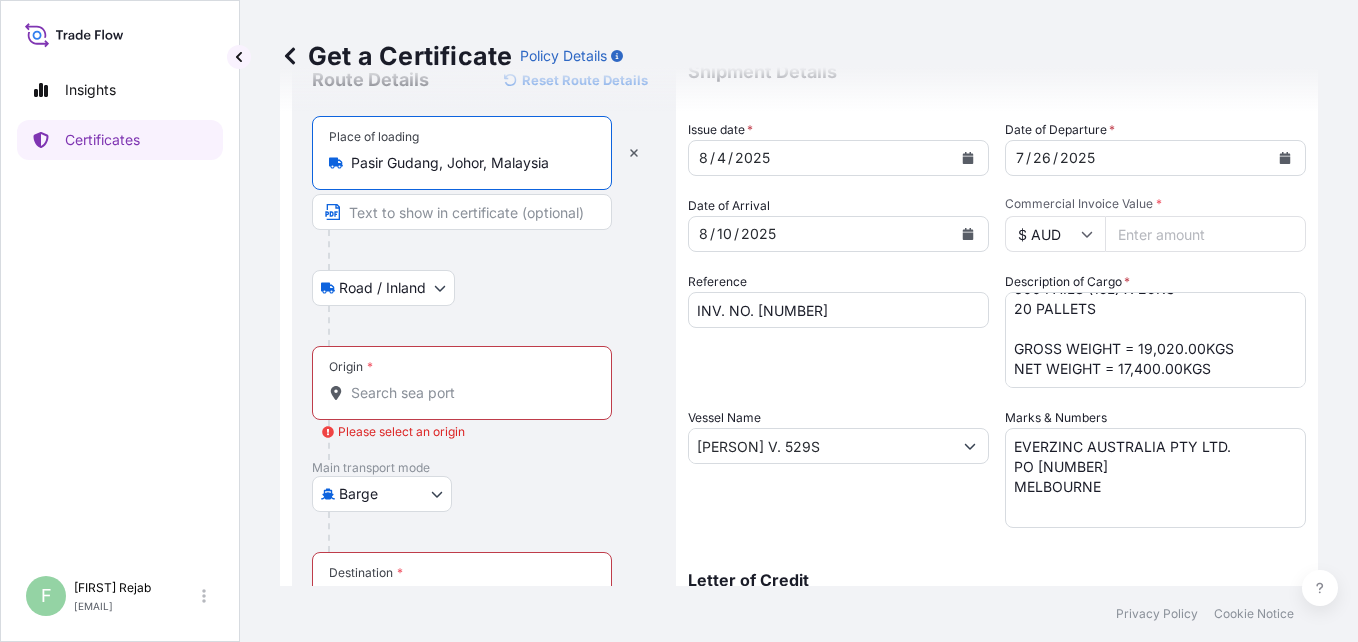 type on "Pasir Gudang, Johor, Malaysia" 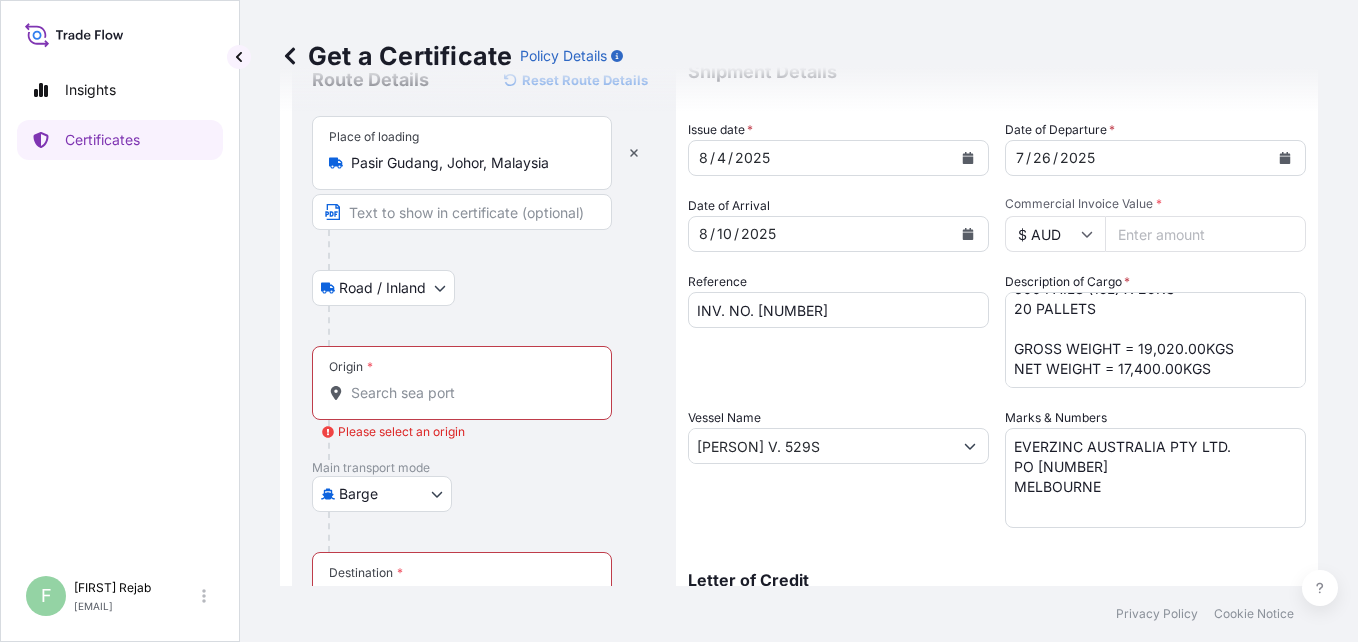 click on "Origin *" at bounding box center [462, 383] 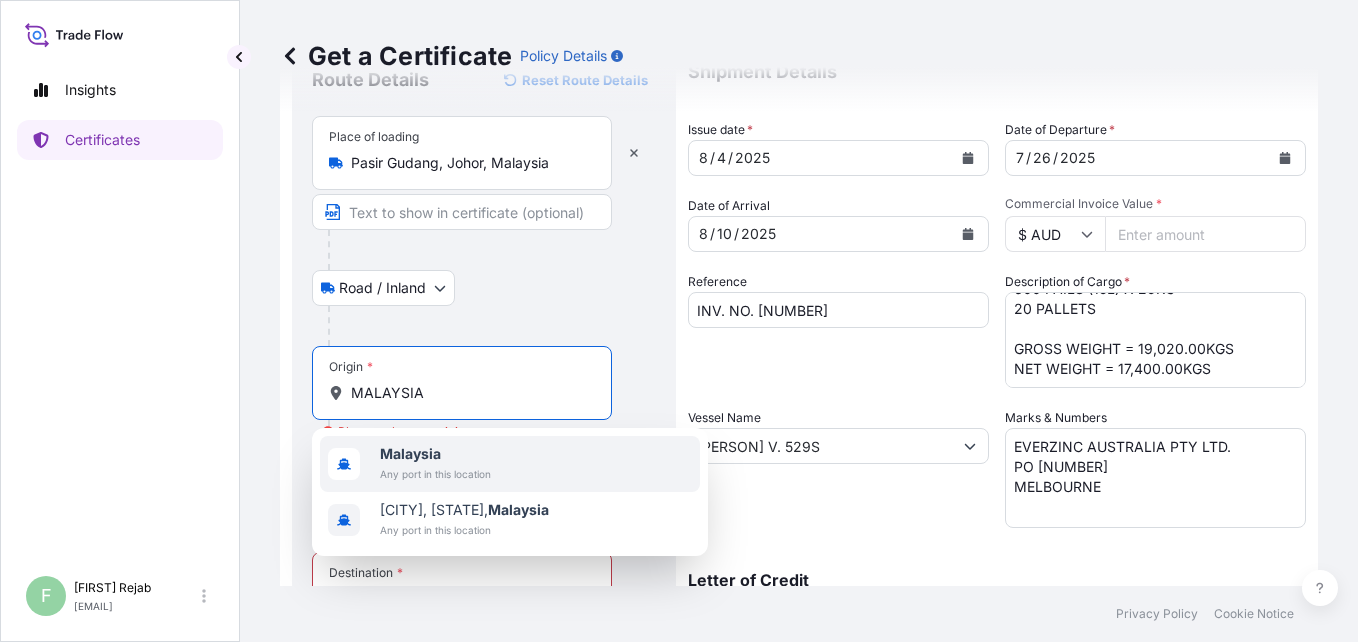 click on "Malaysia" at bounding box center [410, 453] 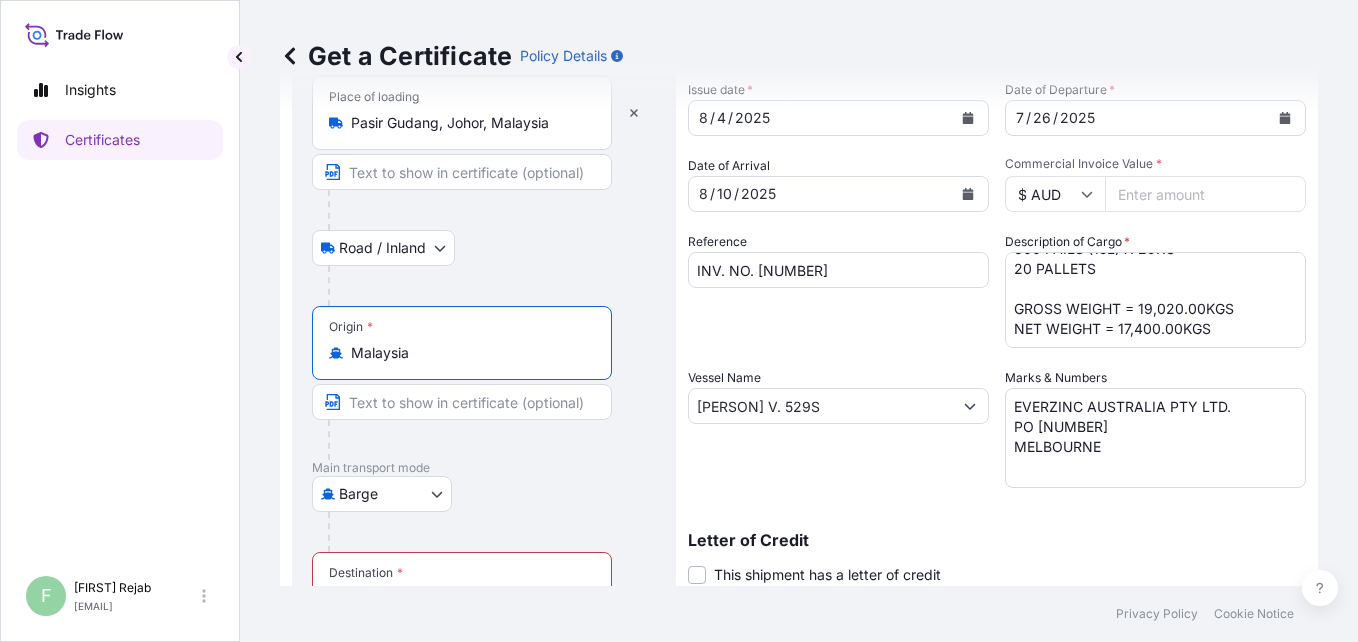 scroll, scrollTop: 160, scrollLeft: 0, axis: vertical 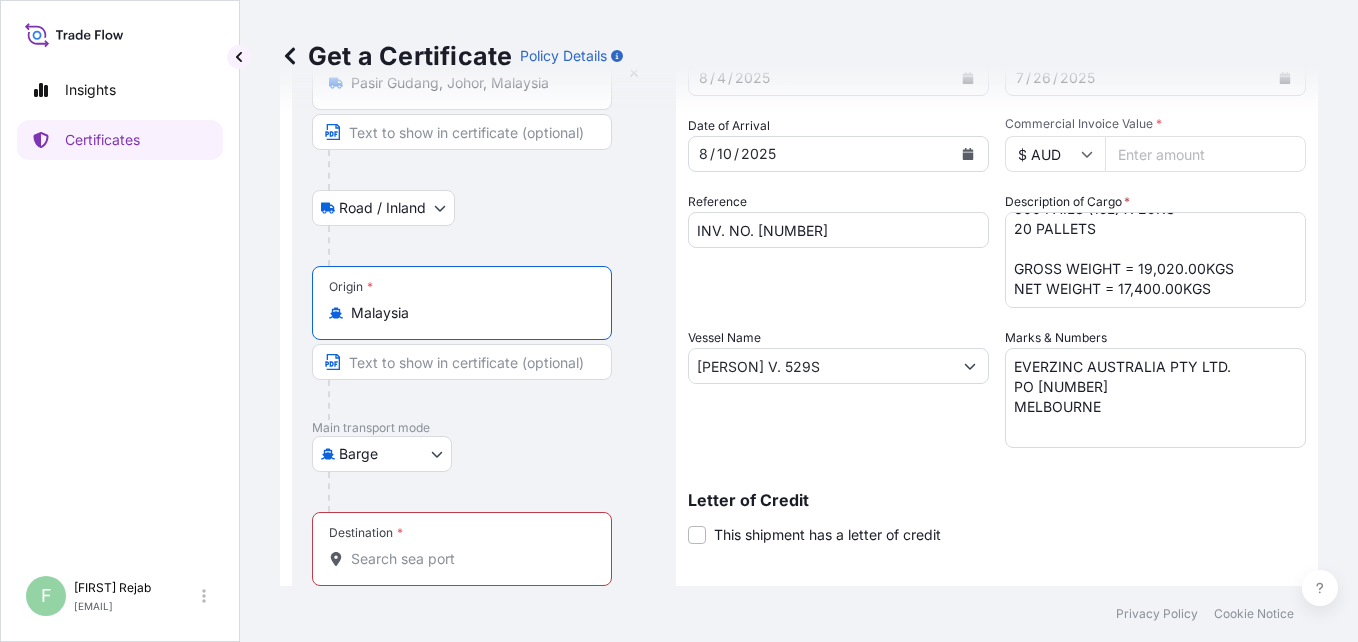 type on "Malaysia" 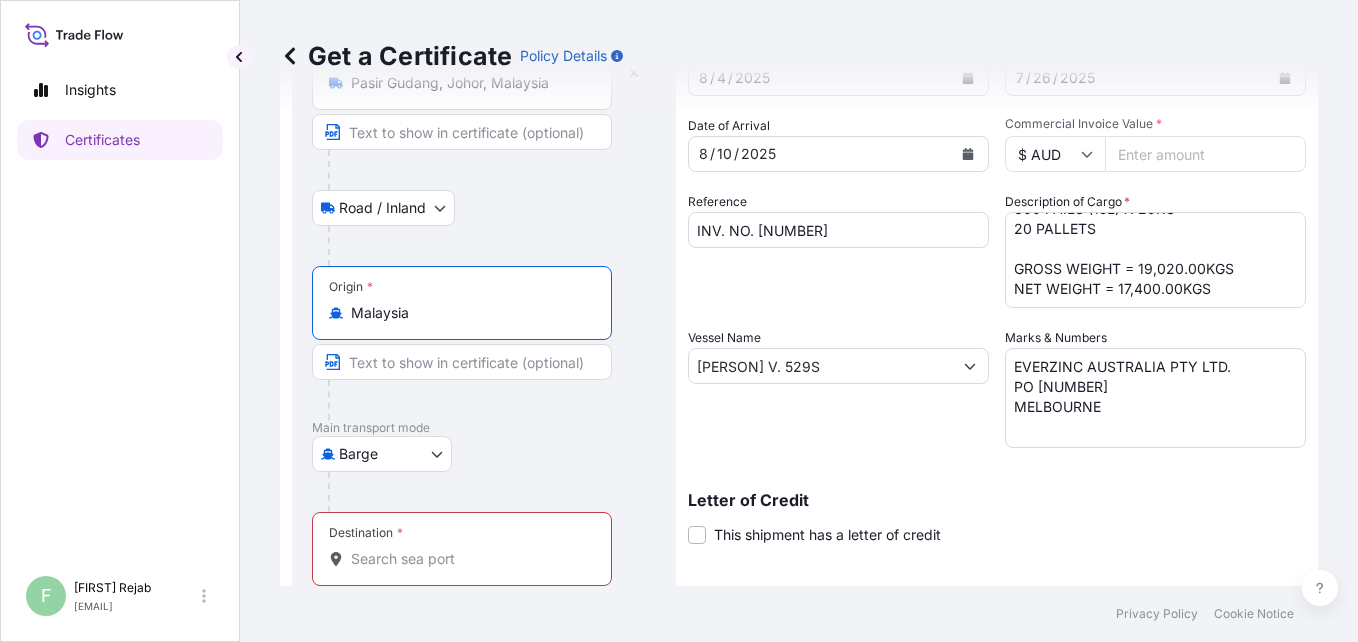 click on "options available.  options available.  options available.  options available.
Insights Certificates F [PERSON] [PERSON] [EMAIL] Get a Certificate Policy Details Route Details Reset Route Details Place of loading [CITY], [STATE], Malaysia Road / Inland Road / Inland Origin * Malaysia Main transport mode Barge Air Barge Exhibition Road Mail / Parcel Post Ocean Vessel Destination * Cover port to door - Add place of discharge Road / Inland Road / Inland Place of Discharge Shipment Details Issue date * [MONTH] / [DAY] / [YEAR] Date of Departure * [MONTH] / [DAY] / [YEAR] Date of Arrival [MONTH] / [DAY] / [YEAR] Commodity Zinc Dust, Zinc Oxide, Zinc Metal,  Zinc Fines & Zinc Coproducts Packing Category Commercial Invoice Value    * $ AUD [PRICE] Reference INV. NO. [NUMBER] Description of Cargo * ZINC METAL PIGMENT STANDARD 5 EP
600 PAILS (15L) X 29KG
20 PALLETS
GROSS WEIGHT = 19,020.00KGS
NET WEIGHT = 17,400.00KGS Vessel Name [PERSON] V. 529S Marks & Numbers Letter of Credit * *" at bounding box center (679, 321) 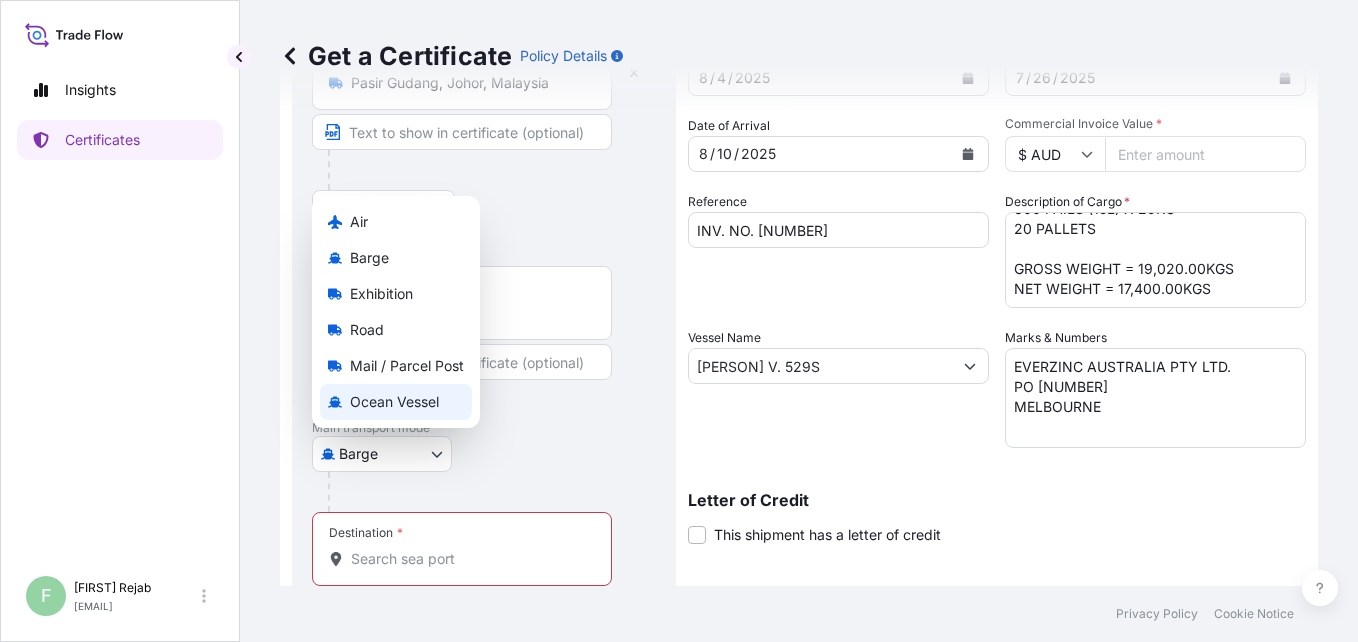 click on "Ocean Vessel" at bounding box center (394, 402) 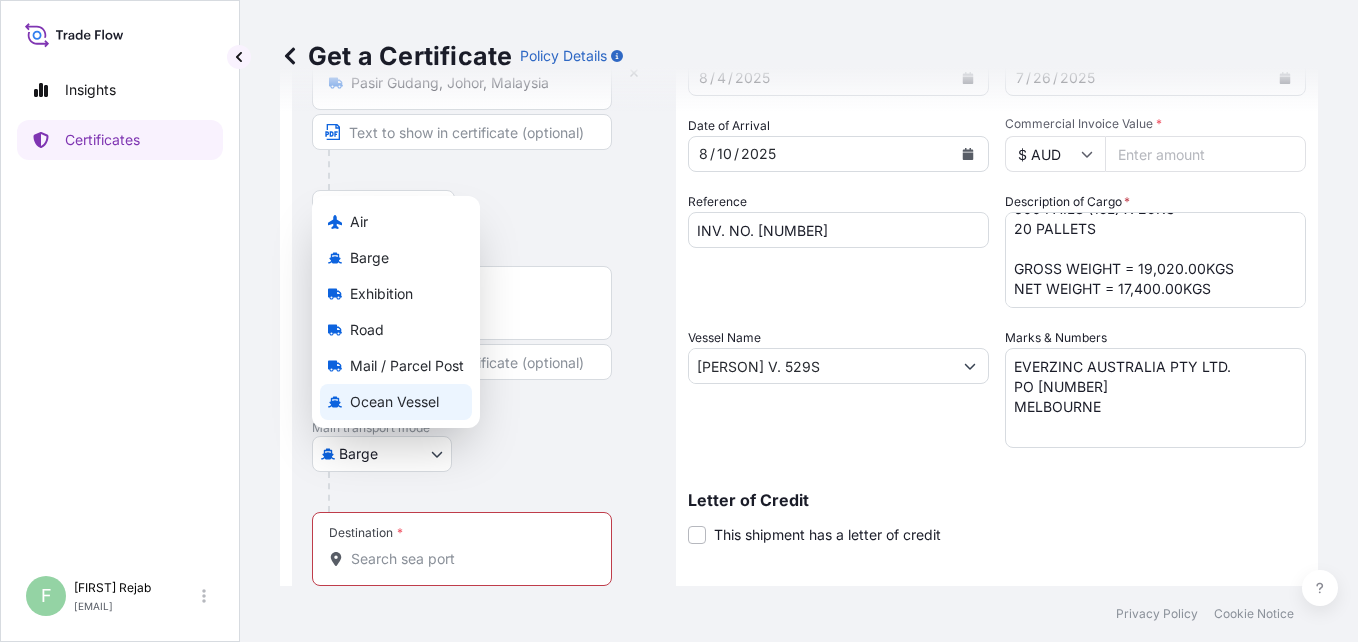 type 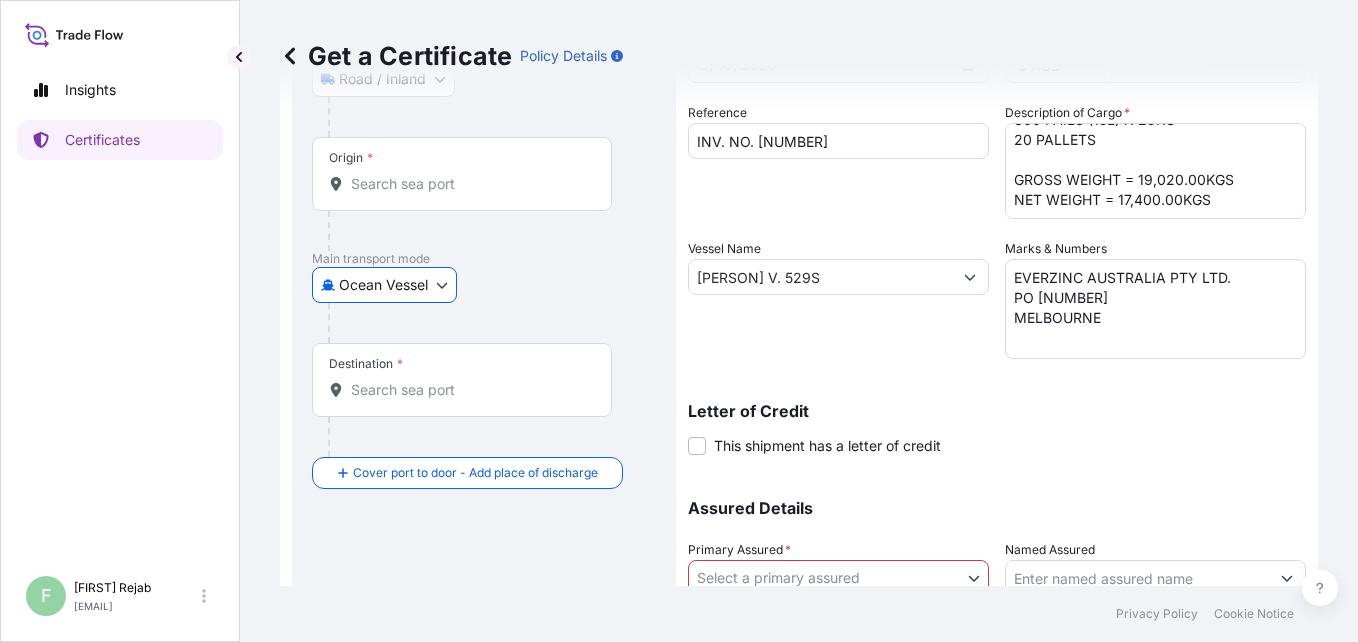 scroll, scrollTop: 280, scrollLeft: 0, axis: vertical 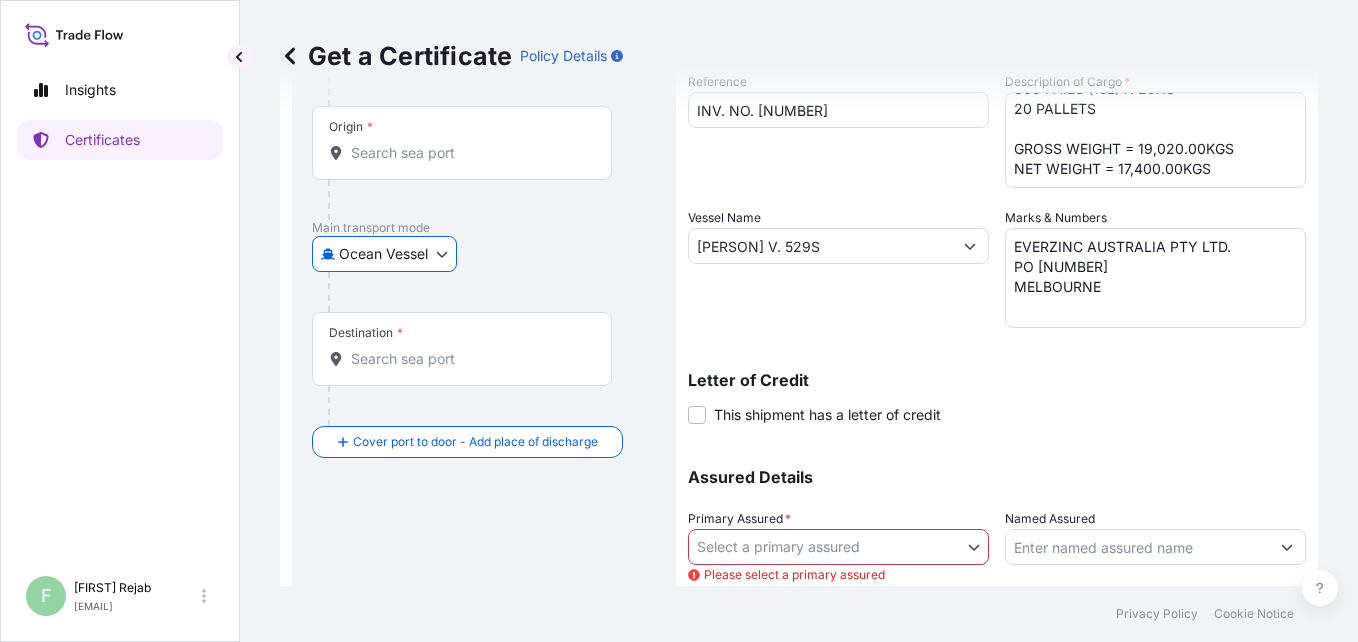 click on "Destination *" at bounding box center [469, 359] 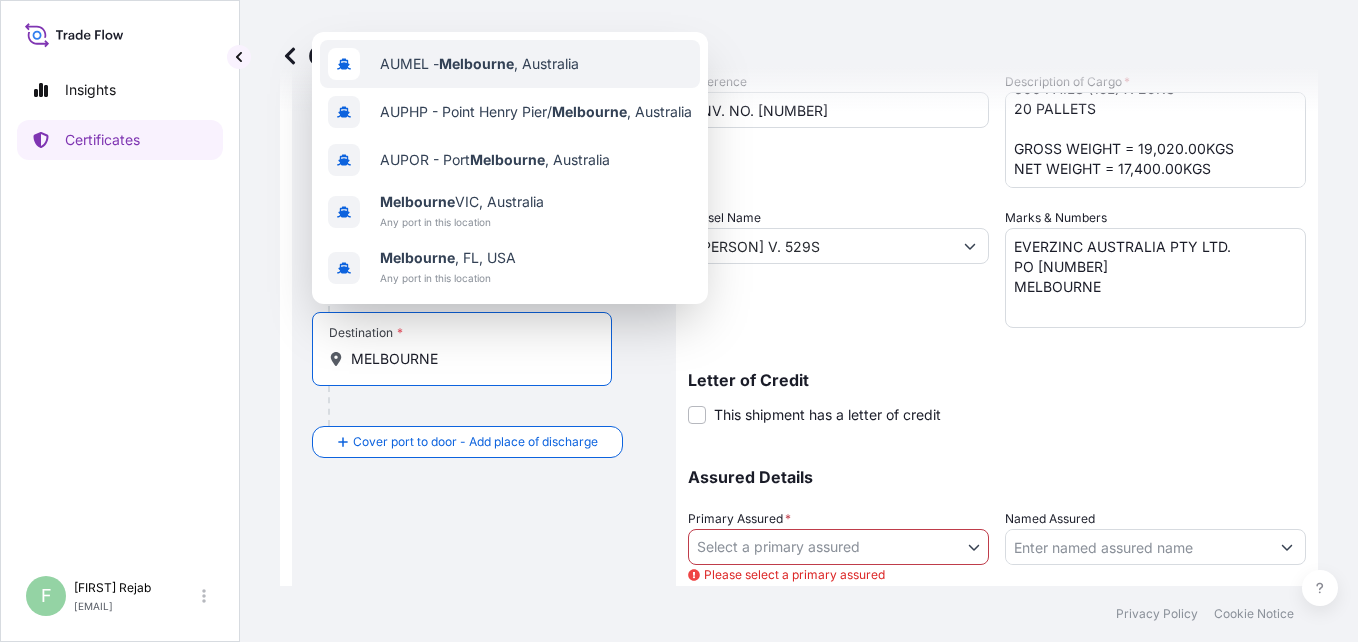 click on "AUMEL - [CITY] , Australia" at bounding box center [510, 64] 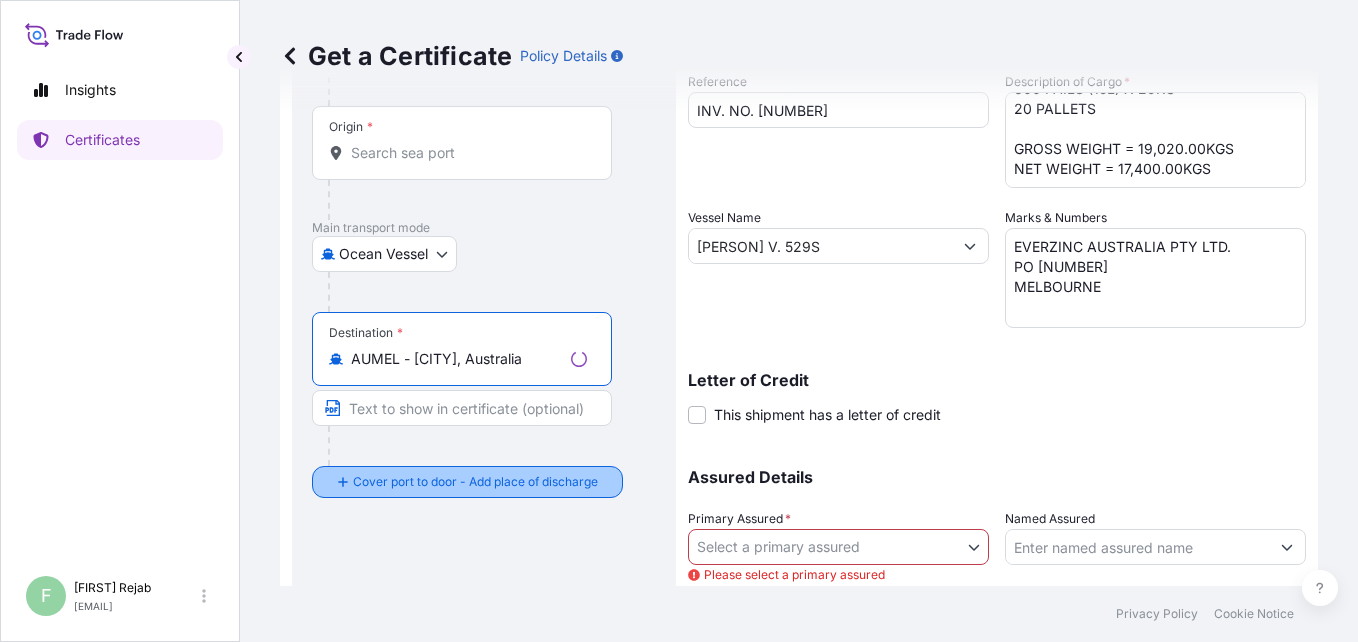 type on "AUMEL - [CITY], Australia" 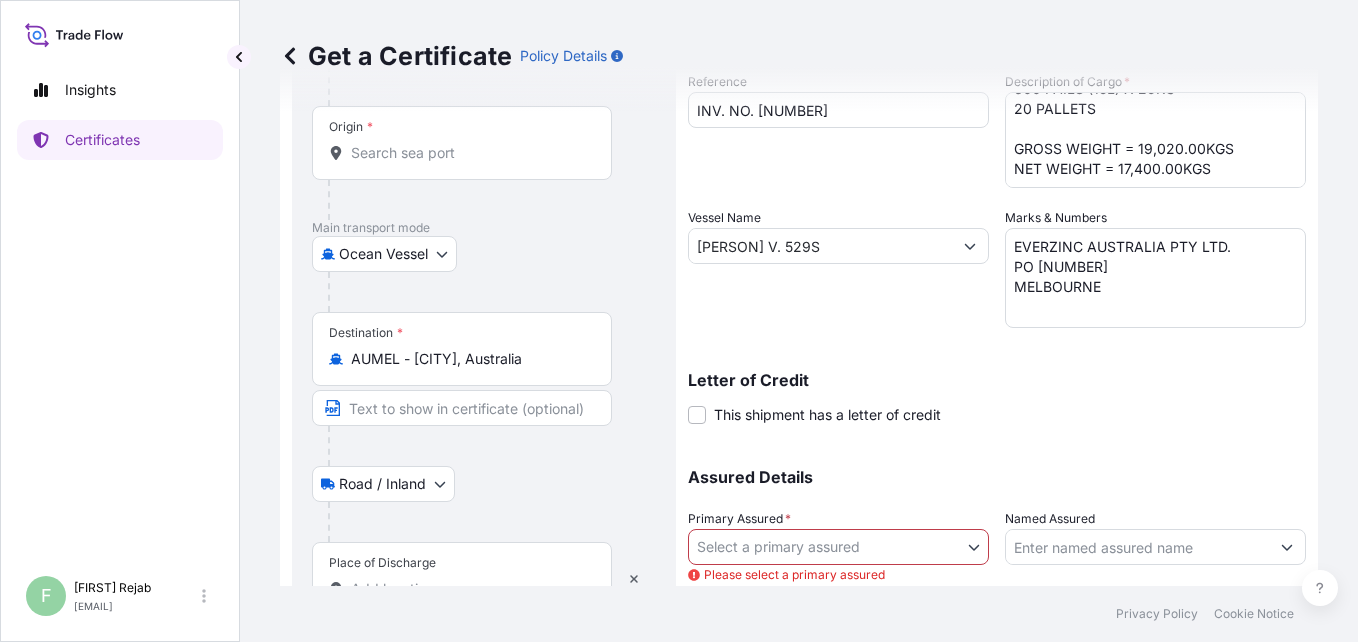 click on "Place of Discharge" at bounding box center [382, 563] 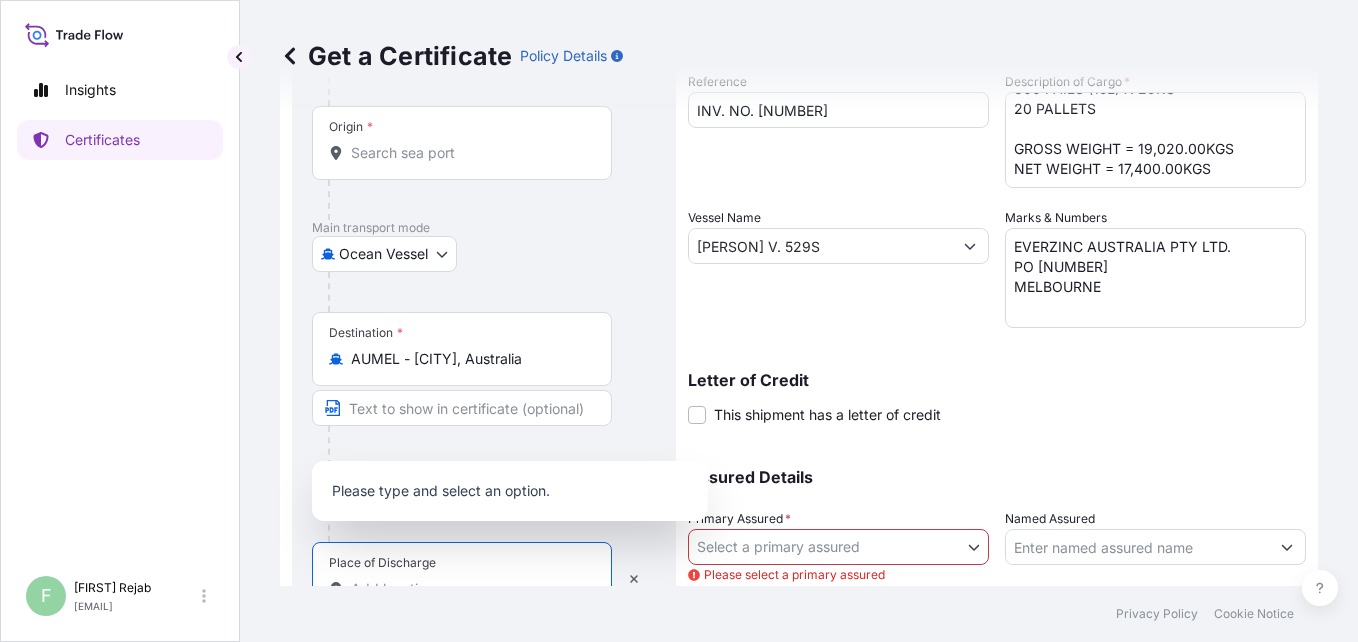 scroll, scrollTop: 293, scrollLeft: 0, axis: vertical 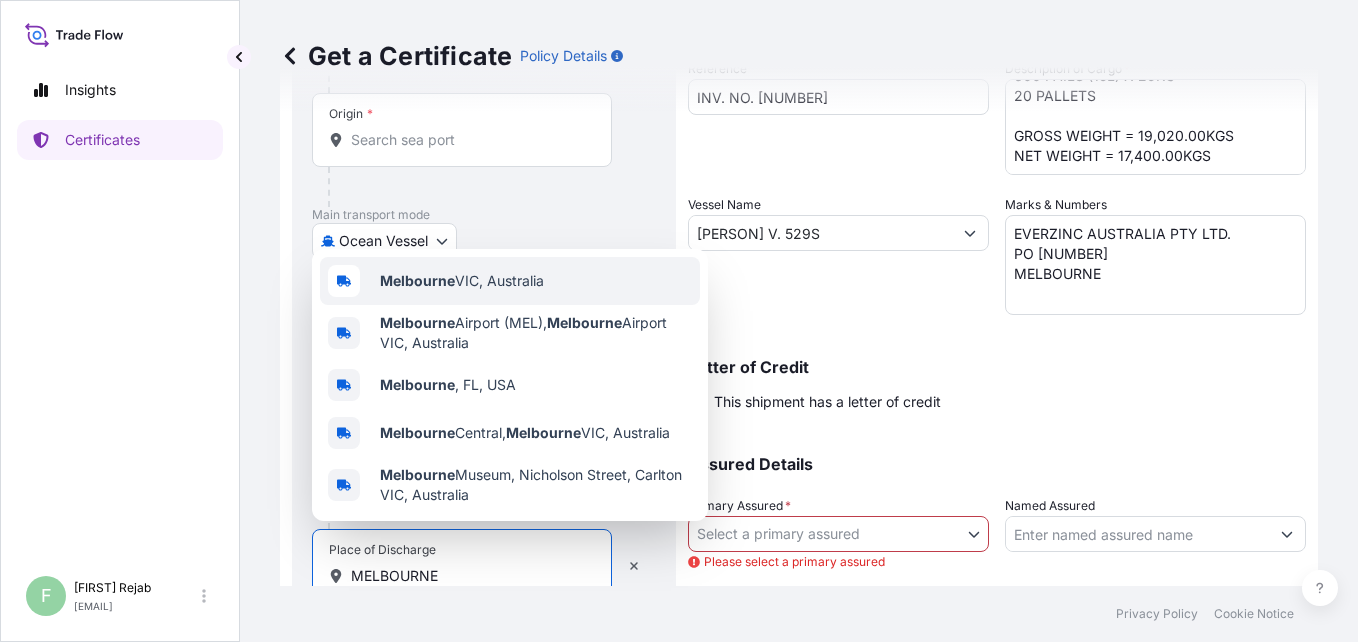 click on "Melbourne" at bounding box center (417, 280) 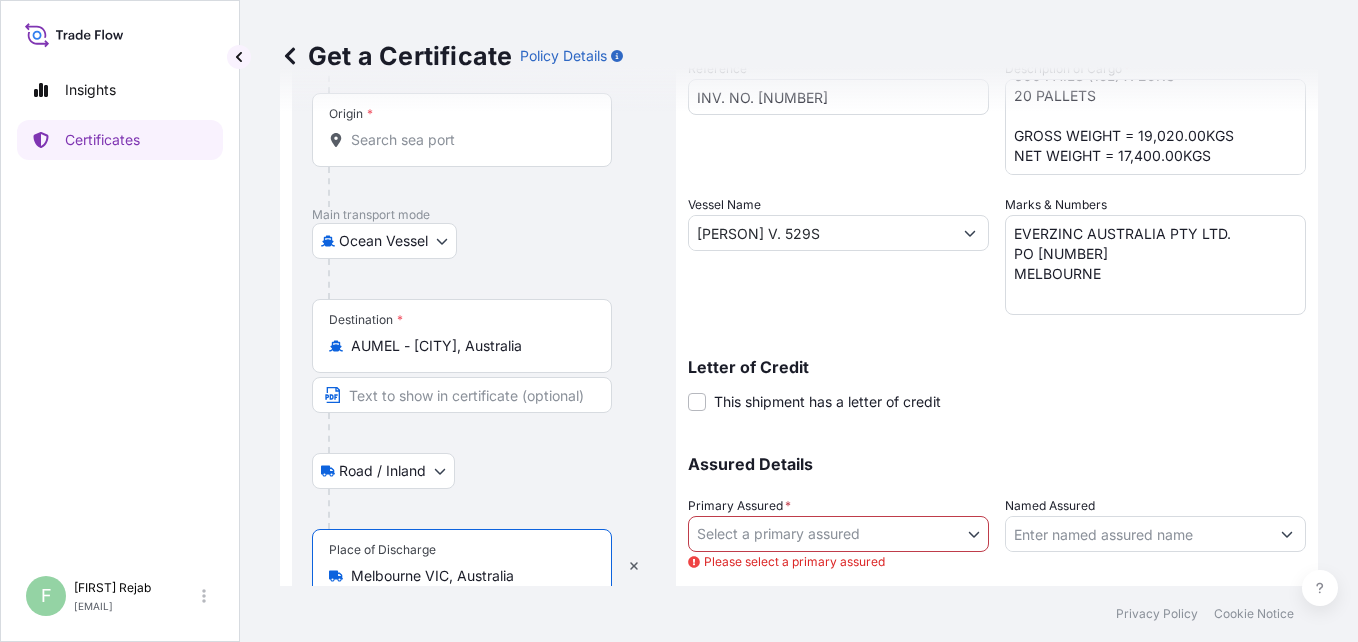 scroll, scrollTop: 0, scrollLeft: 0, axis: both 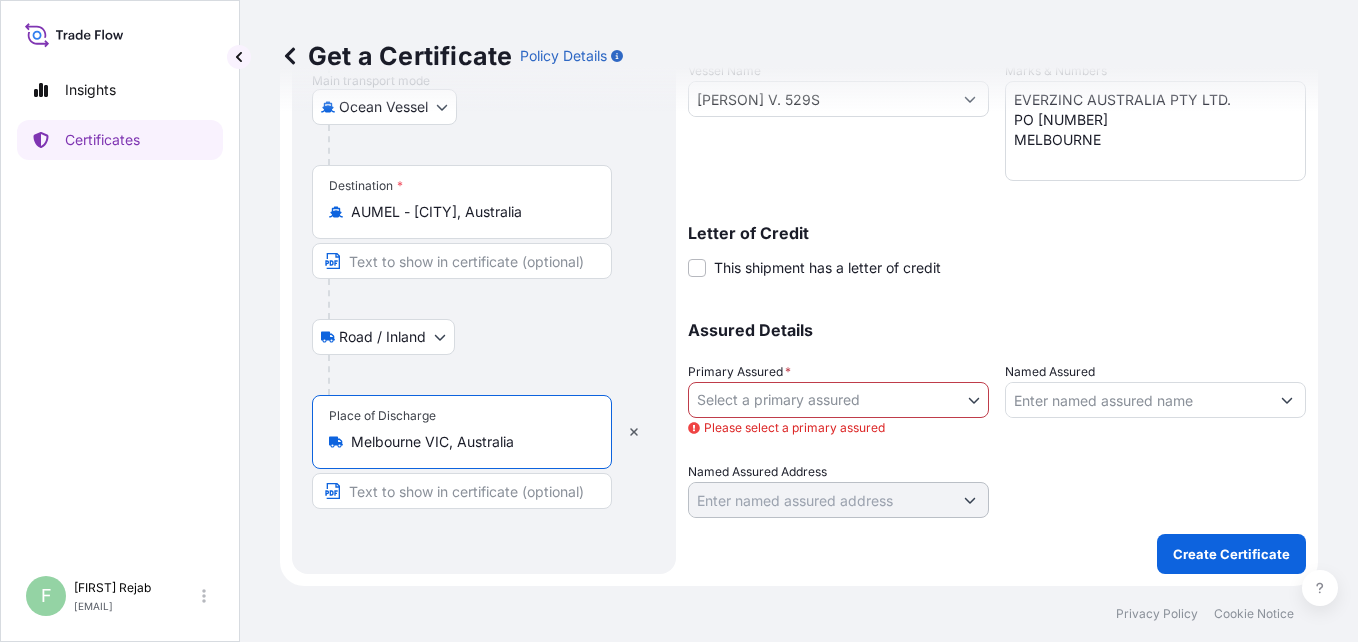 type on "Melbourne VIC, Australia" 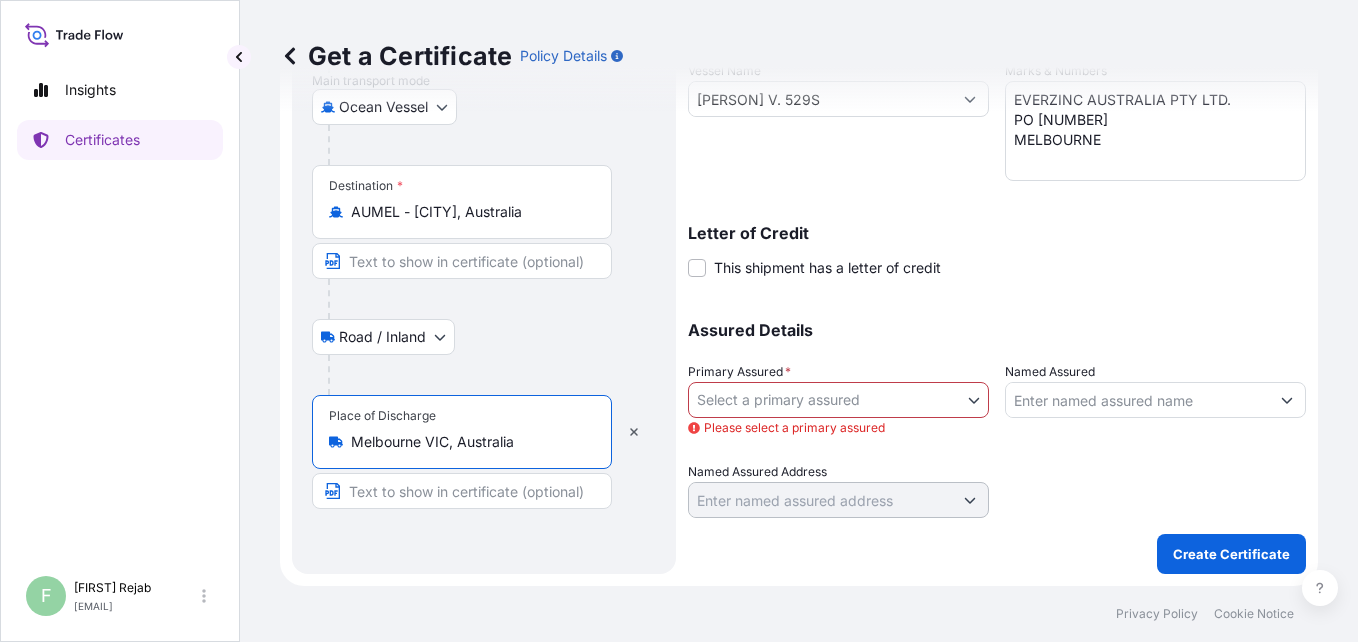 click on "Selected Date: [MONTH] / [DAY] / [YEAR] Date of Departure * [MONTH] / [DAY] / [YEAR] Date of Arrival [MONTH] / [DAY] / [YEAR] Commodity Zinc Dust, Zinc Oxide, Zinc Metal,  Zinc Fines & Zinc Coproducts Packing Category Commercial Invoice Value    * $ AUD [PRICE] Reference INV. NO. [NUMBER] Description of Cargo * ZINC METAL PIGMENT STANDARD 5 EP
600 PAILS (15L) X 29KG
20 PALLETS
GROSS WEIGHT = 19,020.00KGS
NET WEIGHT = 17,400.00KGS Vessel Name [PERSON] V. 529S Marks & Numbers EVERZINC AUSTRALIA PTY LTD.
PO [NUMBER]
MELBOURNE Letter of Credit This shipment has a letter of credit Letter of credit * Assured Details Primary Assured *" at bounding box center (679, 321) 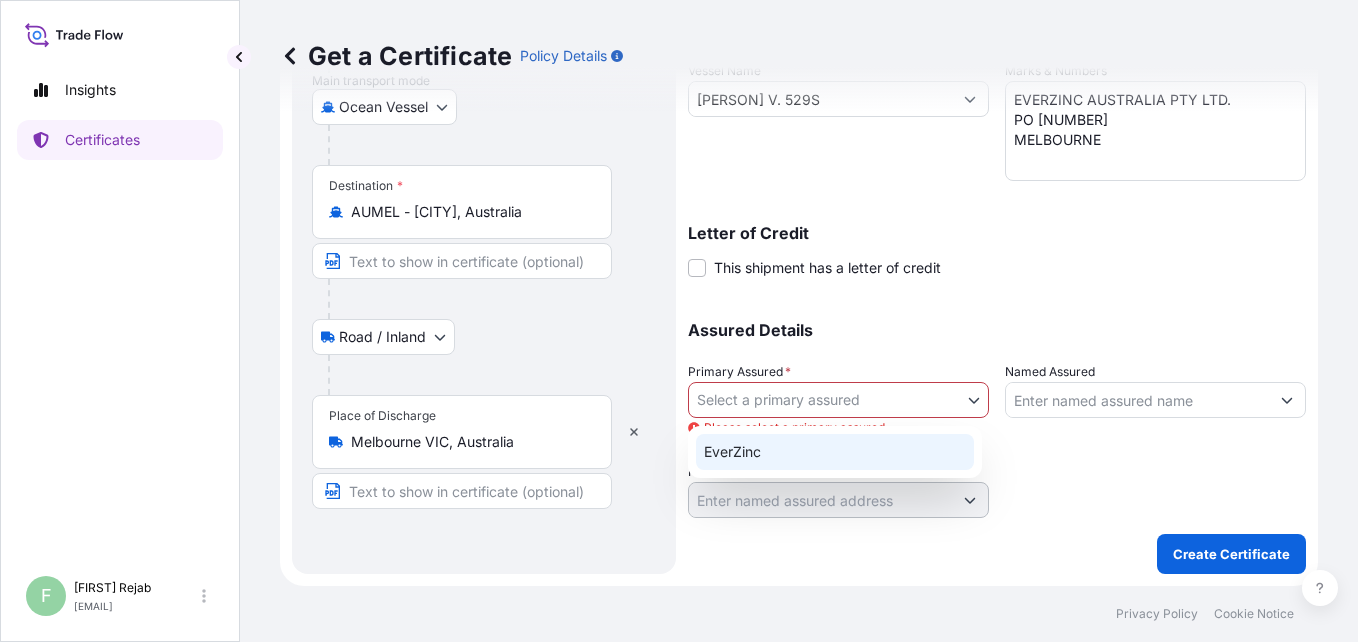 click on "EverZinc" at bounding box center [835, 452] 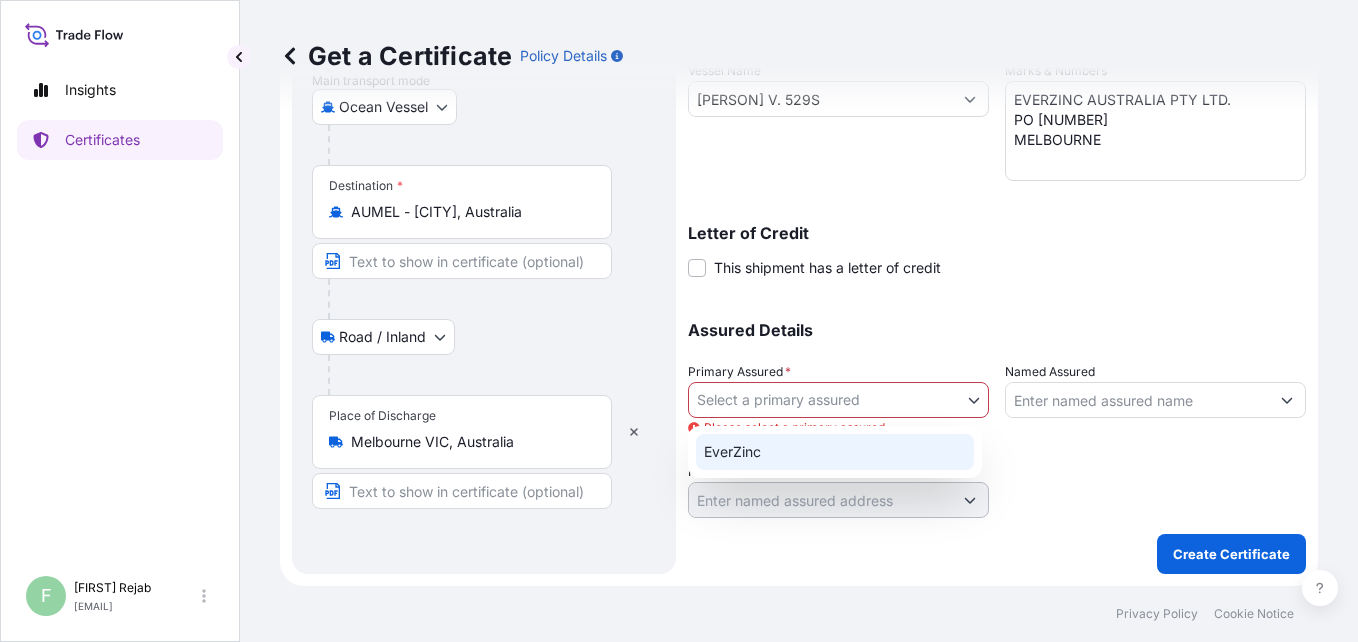scroll, scrollTop: 407, scrollLeft: 0, axis: vertical 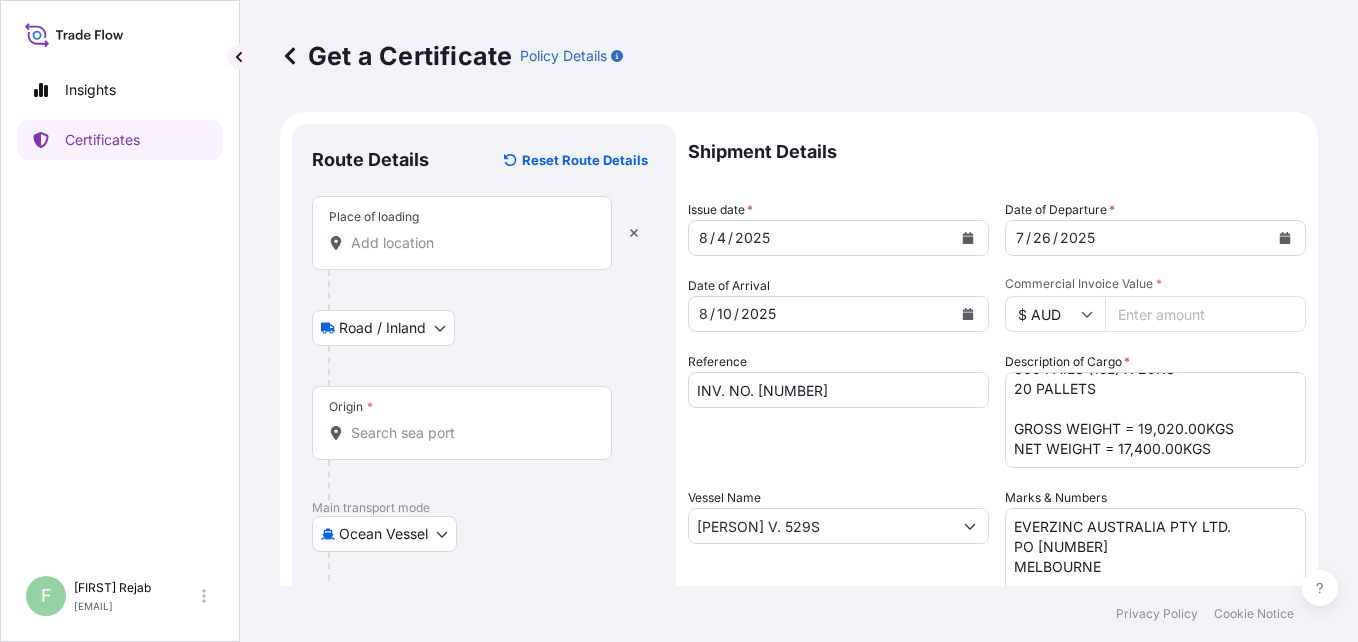 click on "Place of loading" at bounding box center [469, 243] 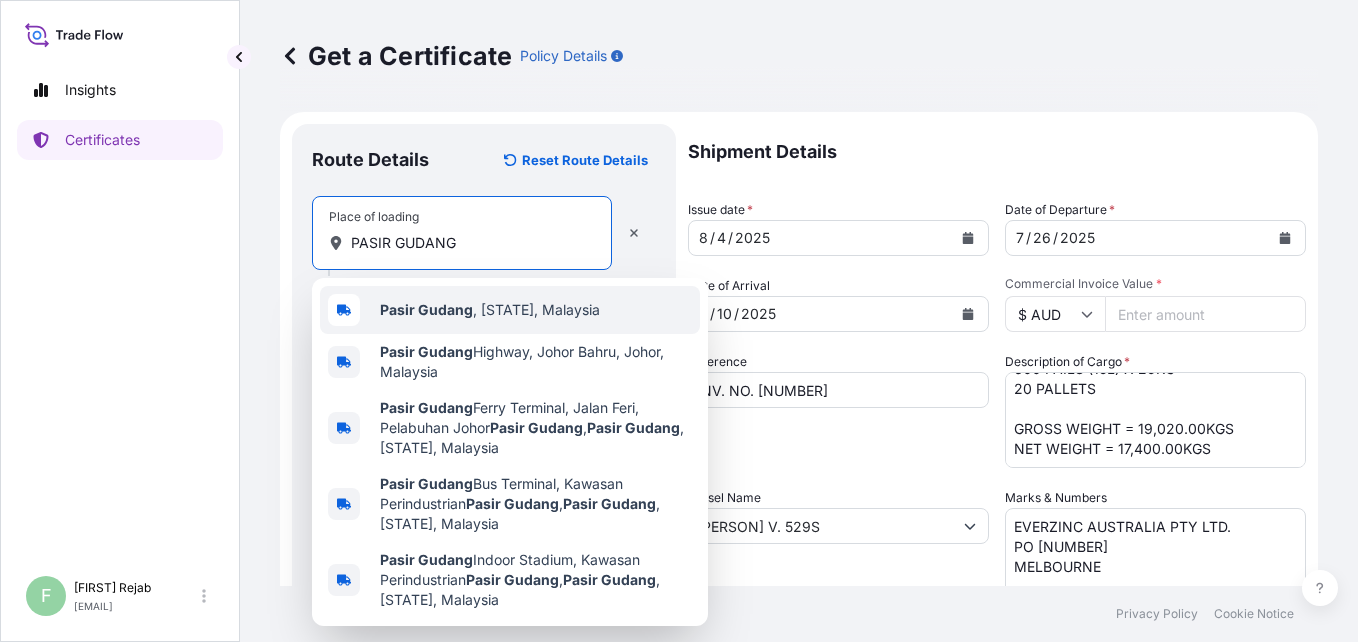 click on "Pasir Gudang" at bounding box center (426, 309) 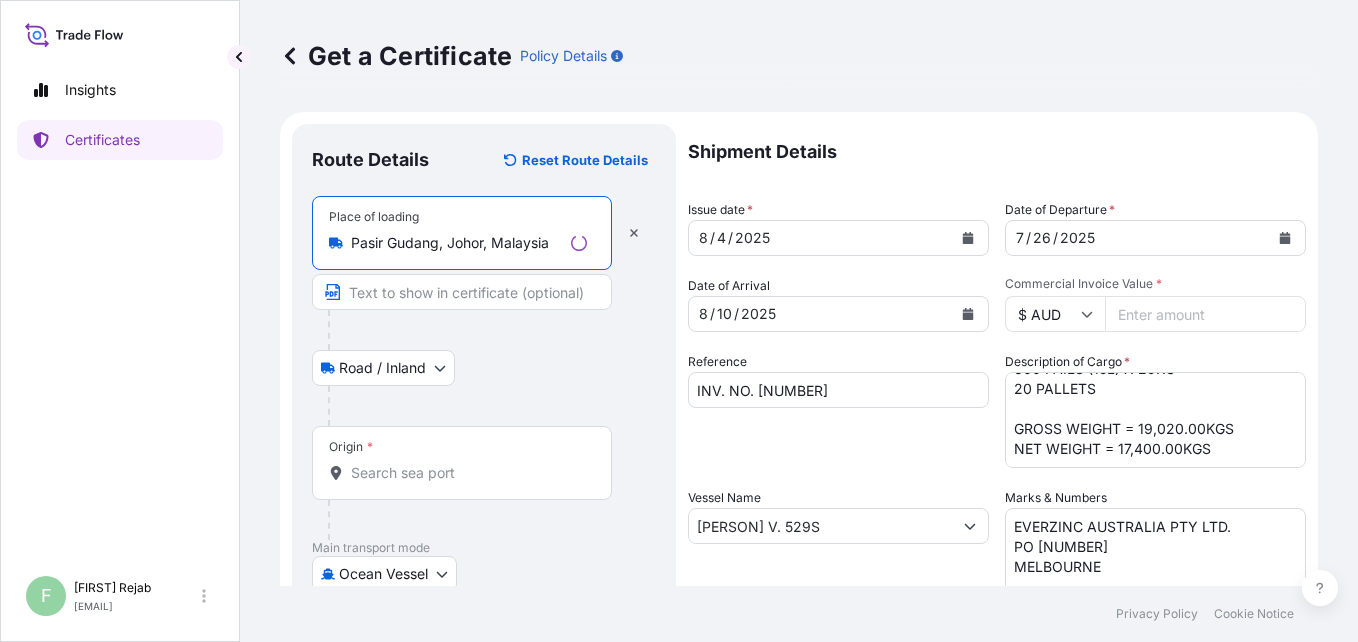 type on "Pasir Gudang, Johor, Malaysia" 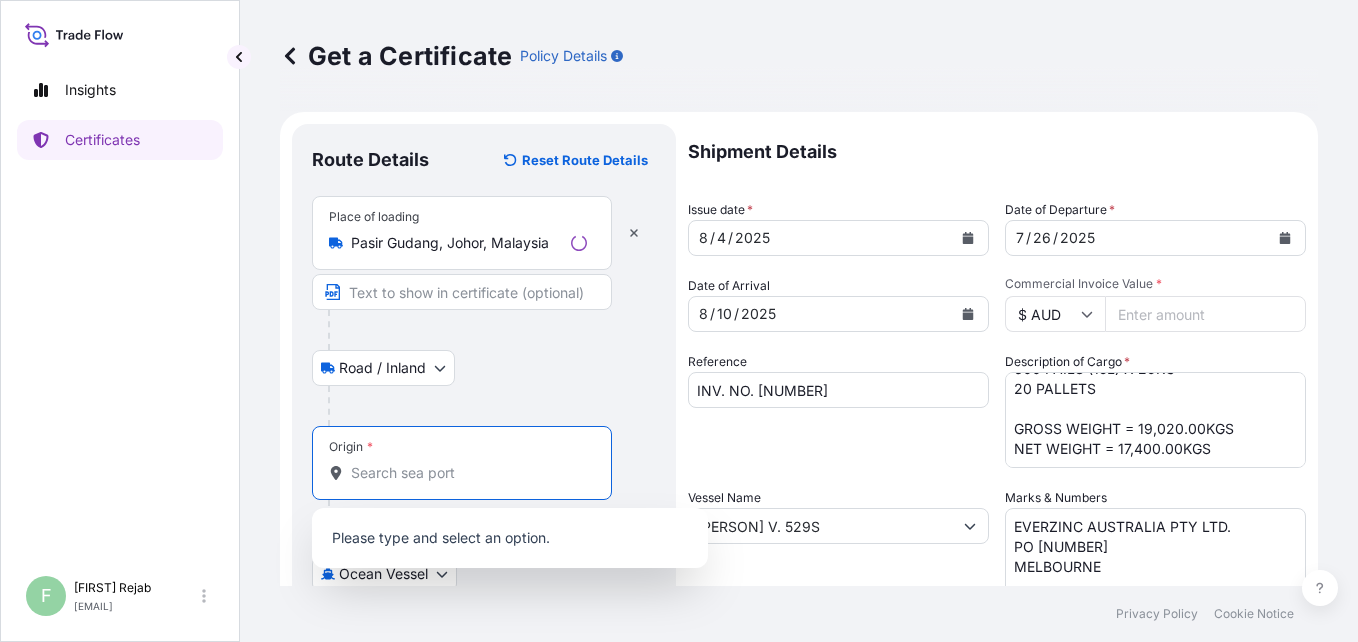click on "Origin *" at bounding box center [469, 473] 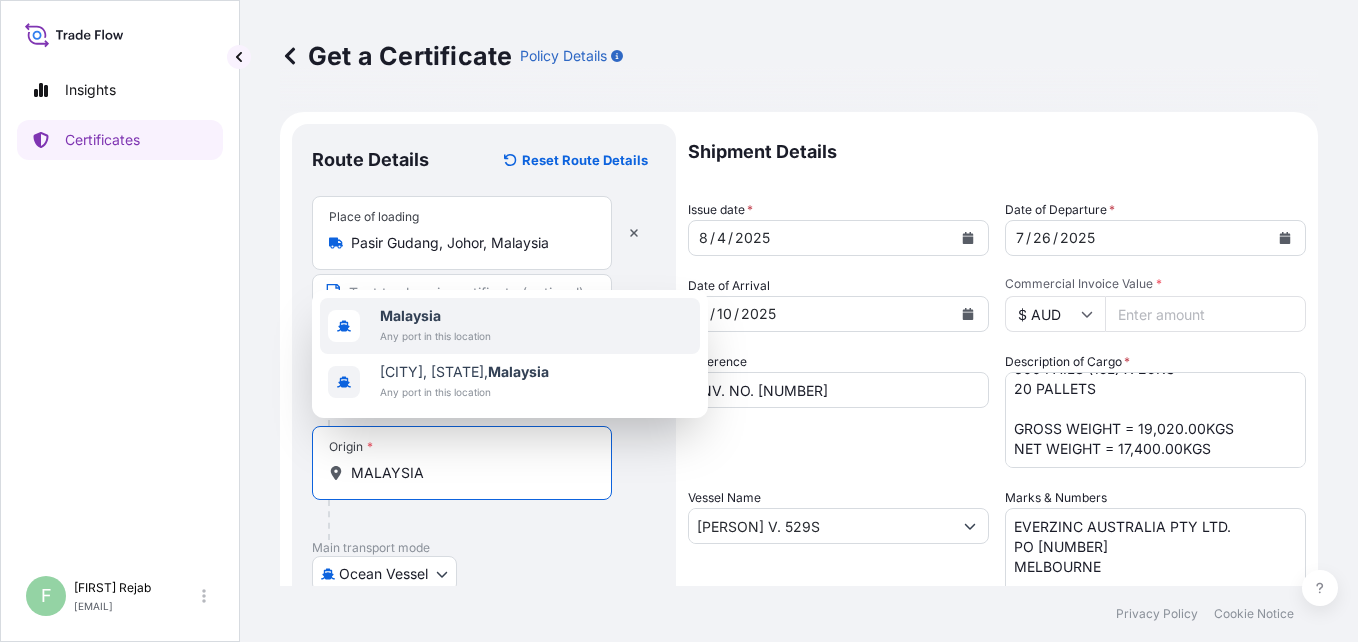 click on "Malaysia" at bounding box center [410, 315] 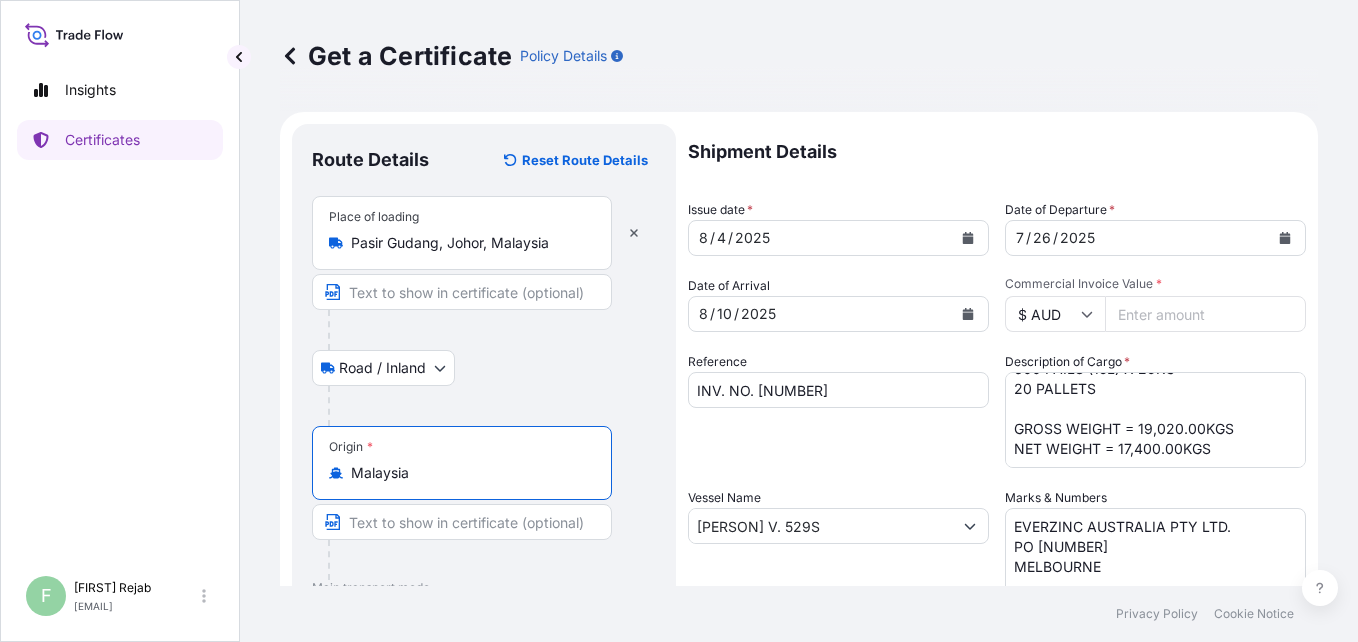 scroll, scrollTop: 462, scrollLeft: 0, axis: vertical 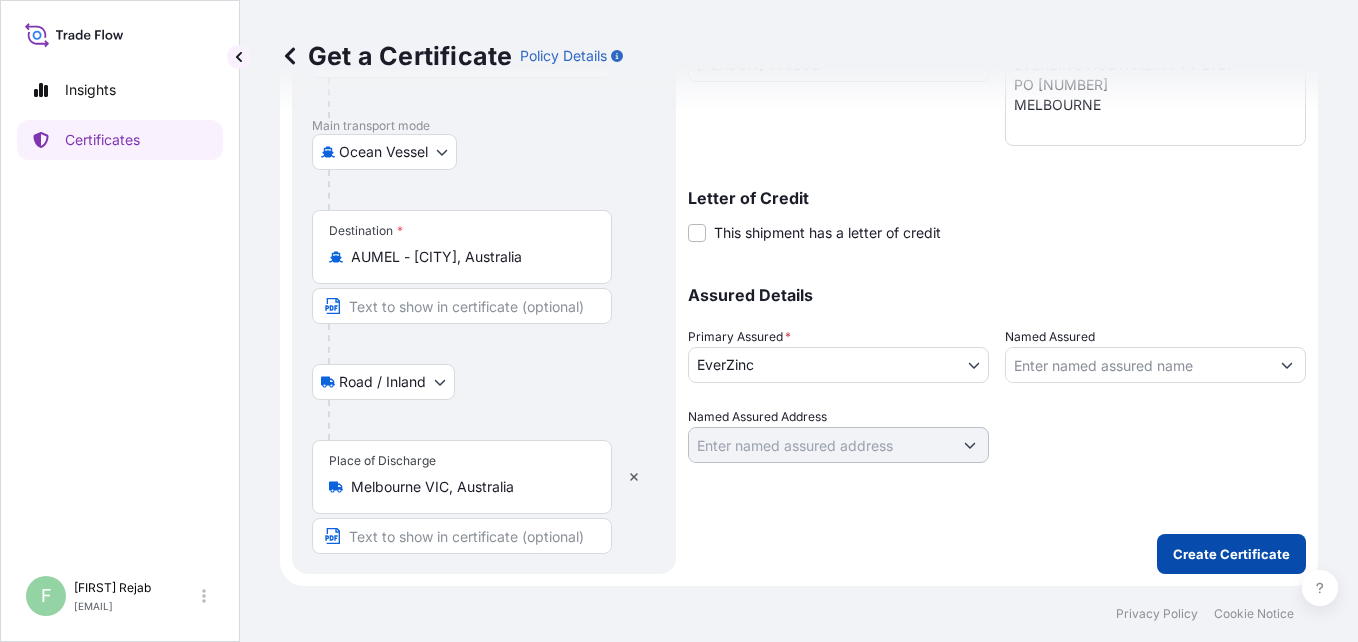 type on "Malaysia" 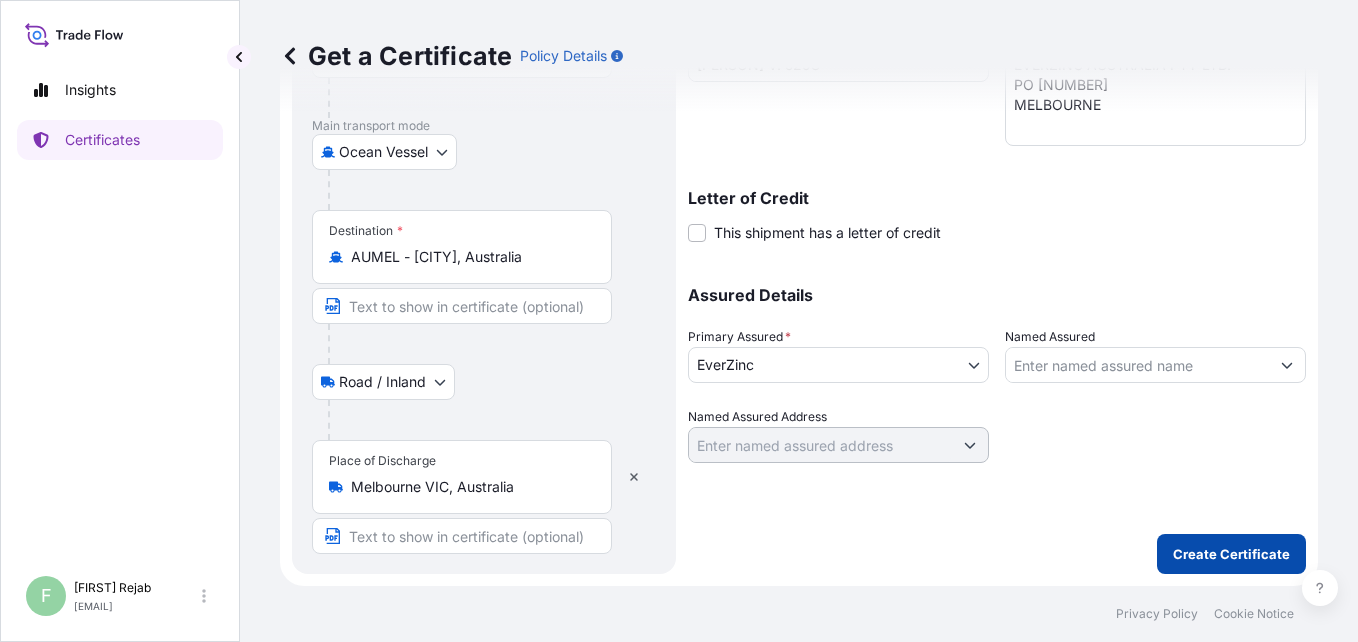click on "Create Certificate" at bounding box center (1231, 554) 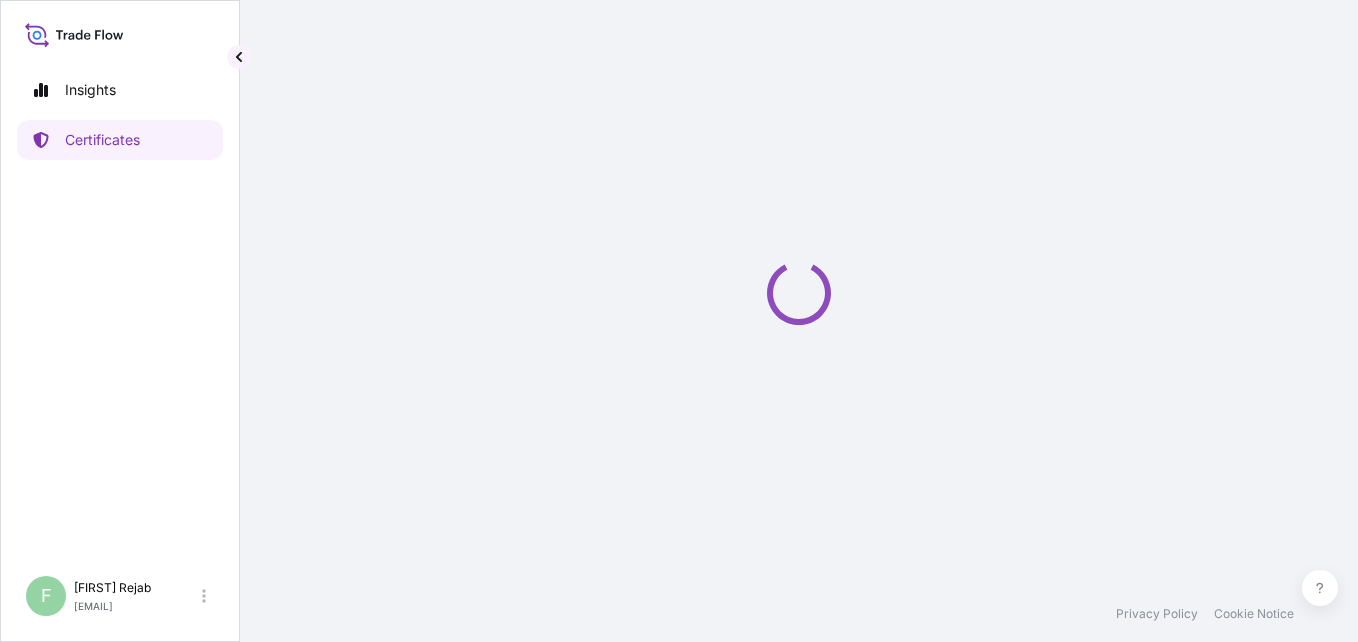 scroll, scrollTop: 0, scrollLeft: 0, axis: both 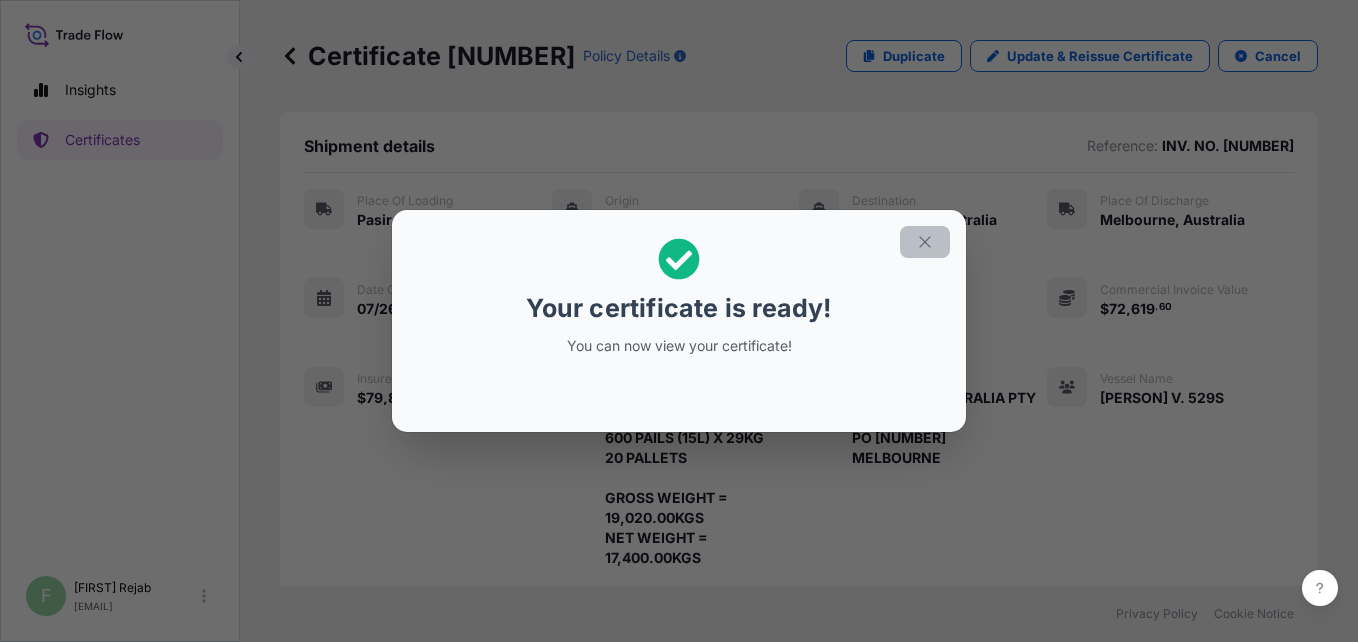 click 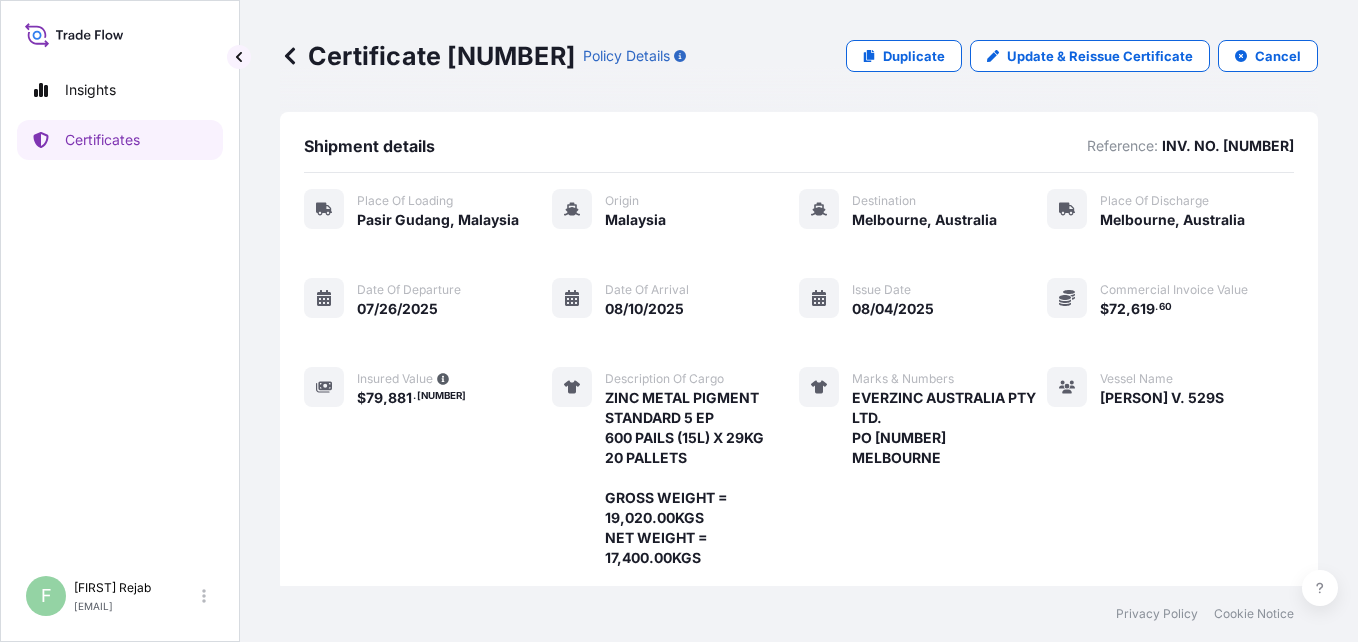 scroll, scrollTop: 383, scrollLeft: 0, axis: vertical 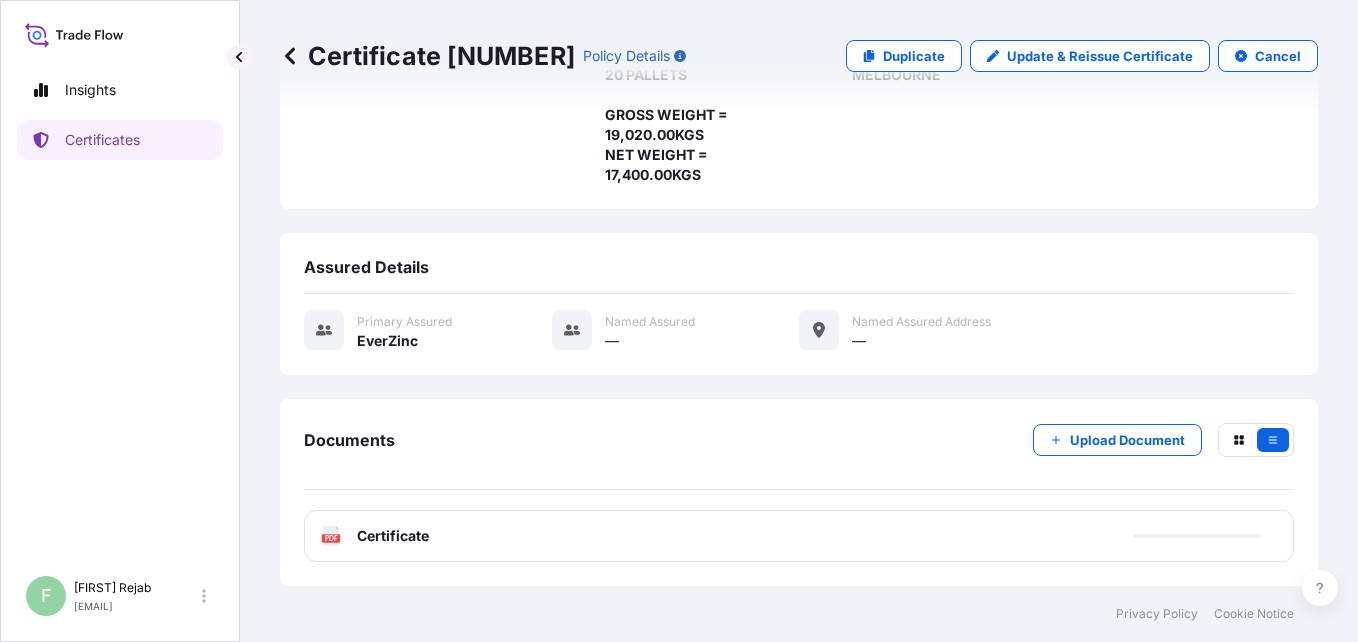 click 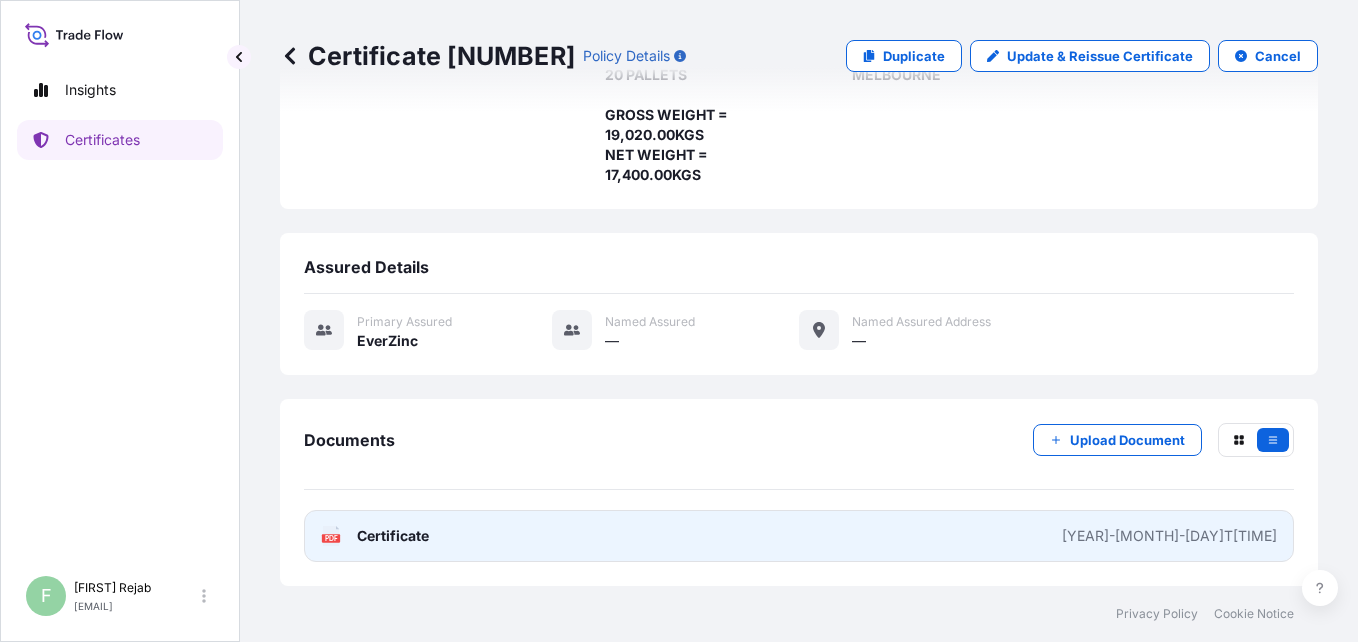 click 